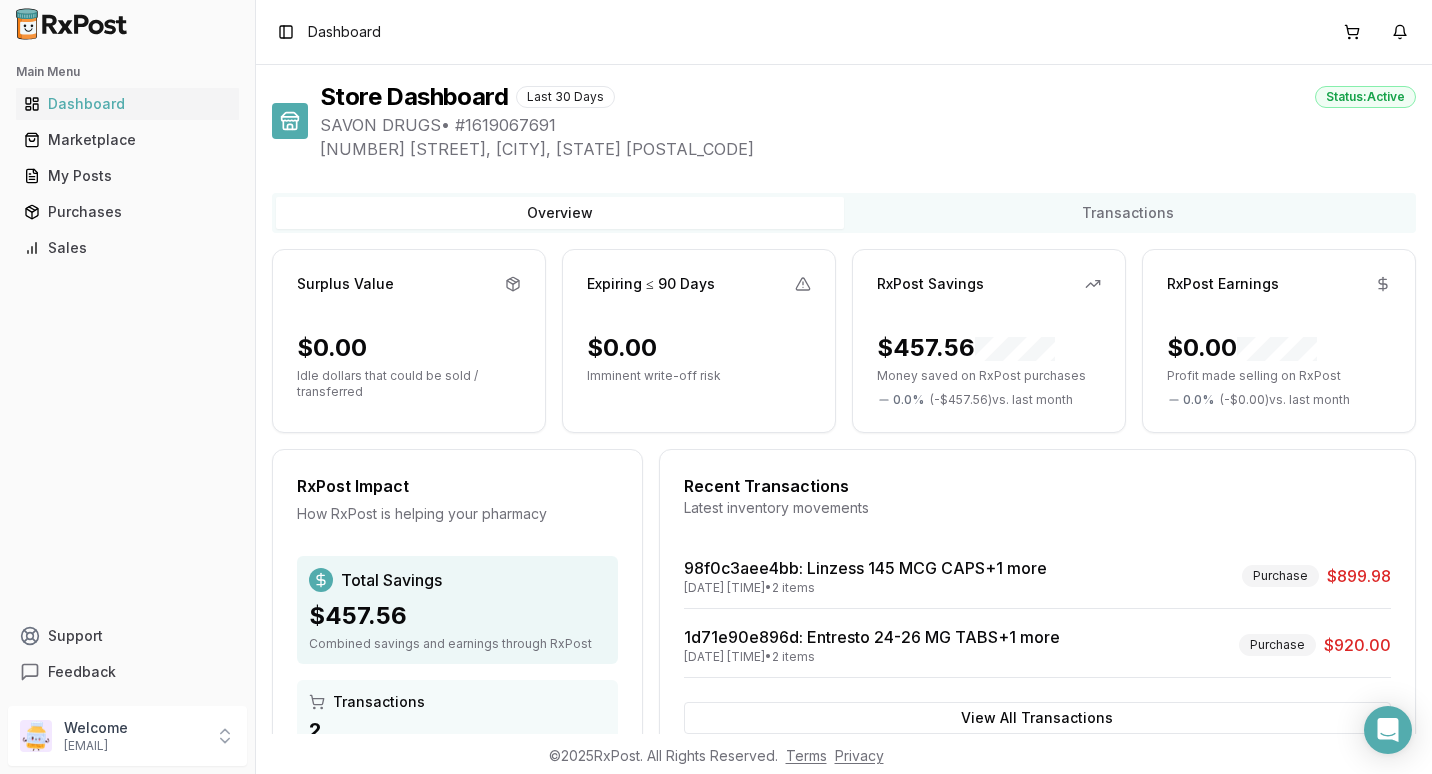 scroll, scrollTop: 0, scrollLeft: 0, axis: both 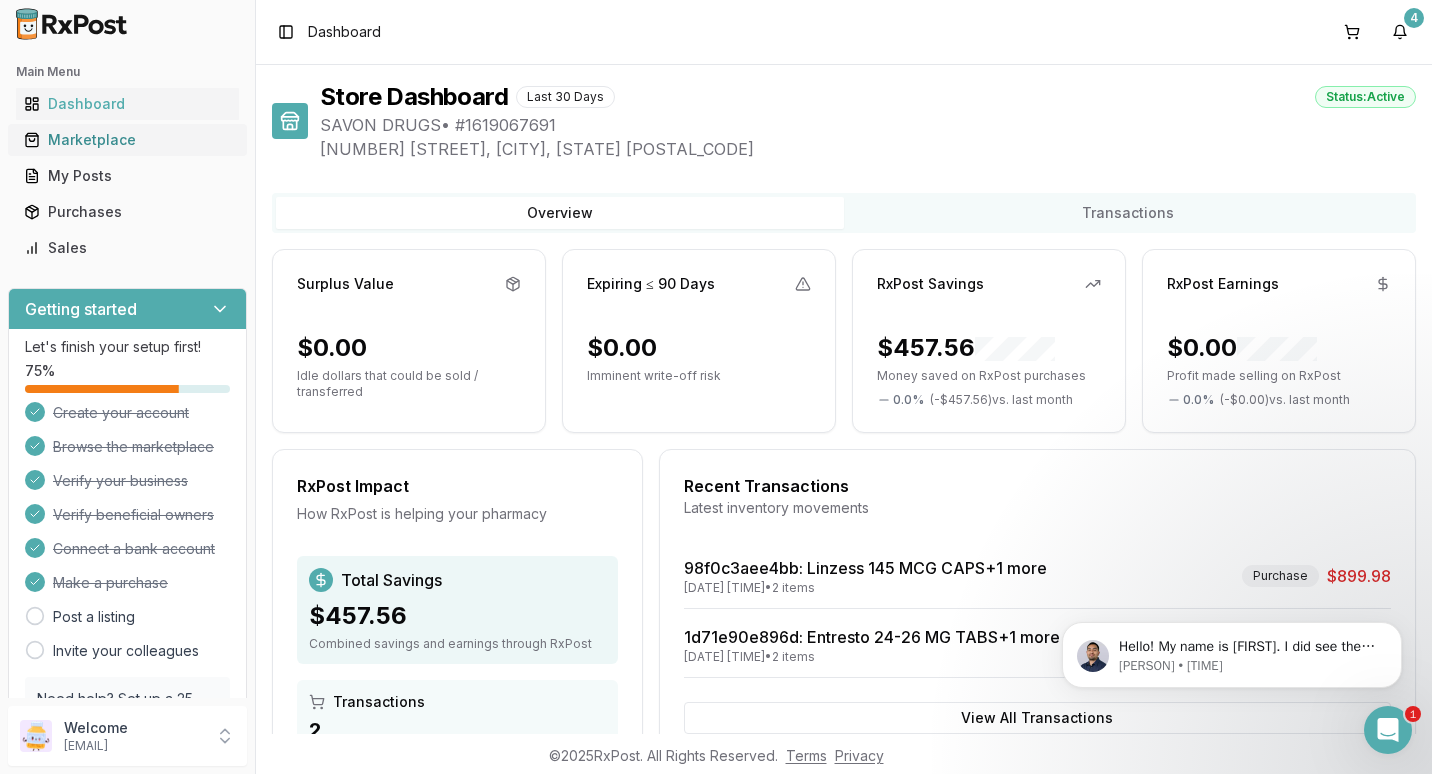 click on "Marketplace" at bounding box center [127, 140] 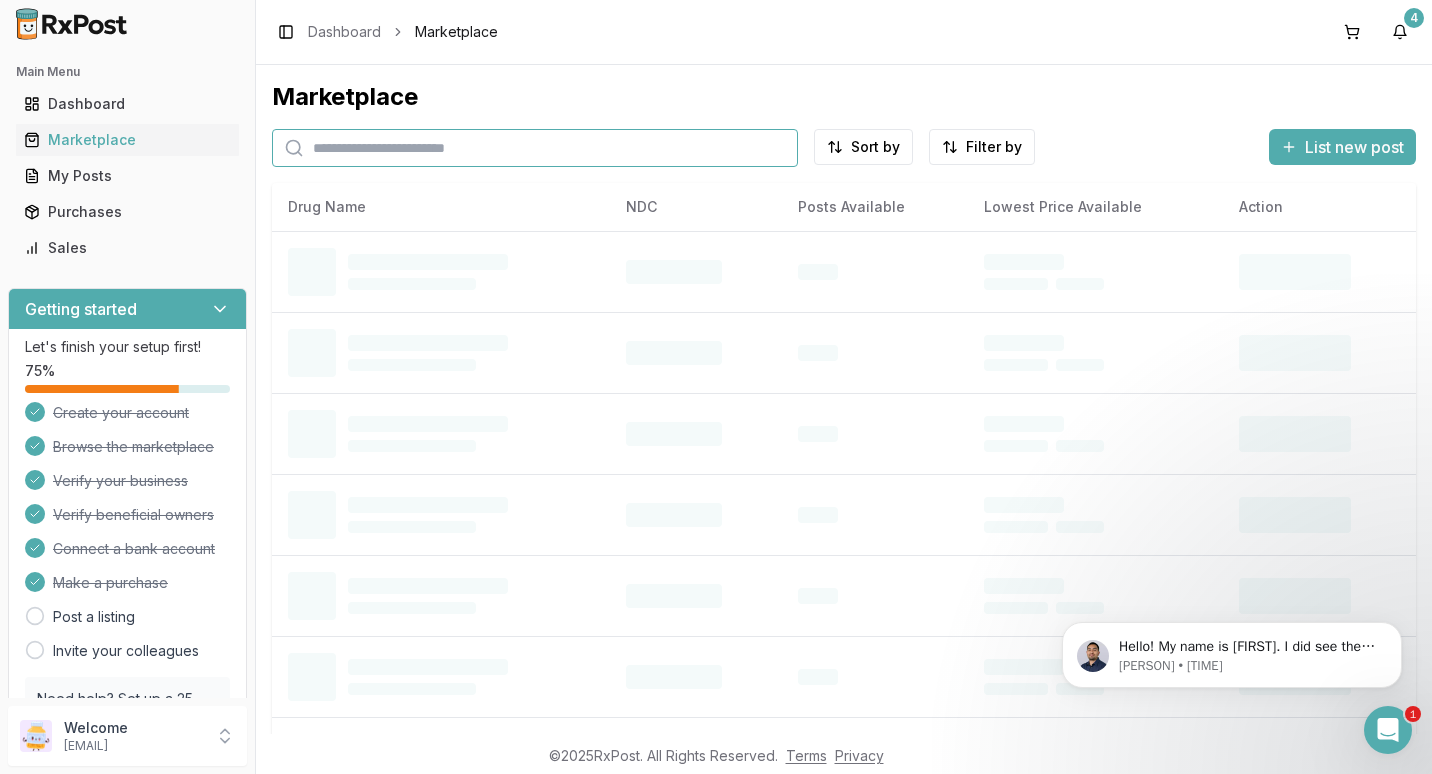 click at bounding box center [535, 148] 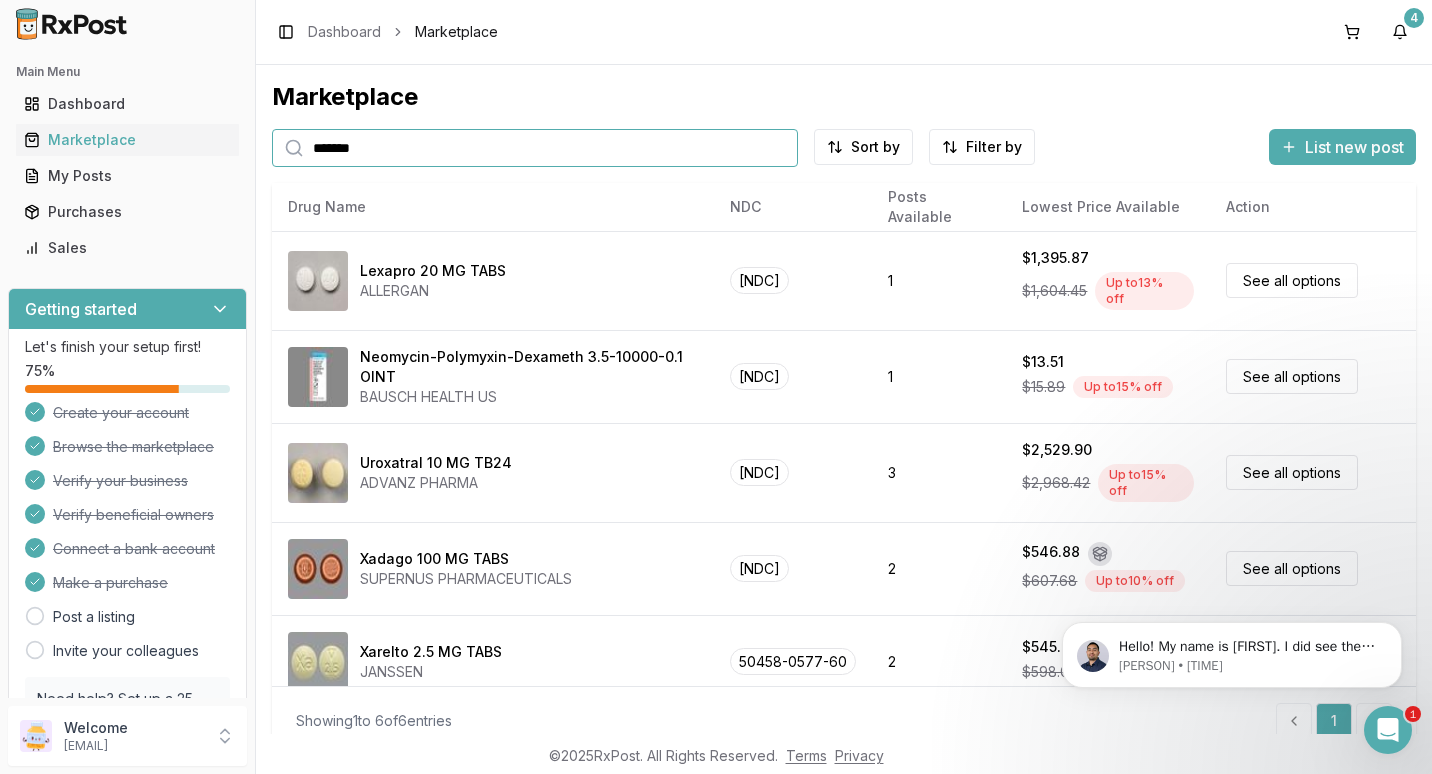 type on "*******" 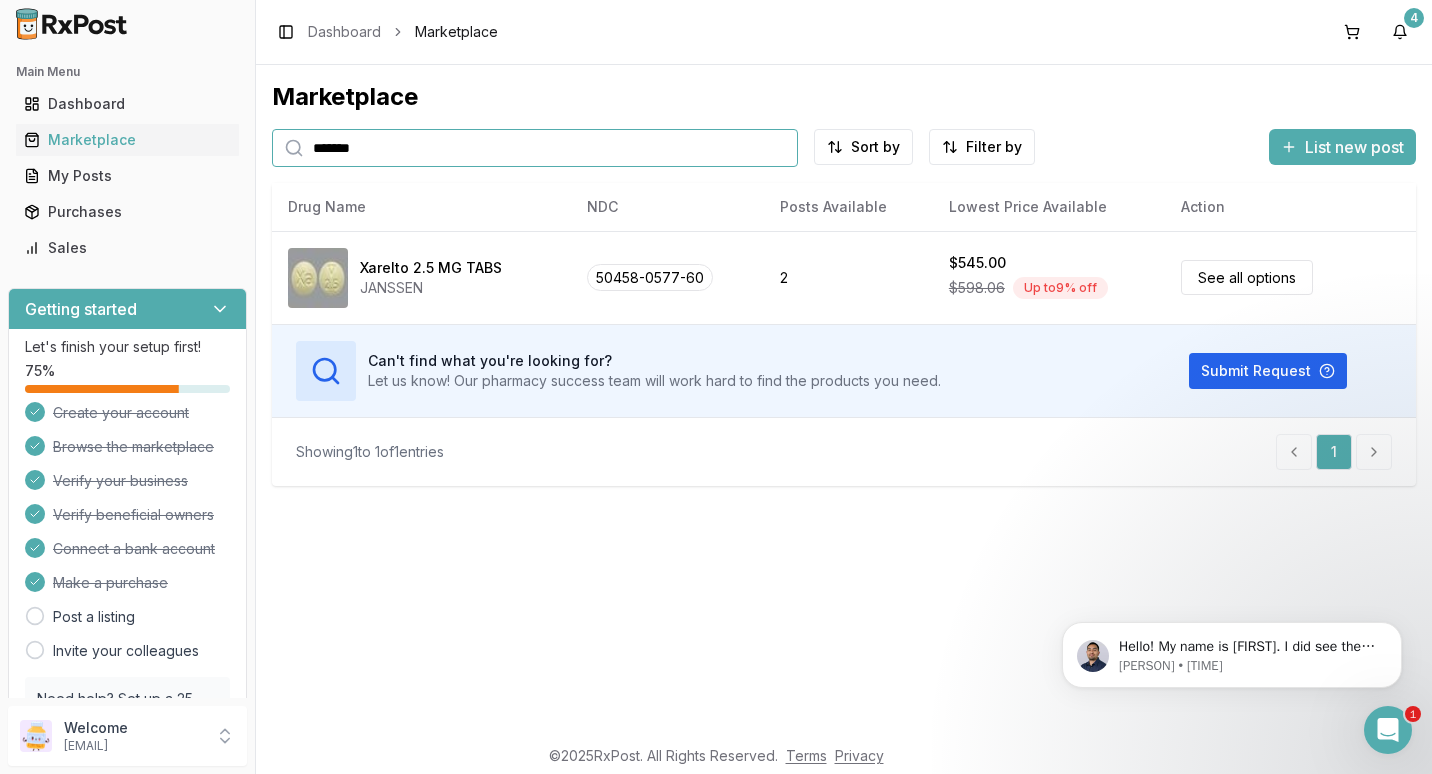 click on "*******" at bounding box center (535, 148) 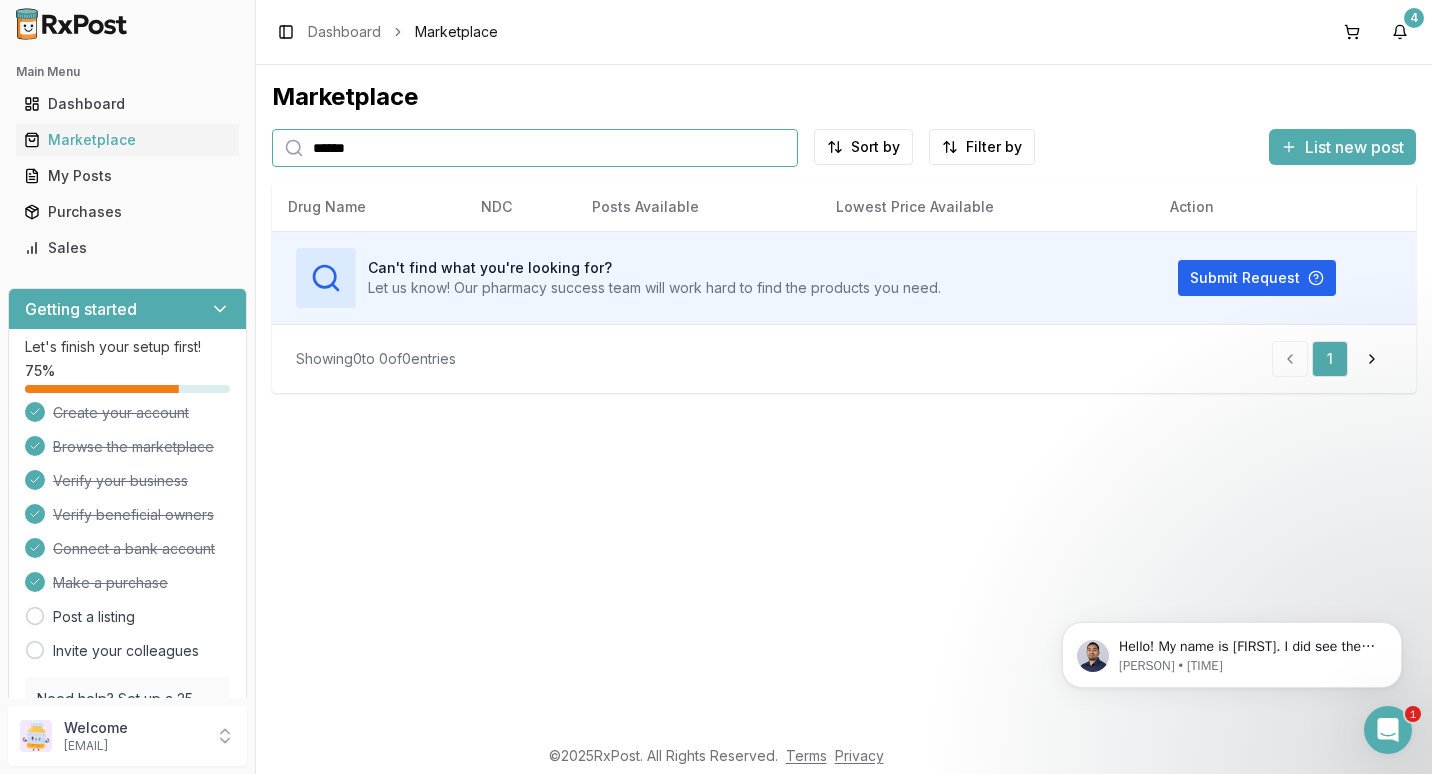 type on "******" 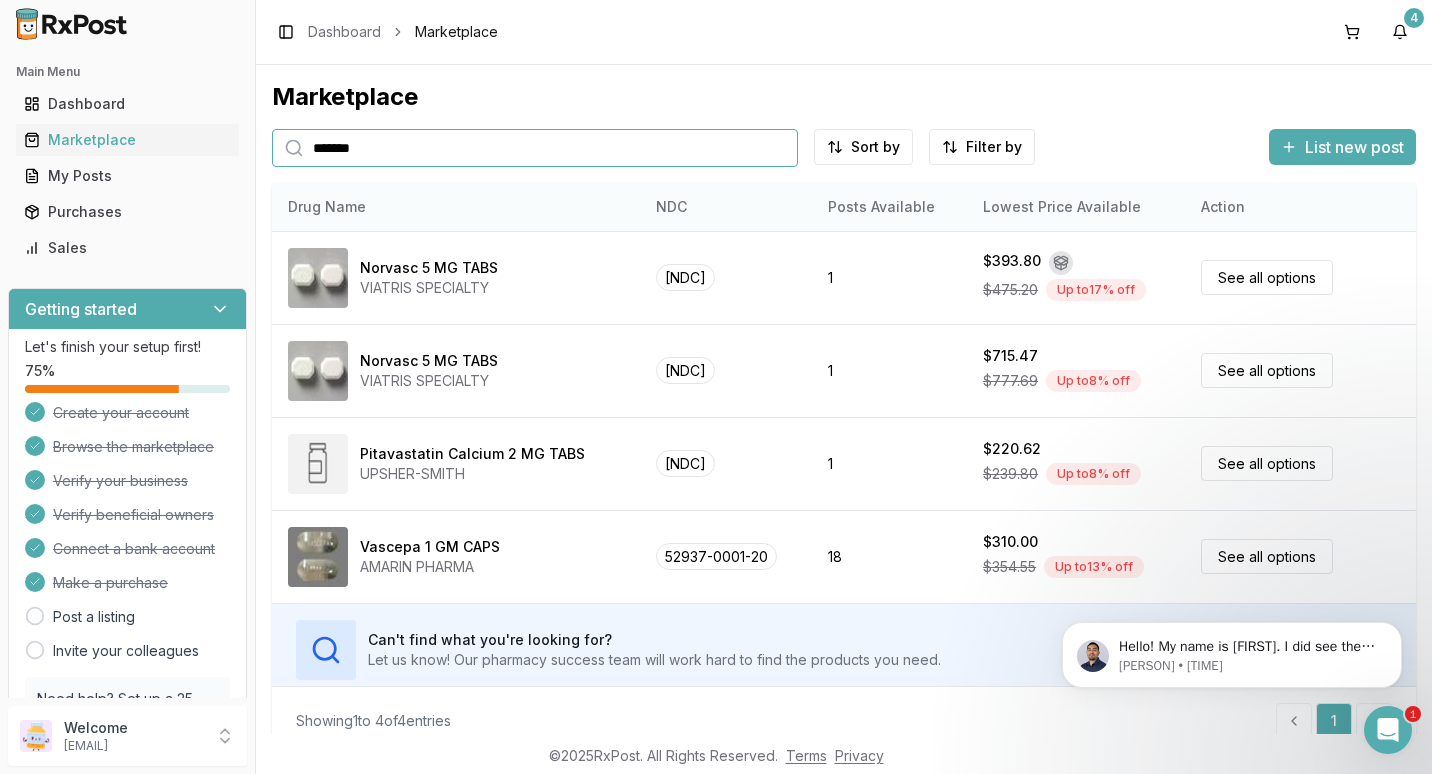 type on "*******" 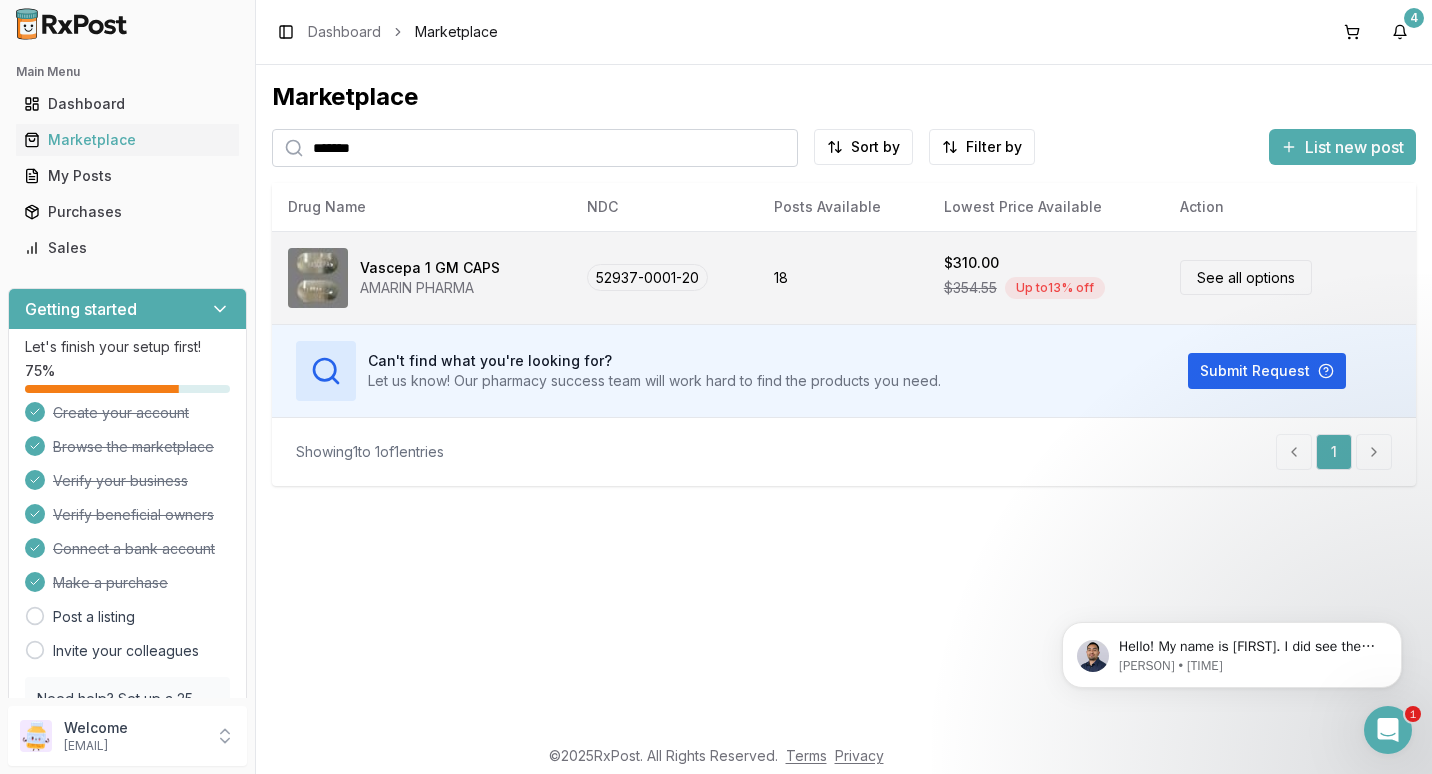 click on "See all options" at bounding box center [1246, 277] 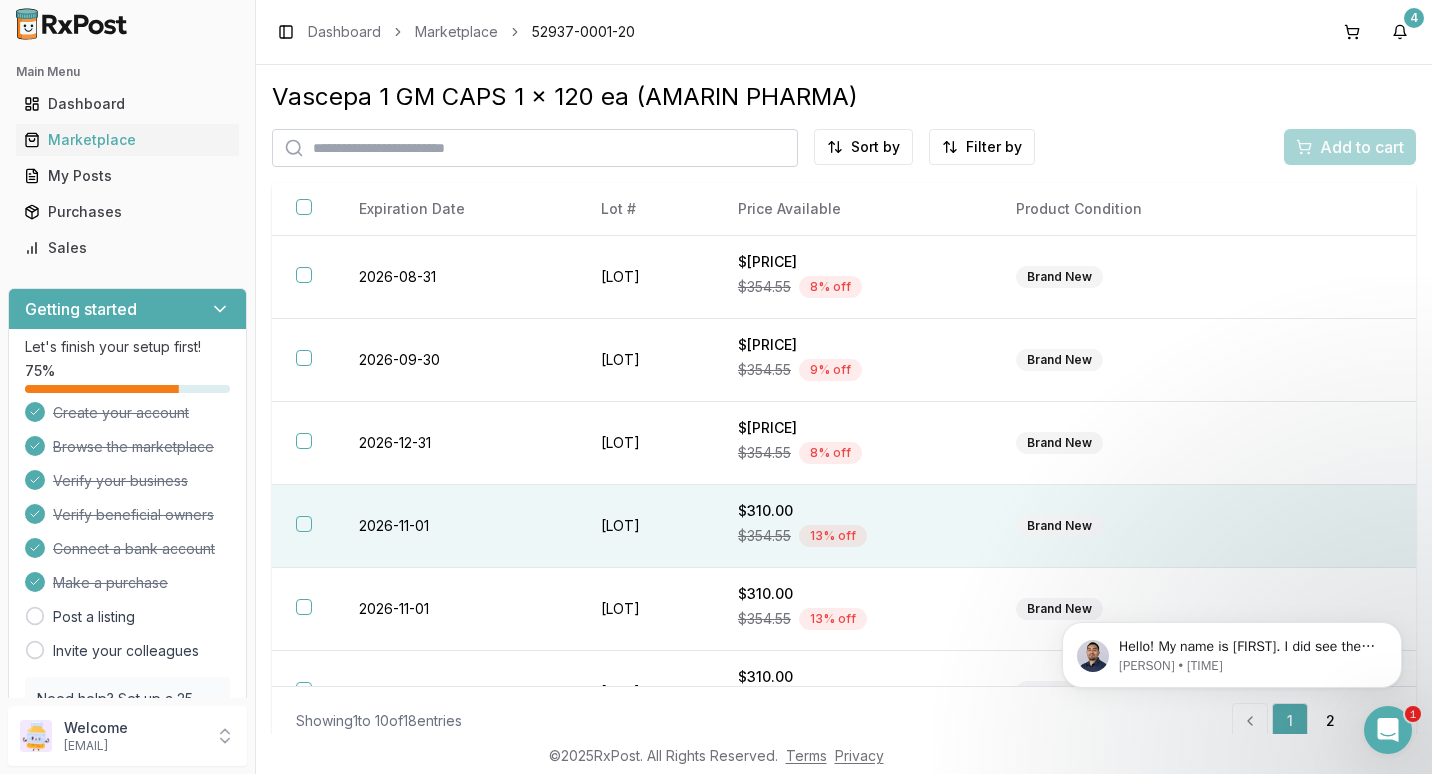 scroll, scrollTop: 100, scrollLeft: 0, axis: vertical 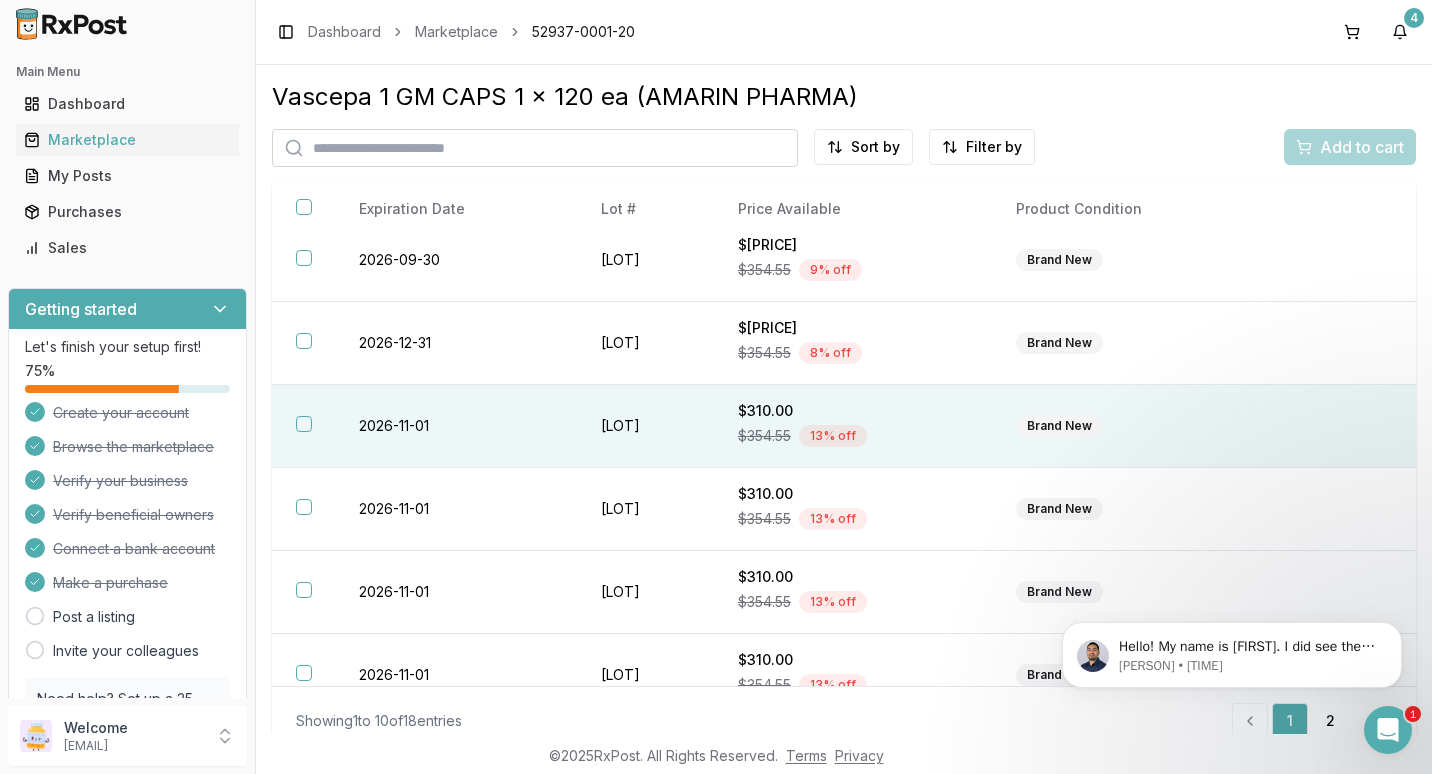 click at bounding box center [304, 424] 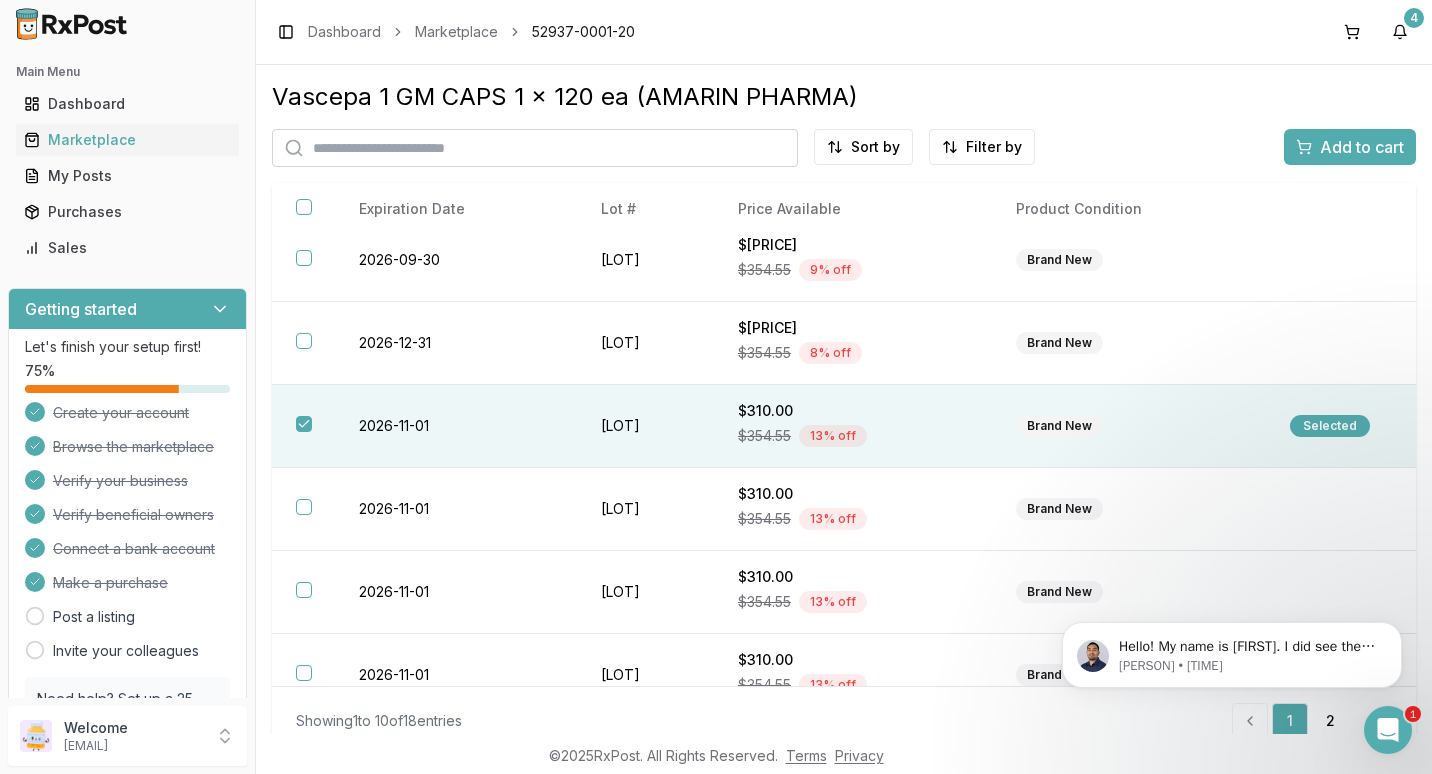 click on "Add to cart" at bounding box center [1362, 147] 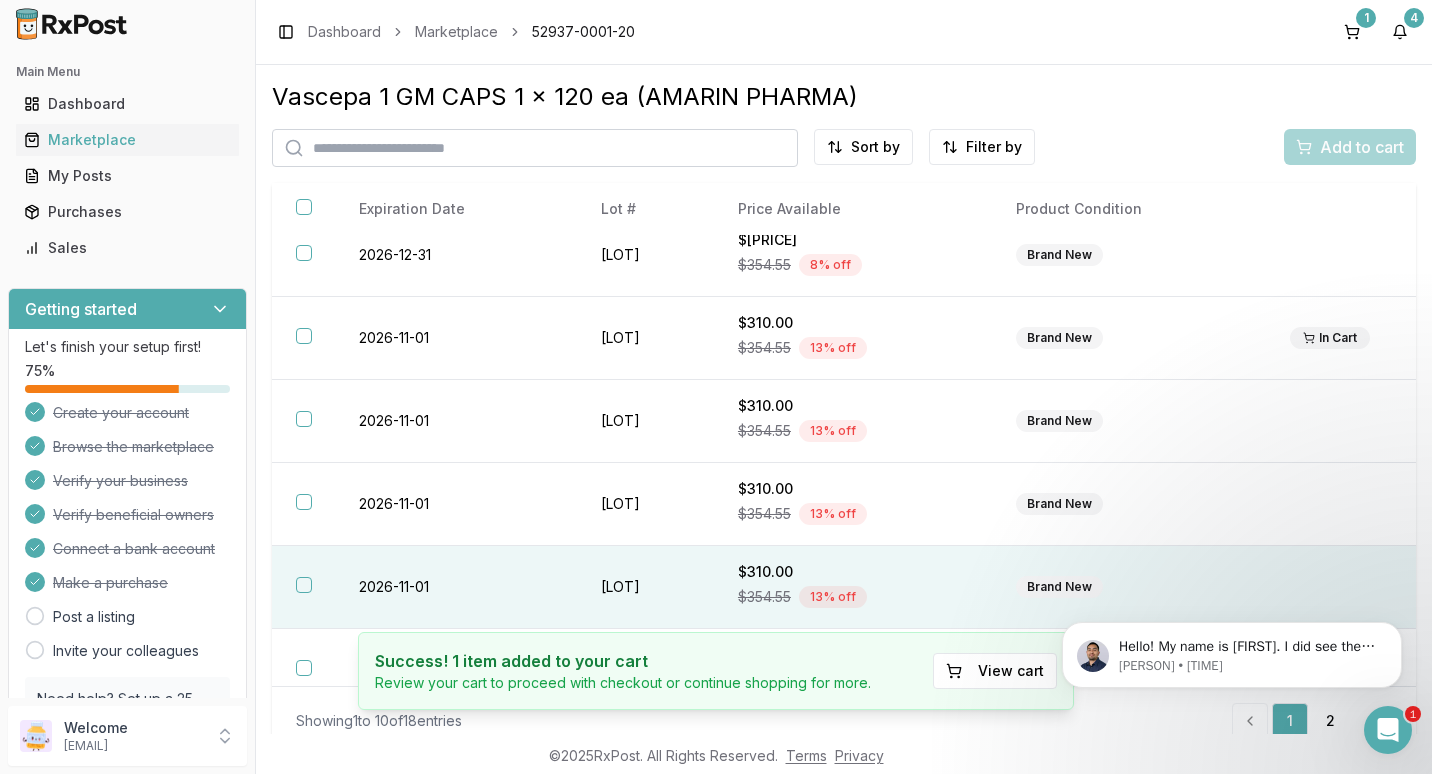 scroll, scrollTop: 379, scrollLeft: 0, axis: vertical 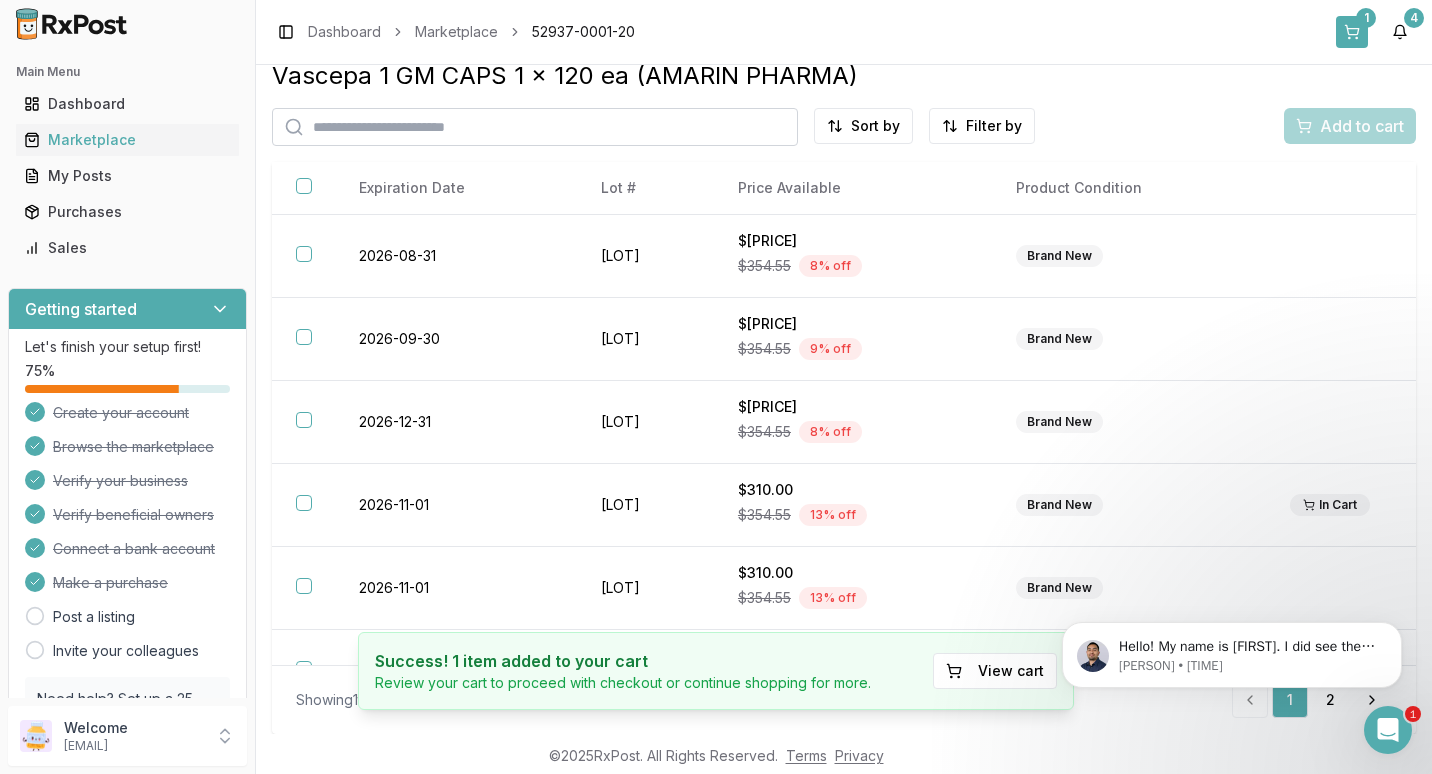 click on "1" at bounding box center [1366, 18] 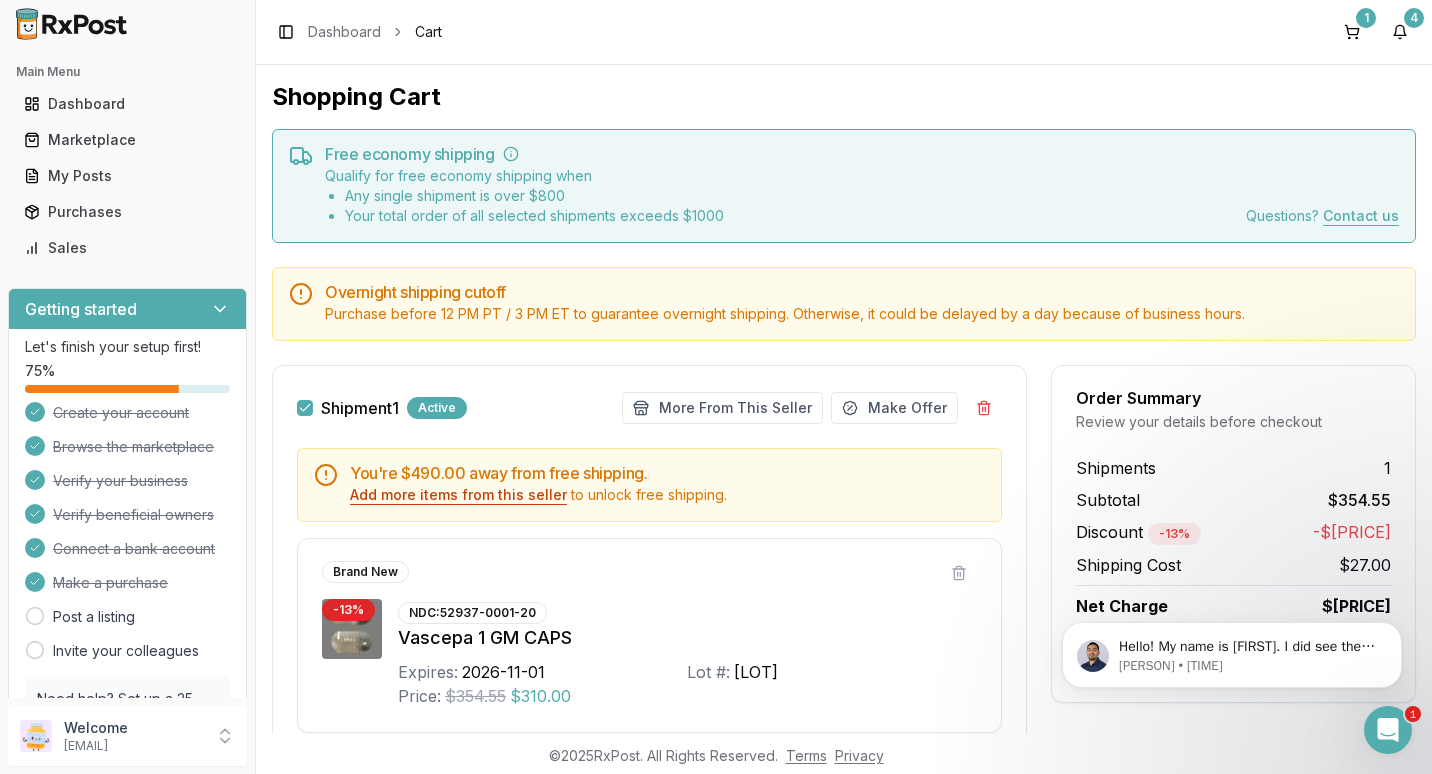 click on "Add more items from this seller" at bounding box center (458, 495) 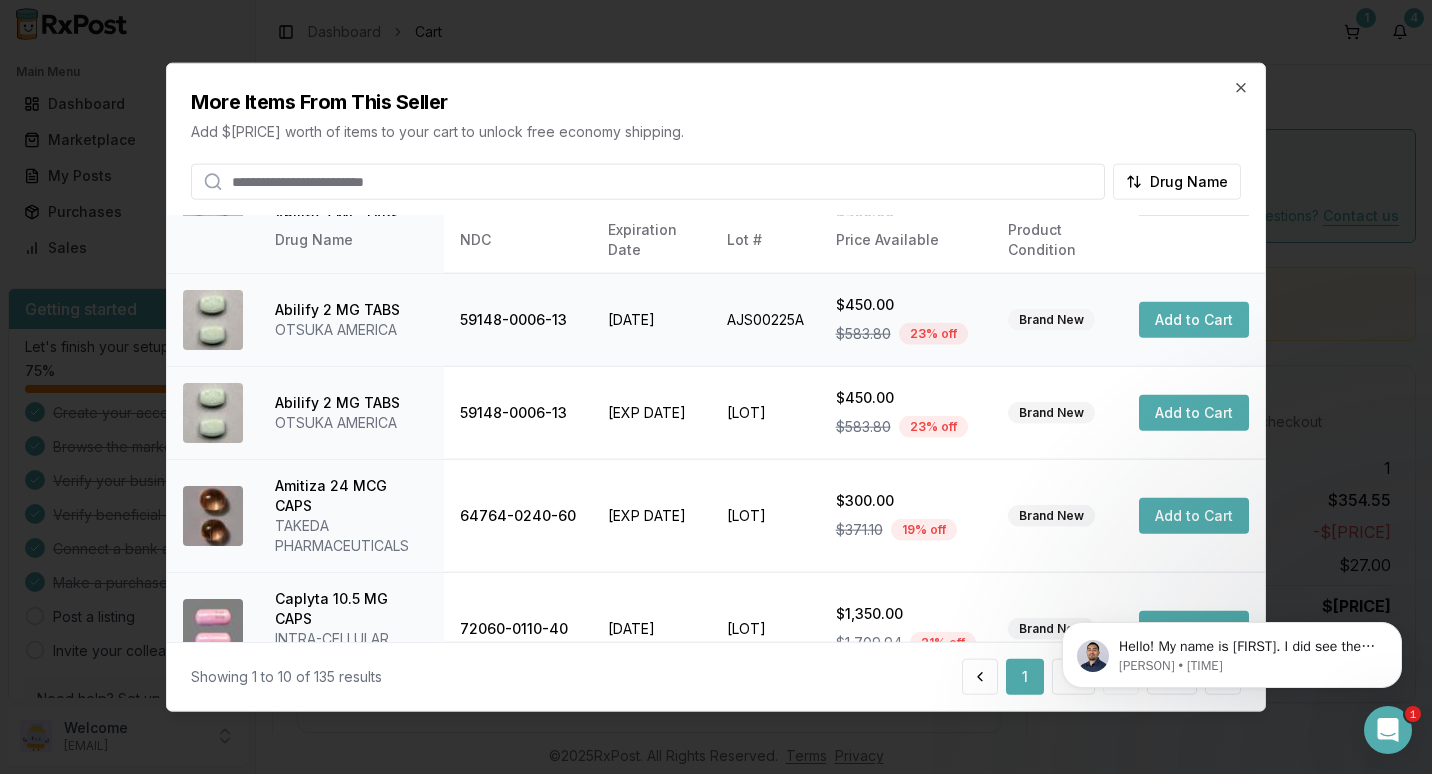 scroll, scrollTop: 552, scrollLeft: 0, axis: vertical 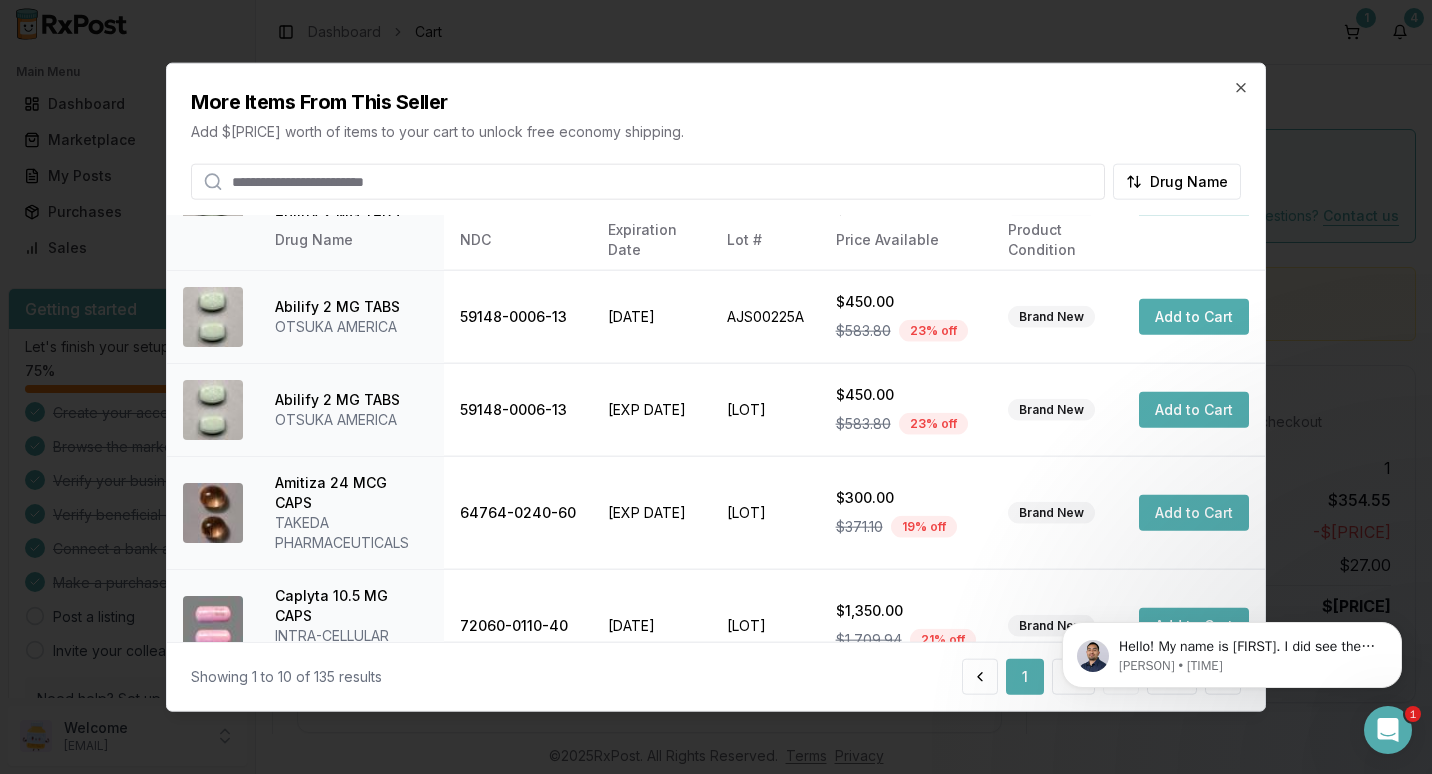 click on "Hello! My name is [FIRST]. I did see the other day you were searching Entresto and Farxiga I might have someone who has in stock was there a  specific strength and amount you were looking for? [FIRST] • 16h ago" at bounding box center [1232, 650] 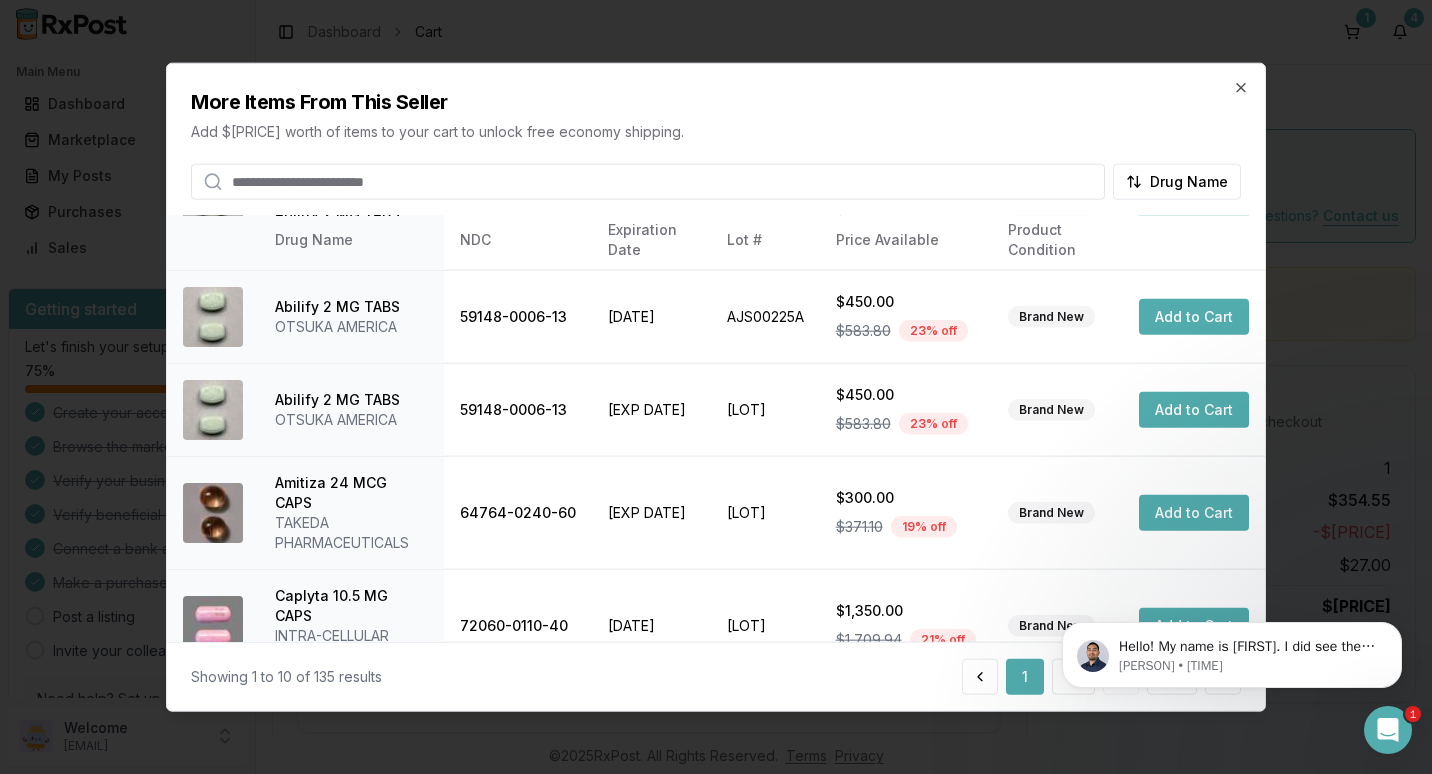 click on "Hello! My name is [FIRST]. I did see the other day you were searching Entresto and Farxiga I might have someone who has in stock was there a  specific strength and amount you were looking for? [FIRST] • 16h ago" at bounding box center [1232, 563] 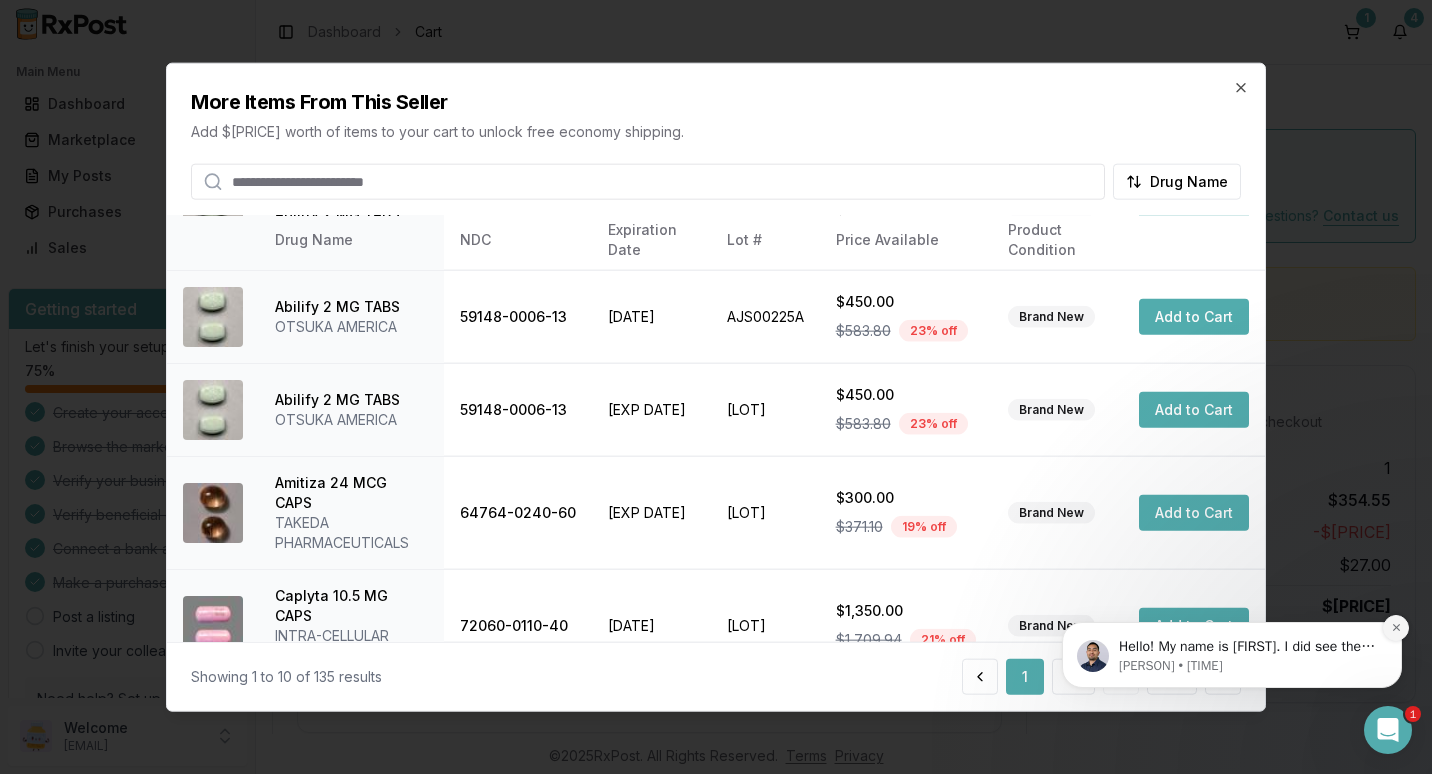 click 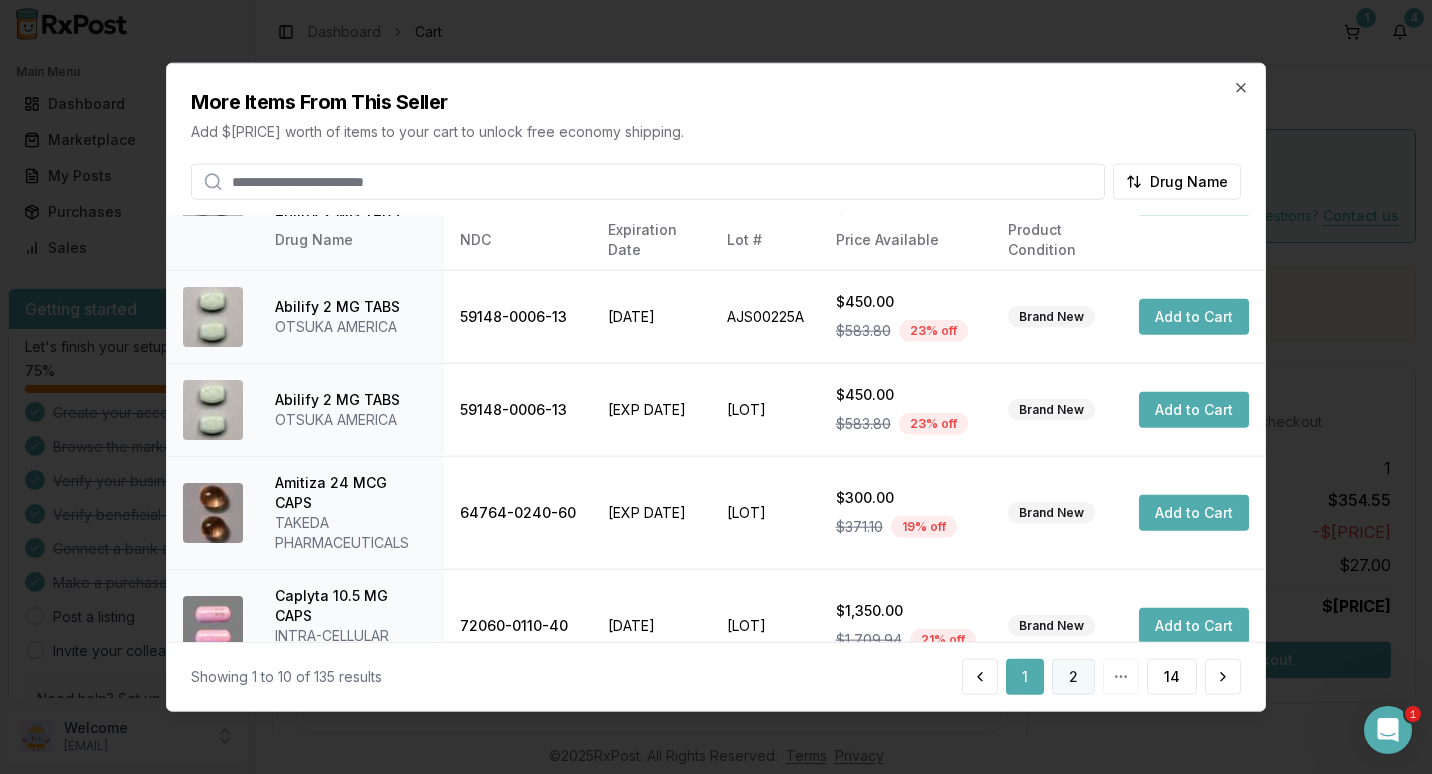 click on "2" at bounding box center [1073, 676] 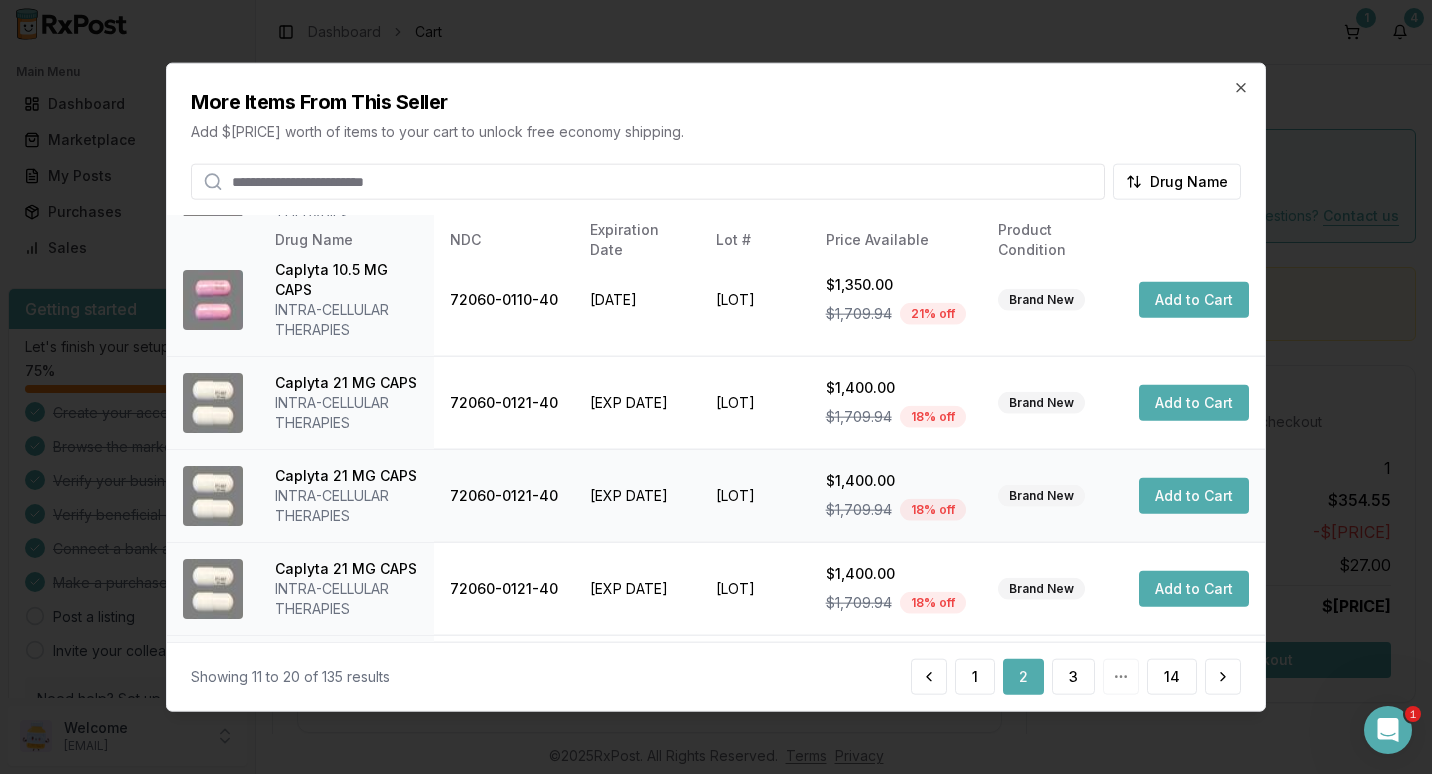 scroll, scrollTop: 672, scrollLeft: 0, axis: vertical 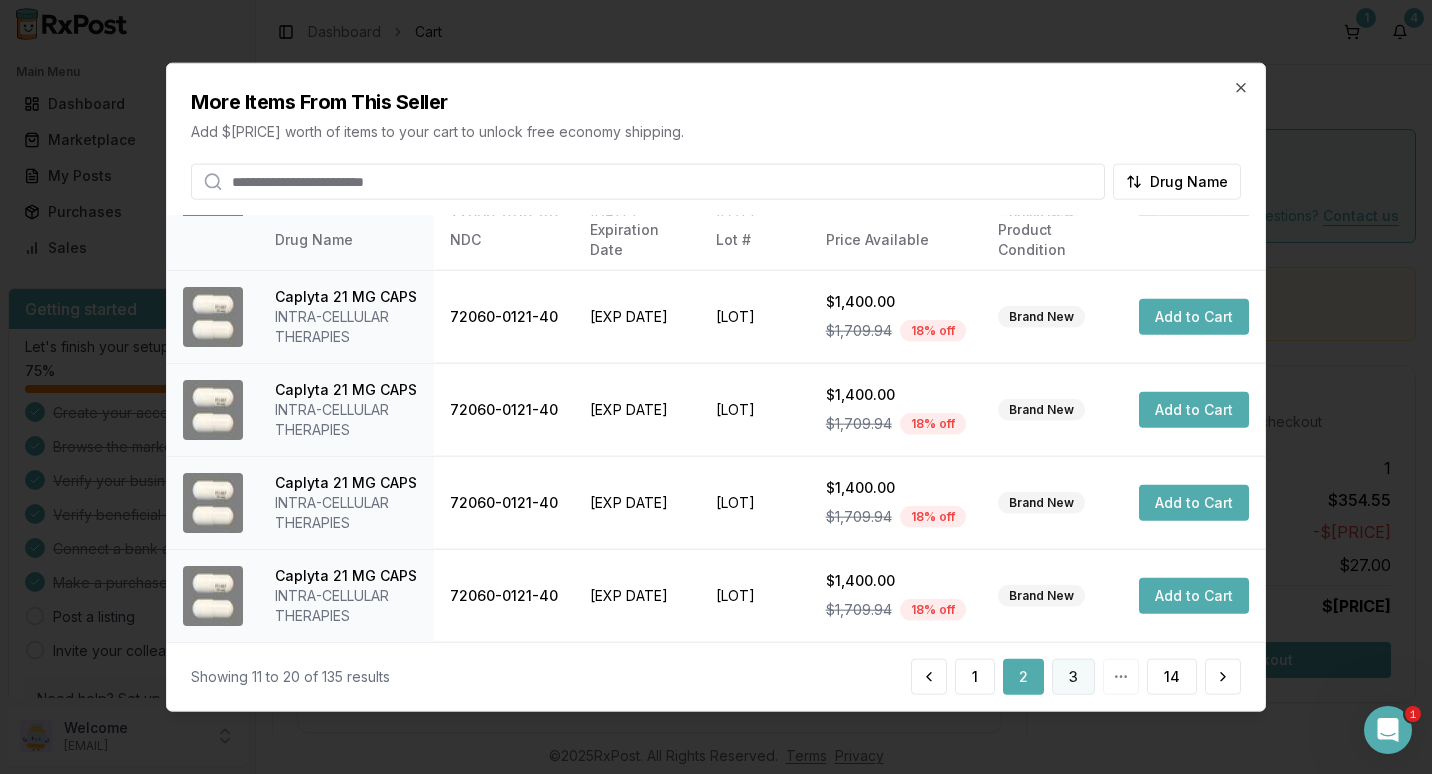 click on "3" at bounding box center [1073, 676] 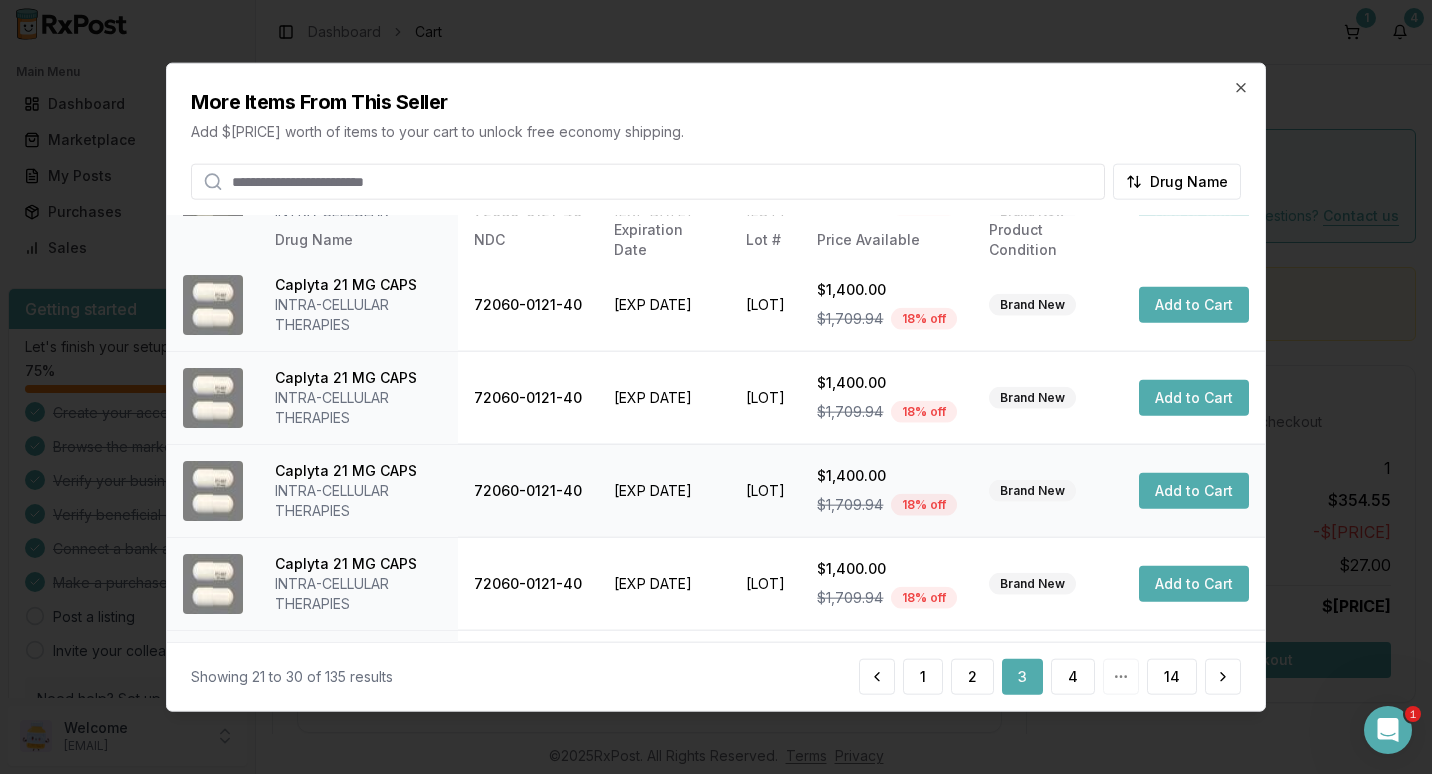 scroll, scrollTop: 552, scrollLeft: 0, axis: vertical 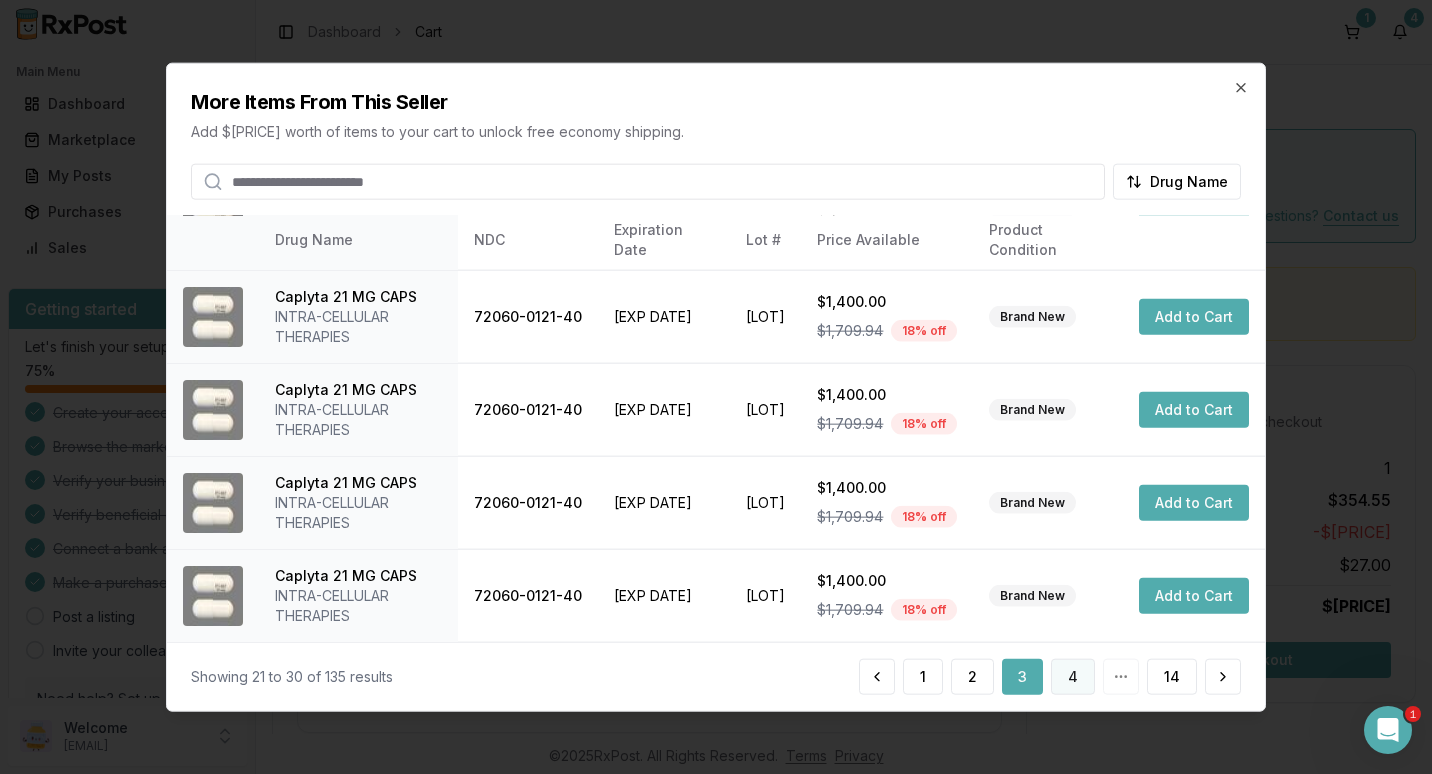 click on "4" at bounding box center (1073, 676) 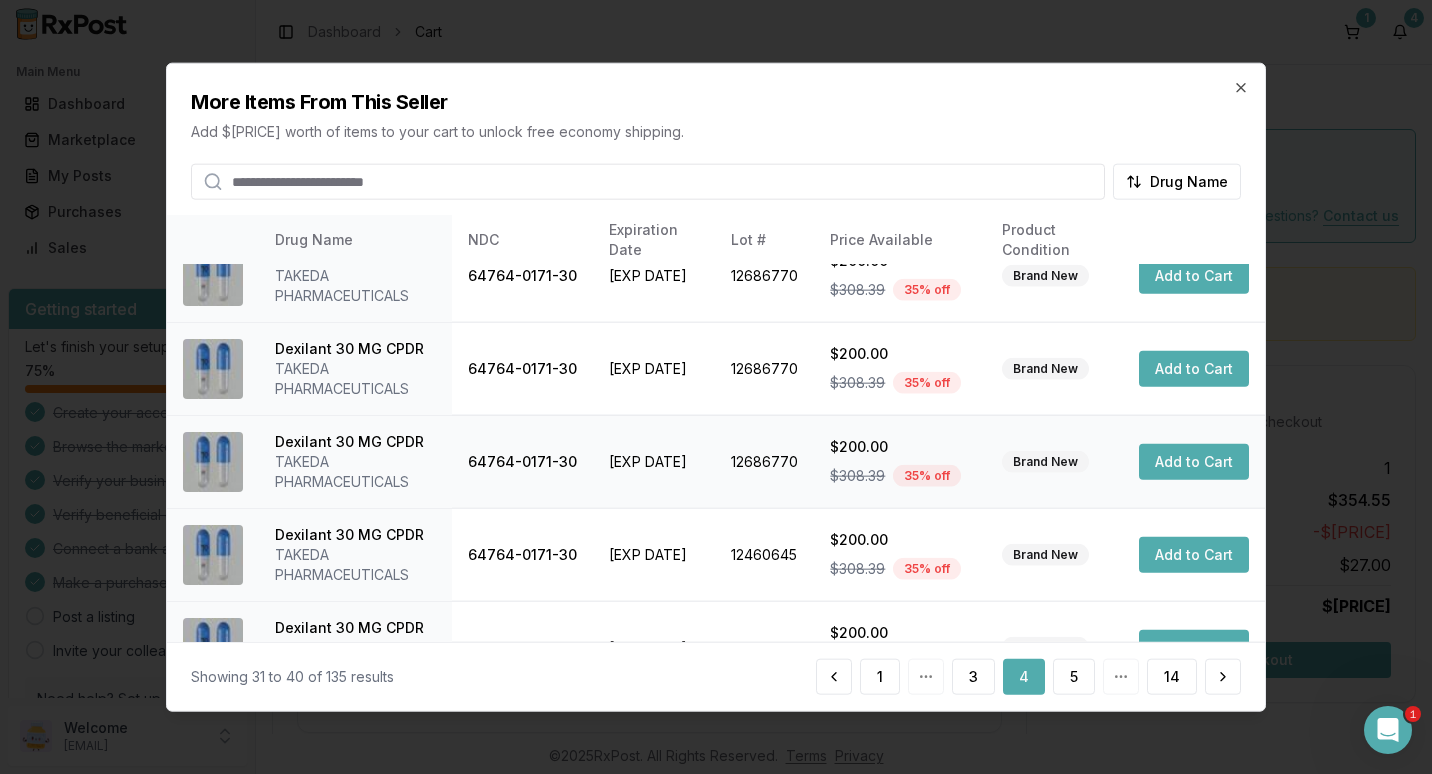 scroll, scrollTop: 552, scrollLeft: 0, axis: vertical 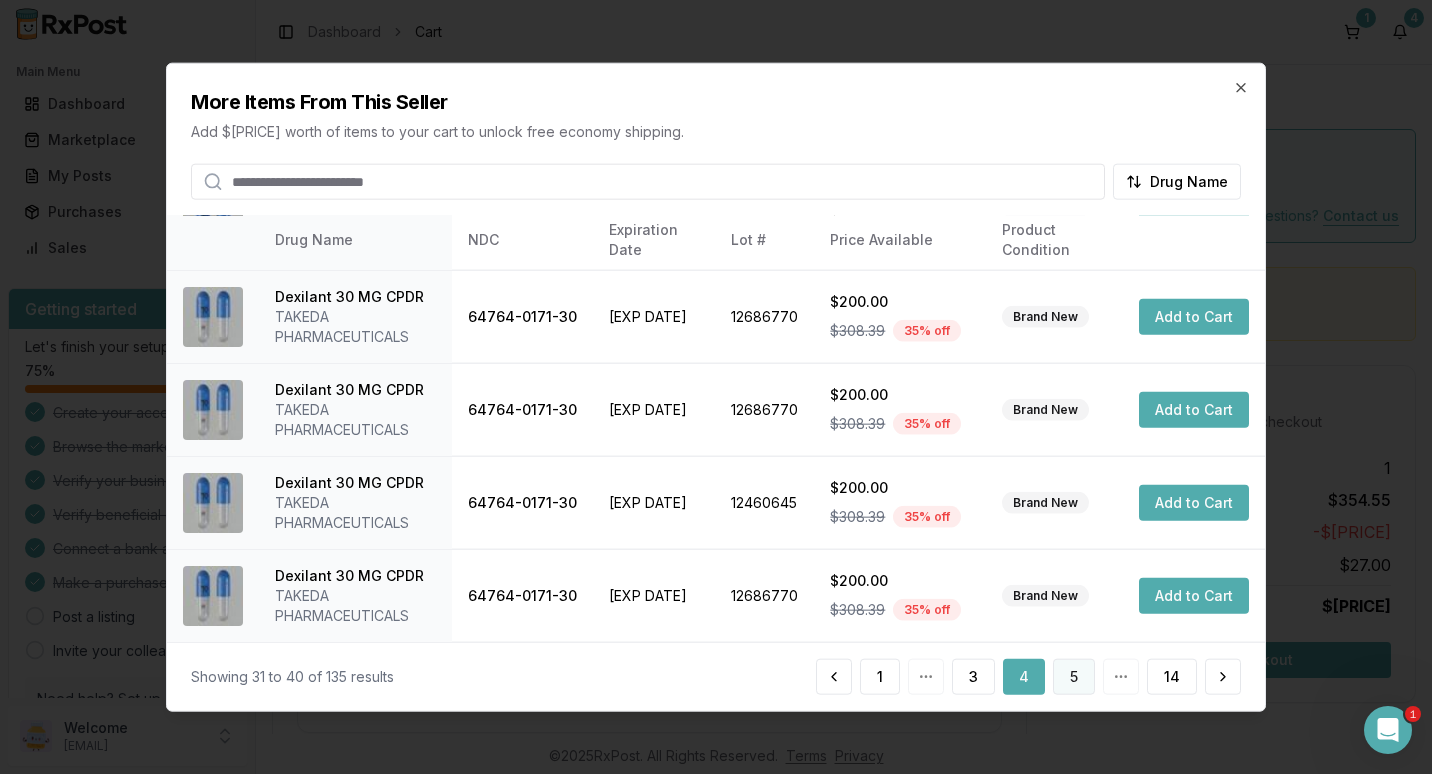 click on "5" at bounding box center (1074, 676) 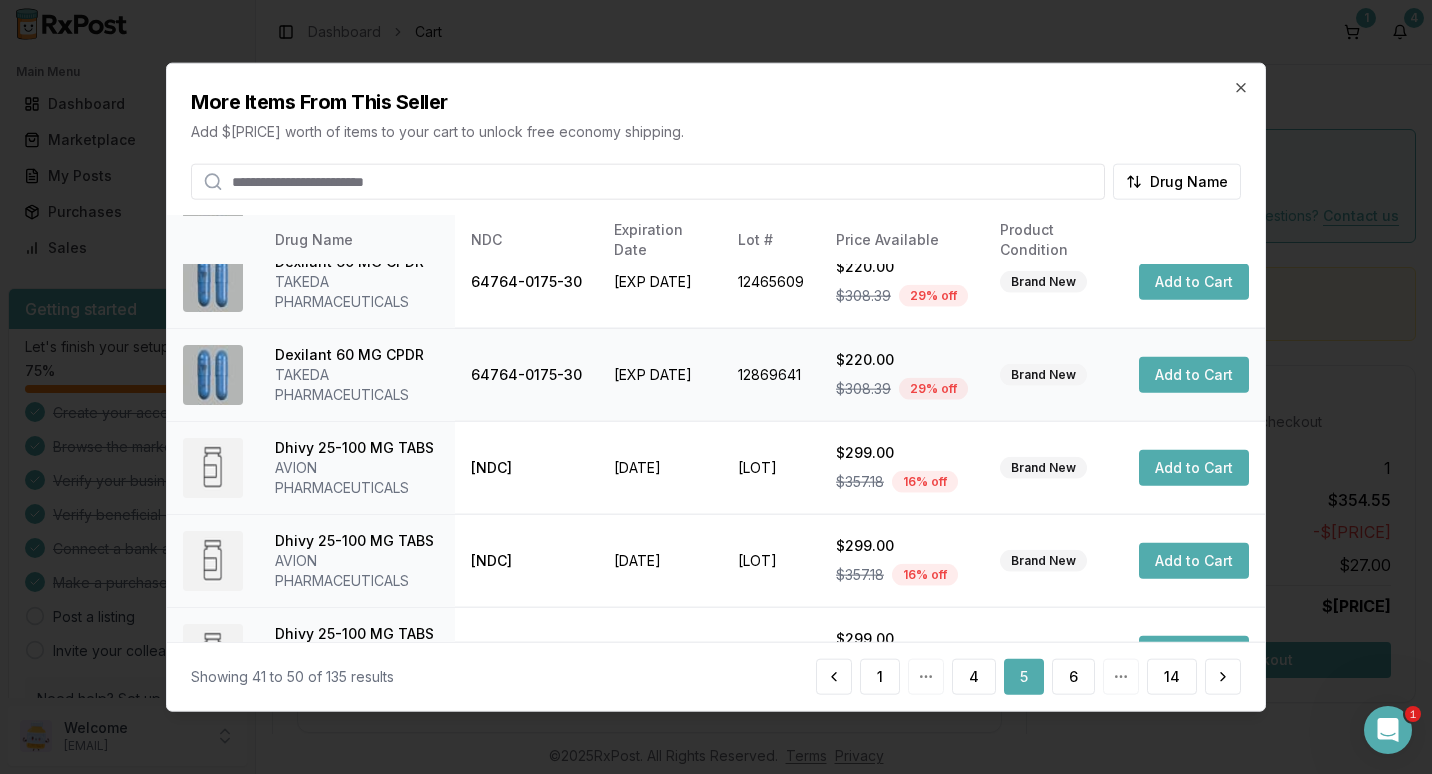 scroll, scrollTop: 612, scrollLeft: 0, axis: vertical 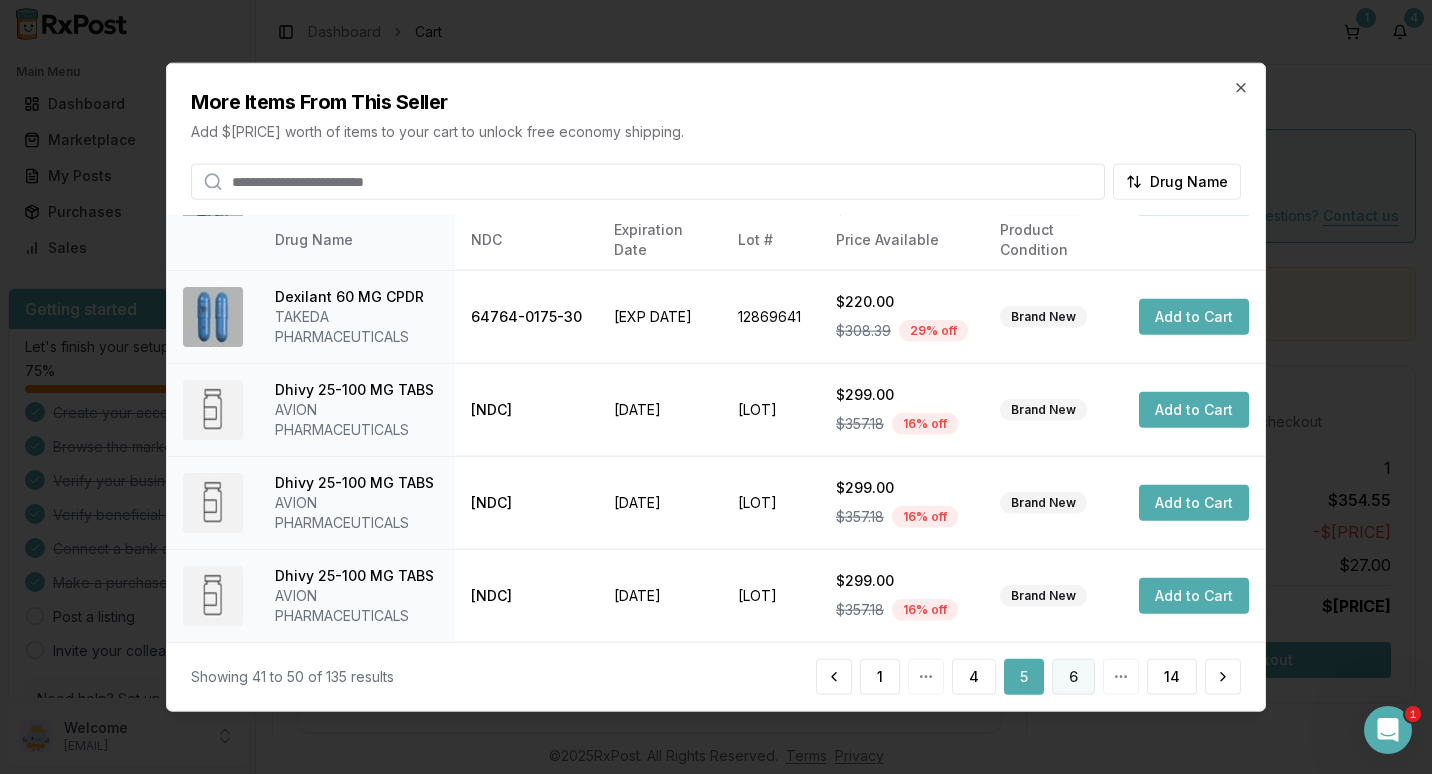 click on "6" at bounding box center [1073, 676] 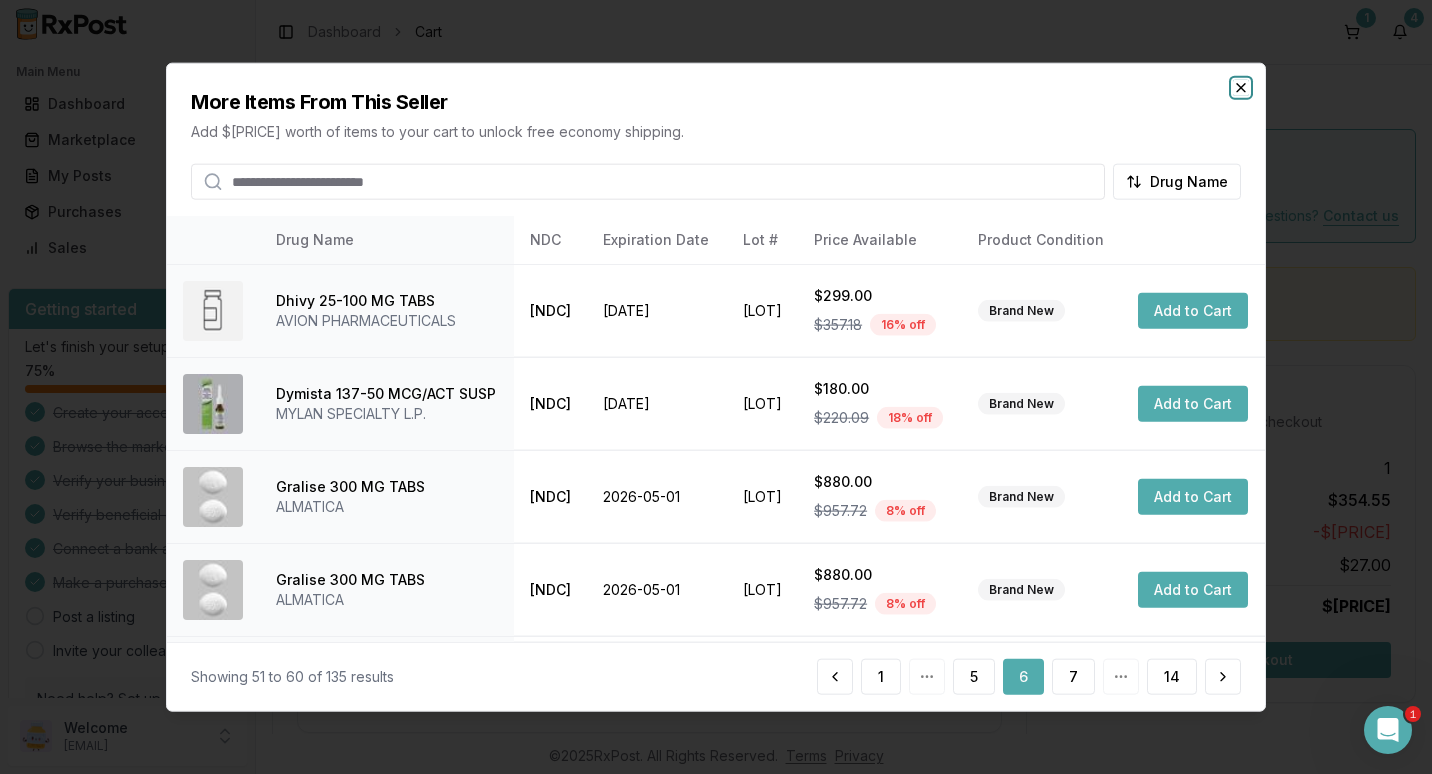 click 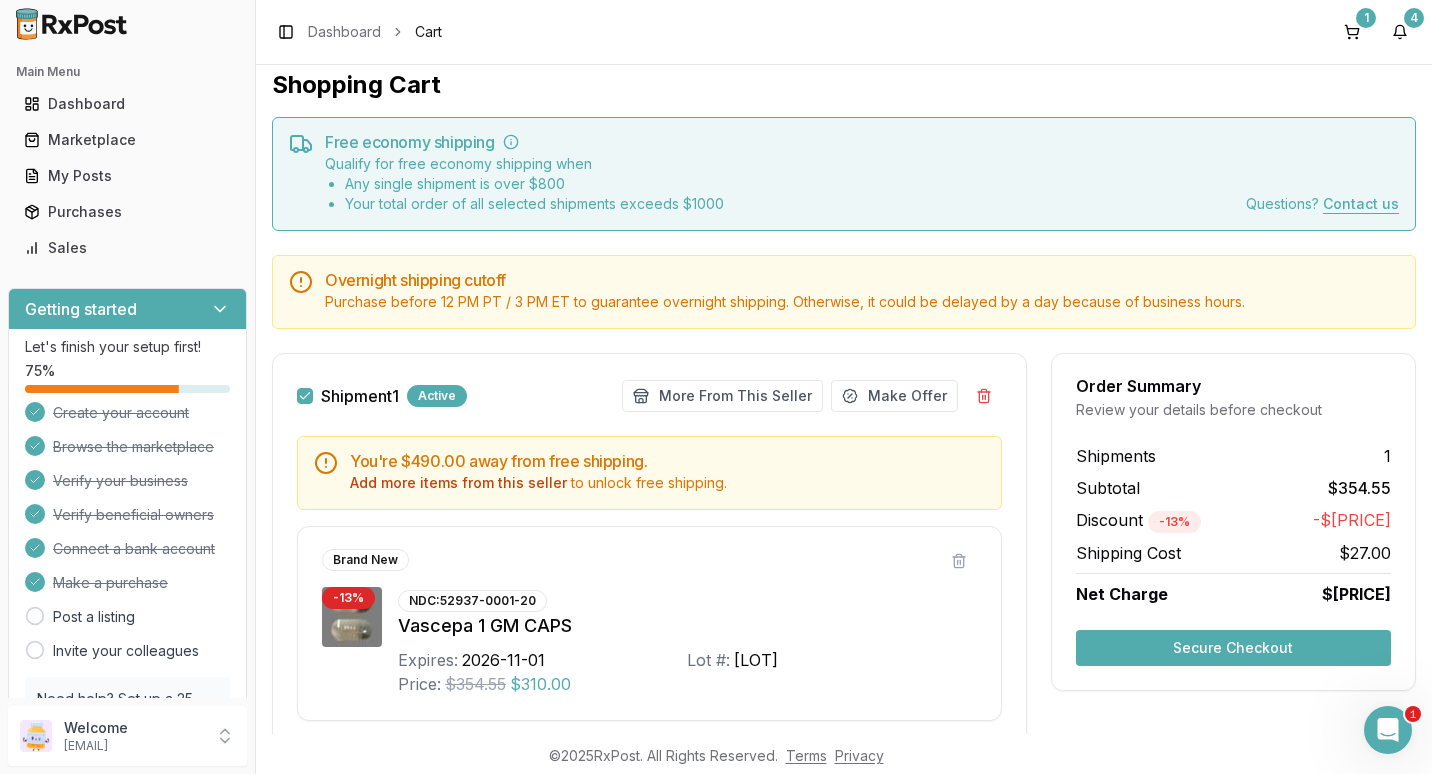 scroll, scrollTop: 0, scrollLeft: 0, axis: both 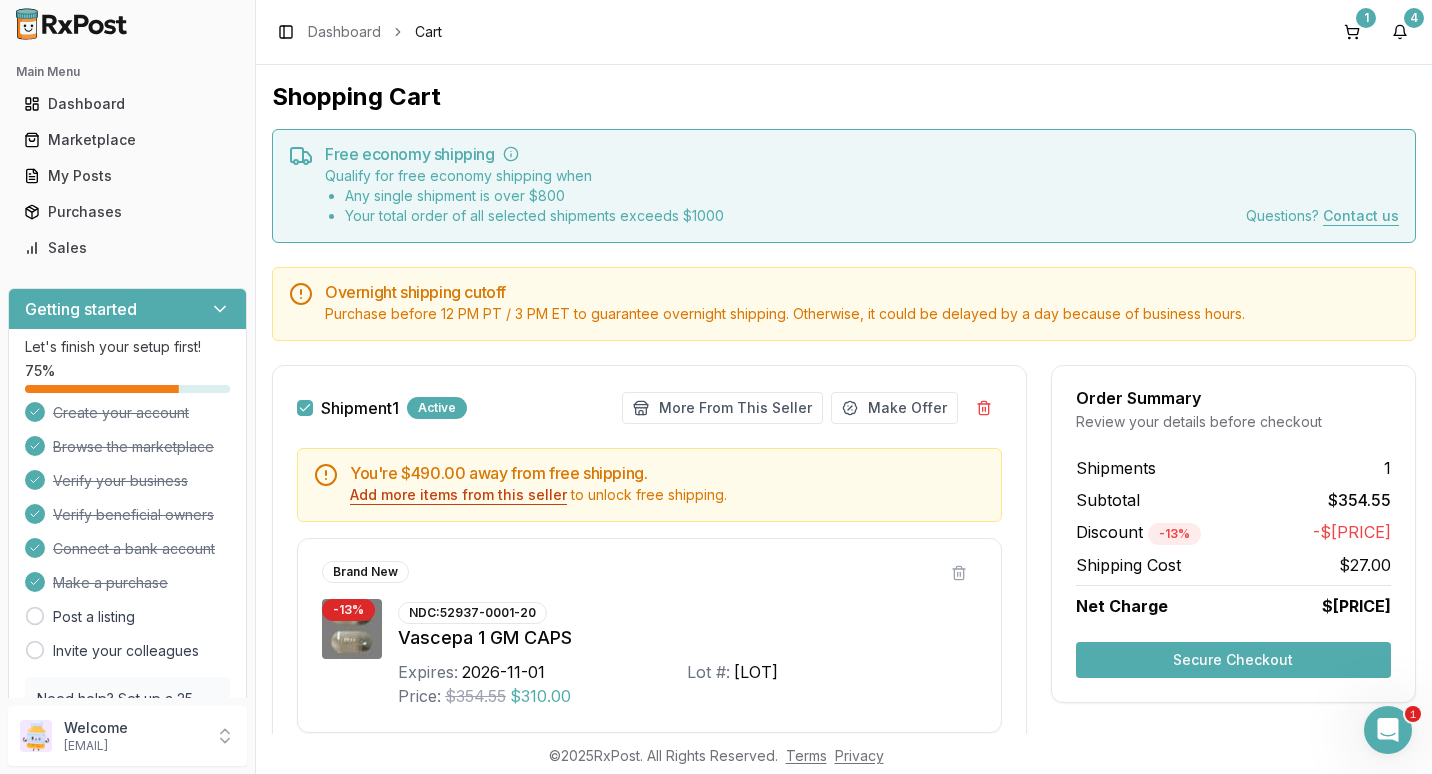 click on "Add more items from this seller" at bounding box center [458, 495] 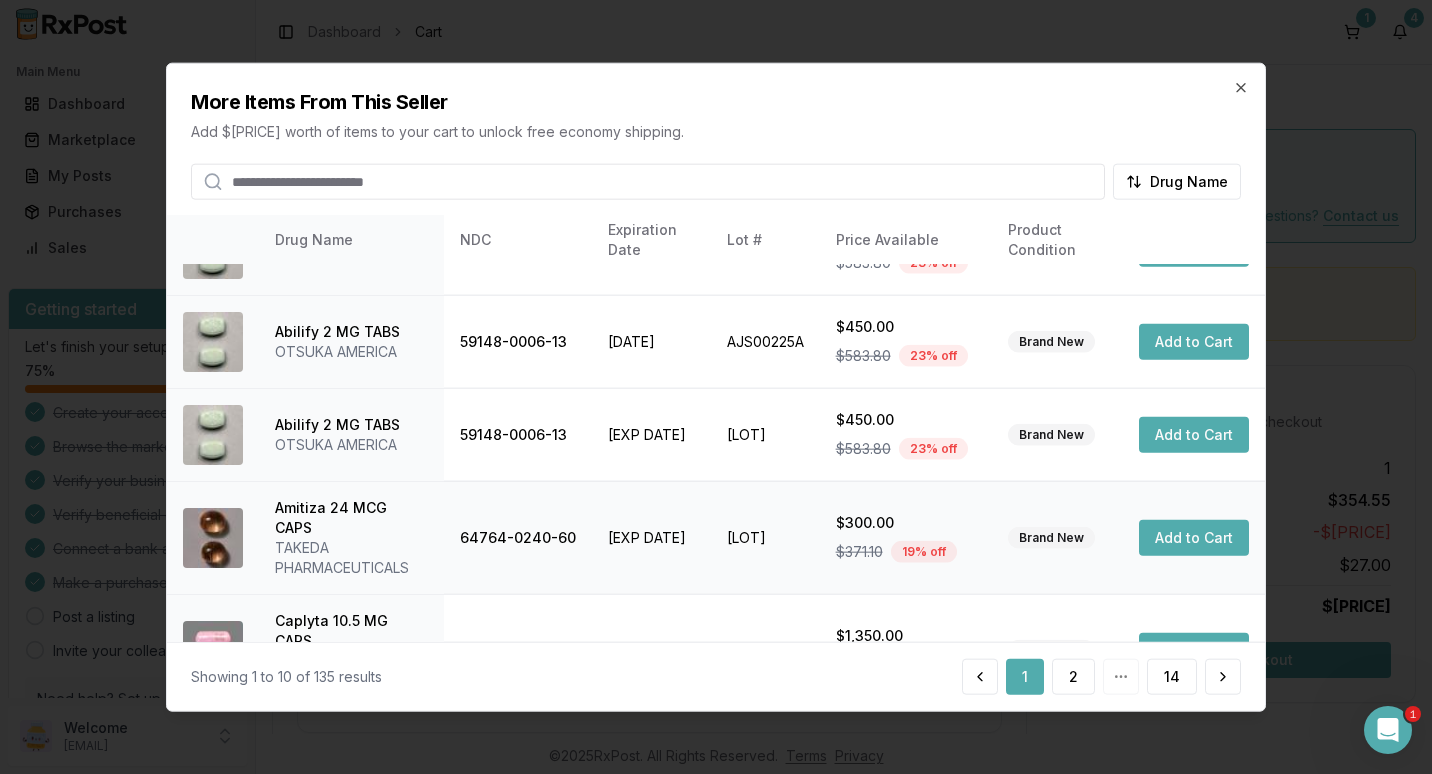 scroll, scrollTop: 552, scrollLeft: 0, axis: vertical 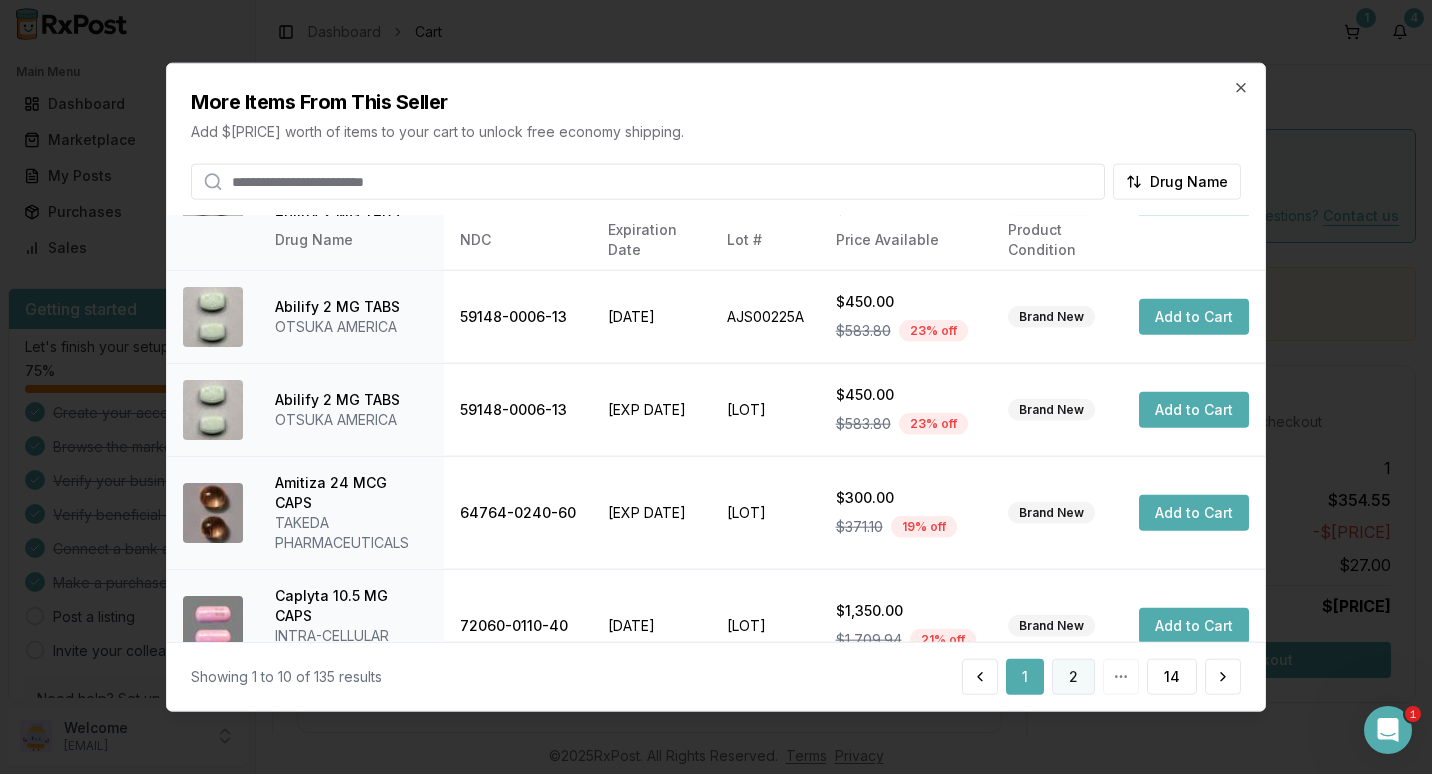 click on "2" at bounding box center (1073, 676) 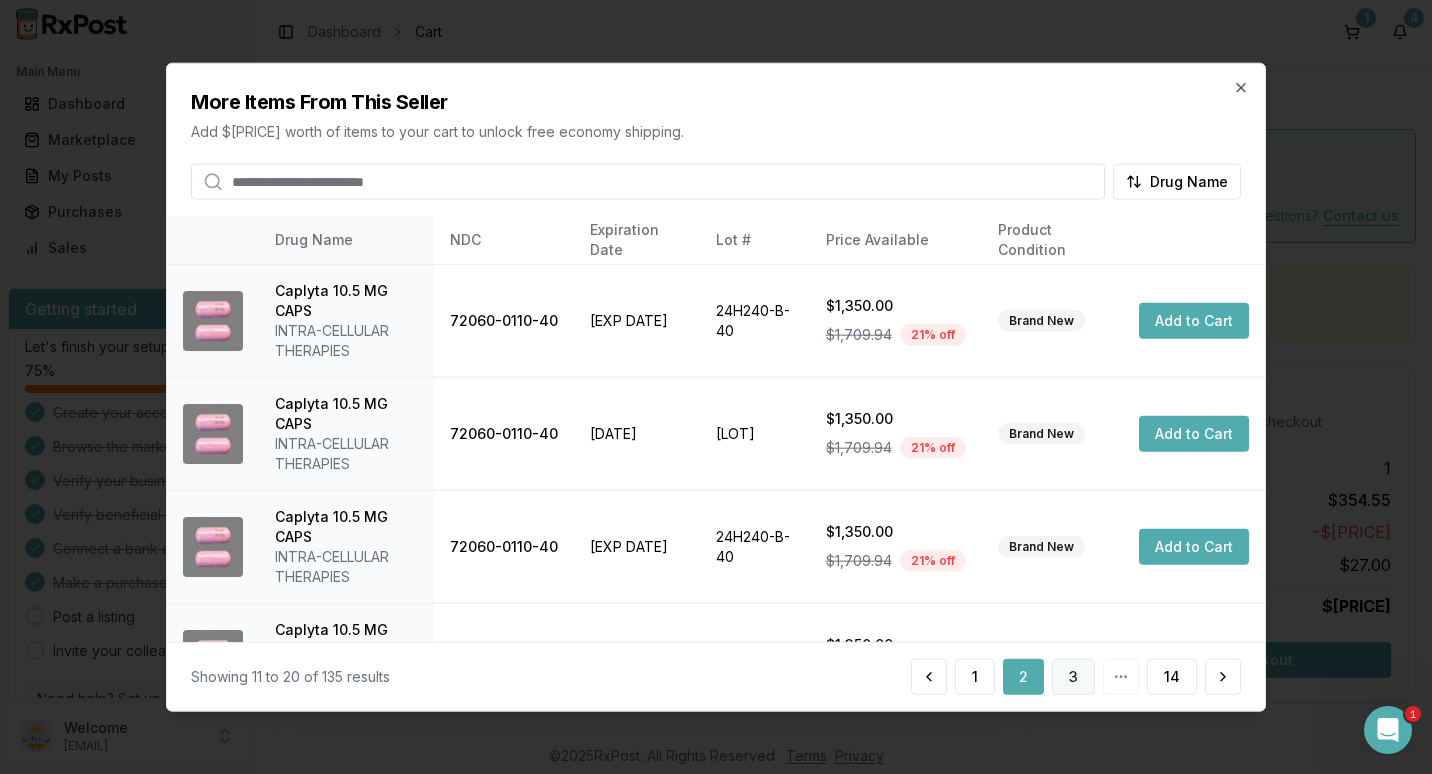 click on "3" at bounding box center [1073, 676] 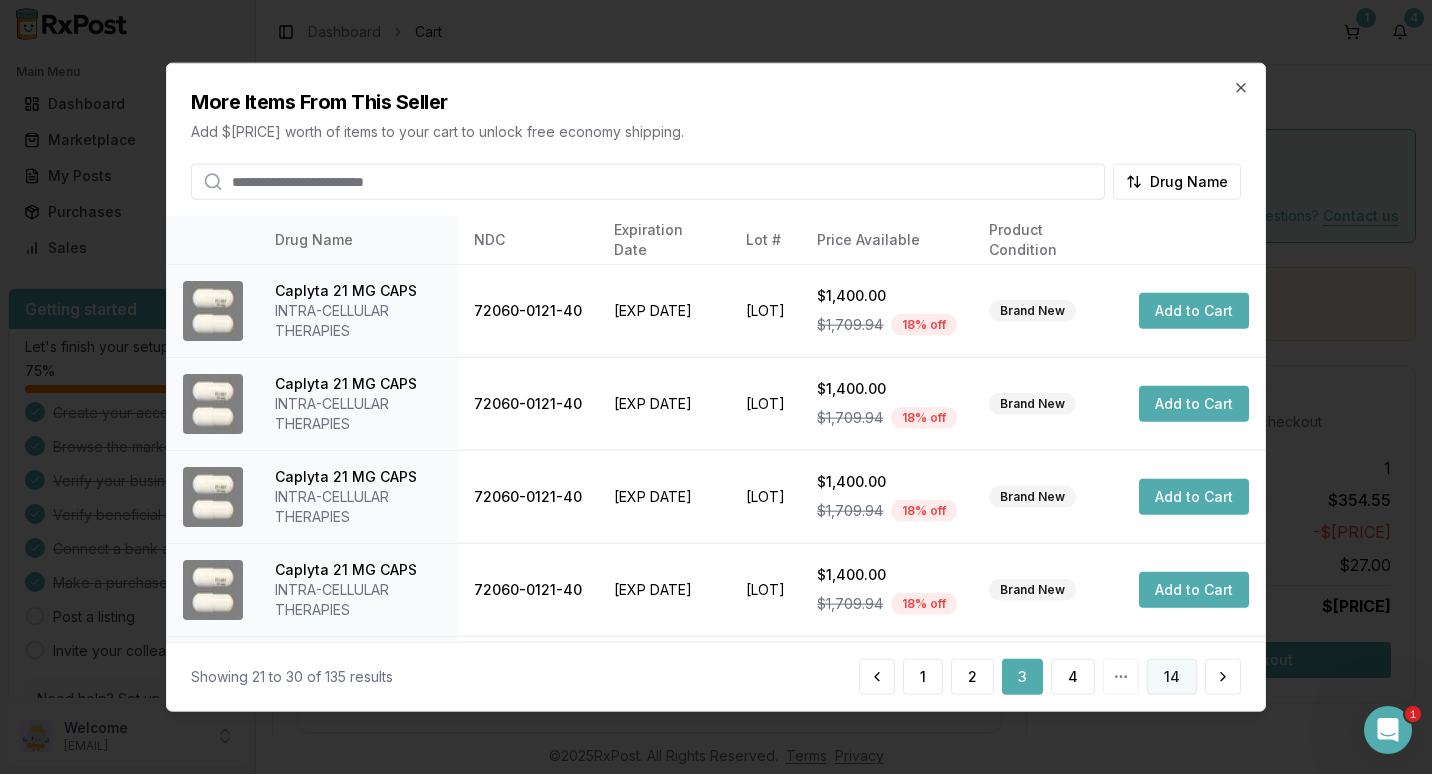 click on "14" at bounding box center [1172, 676] 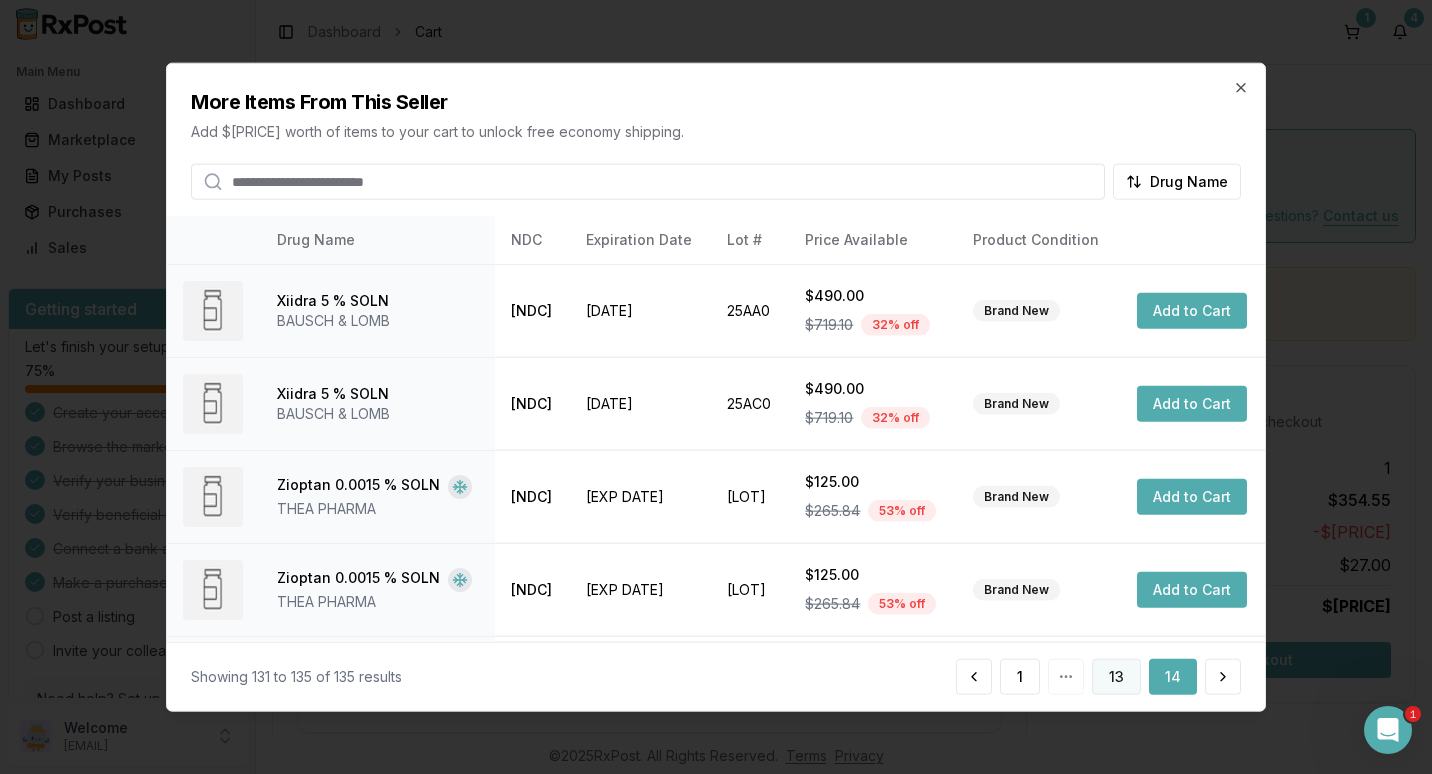 click on "13" at bounding box center (1116, 676) 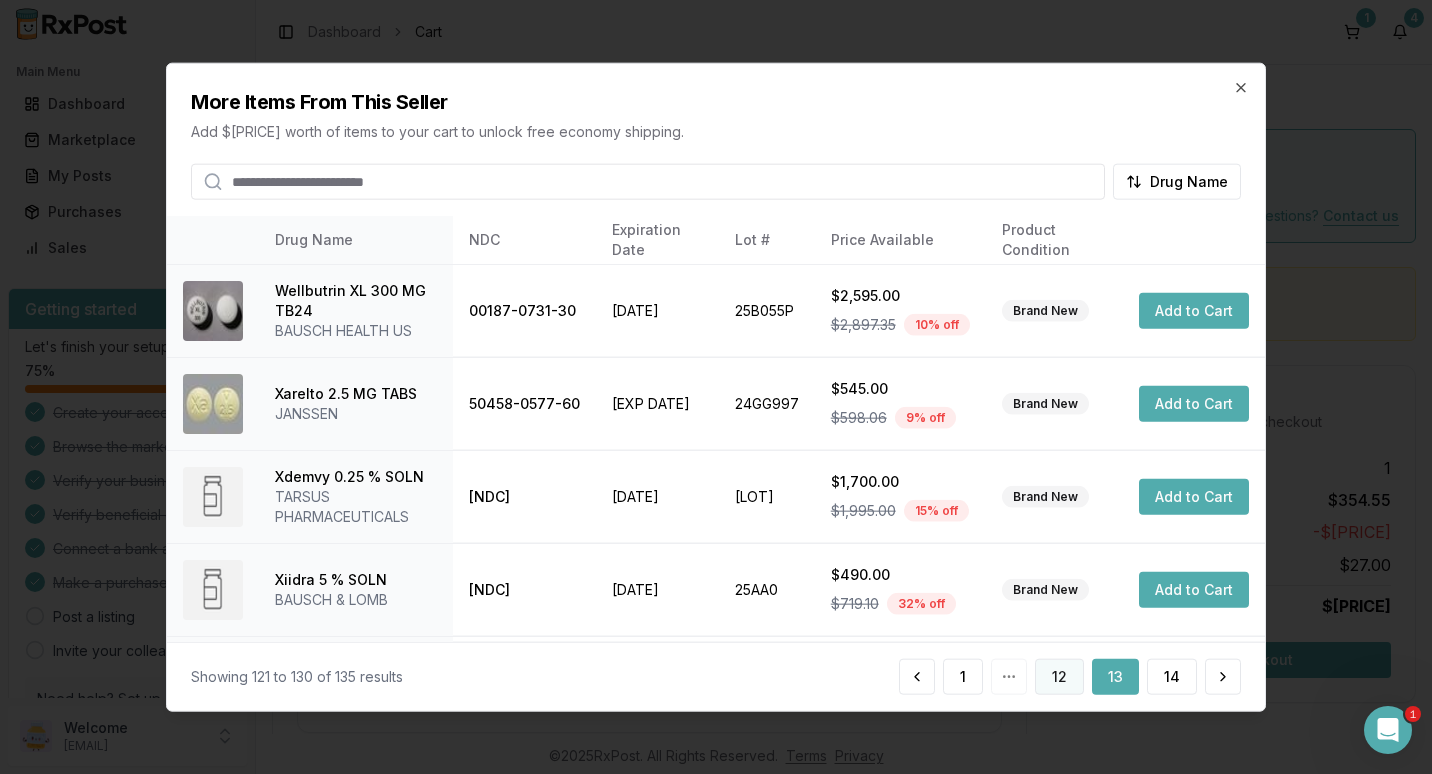 click on "12" at bounding box center [1059, 676] 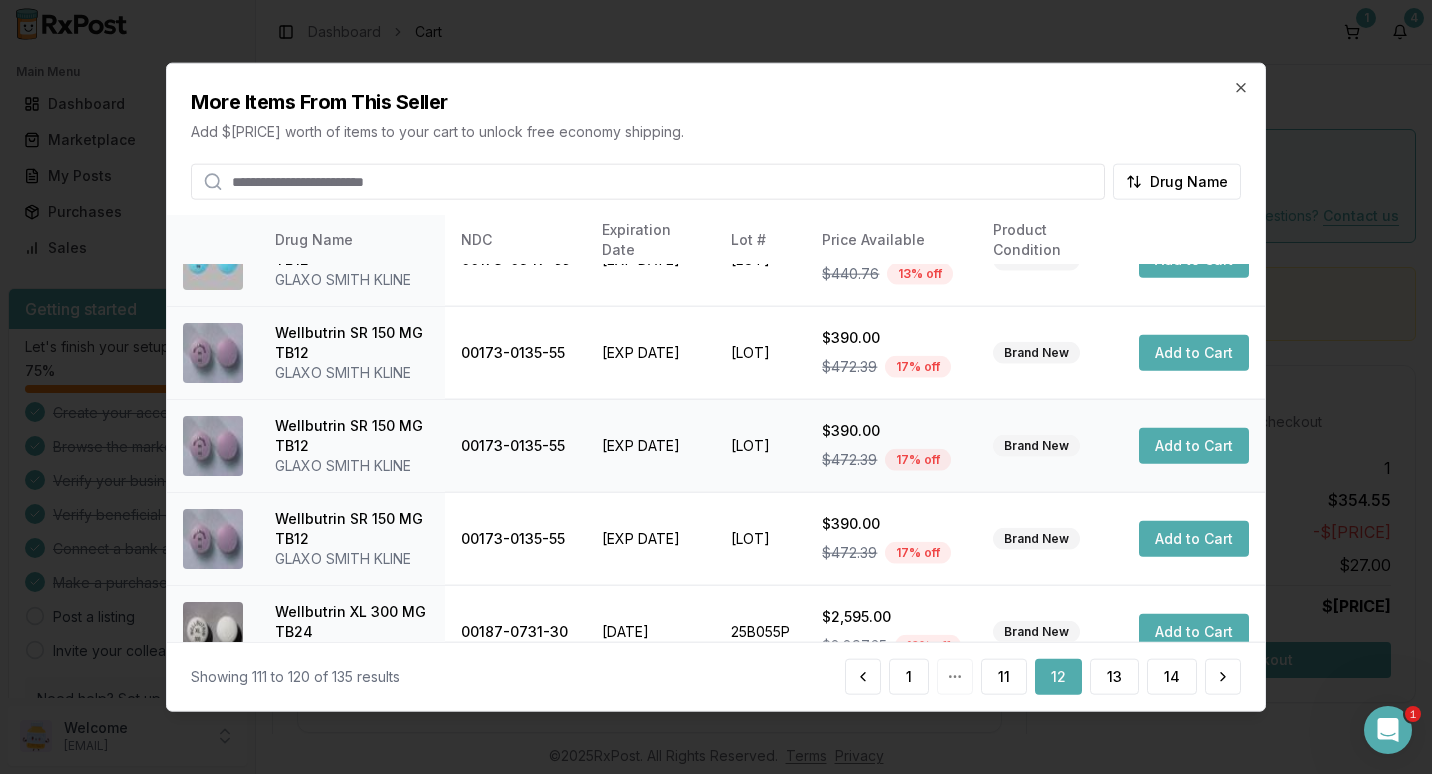 scroll, scrollTop: 100, scrollLeft: 0, axis: vertical 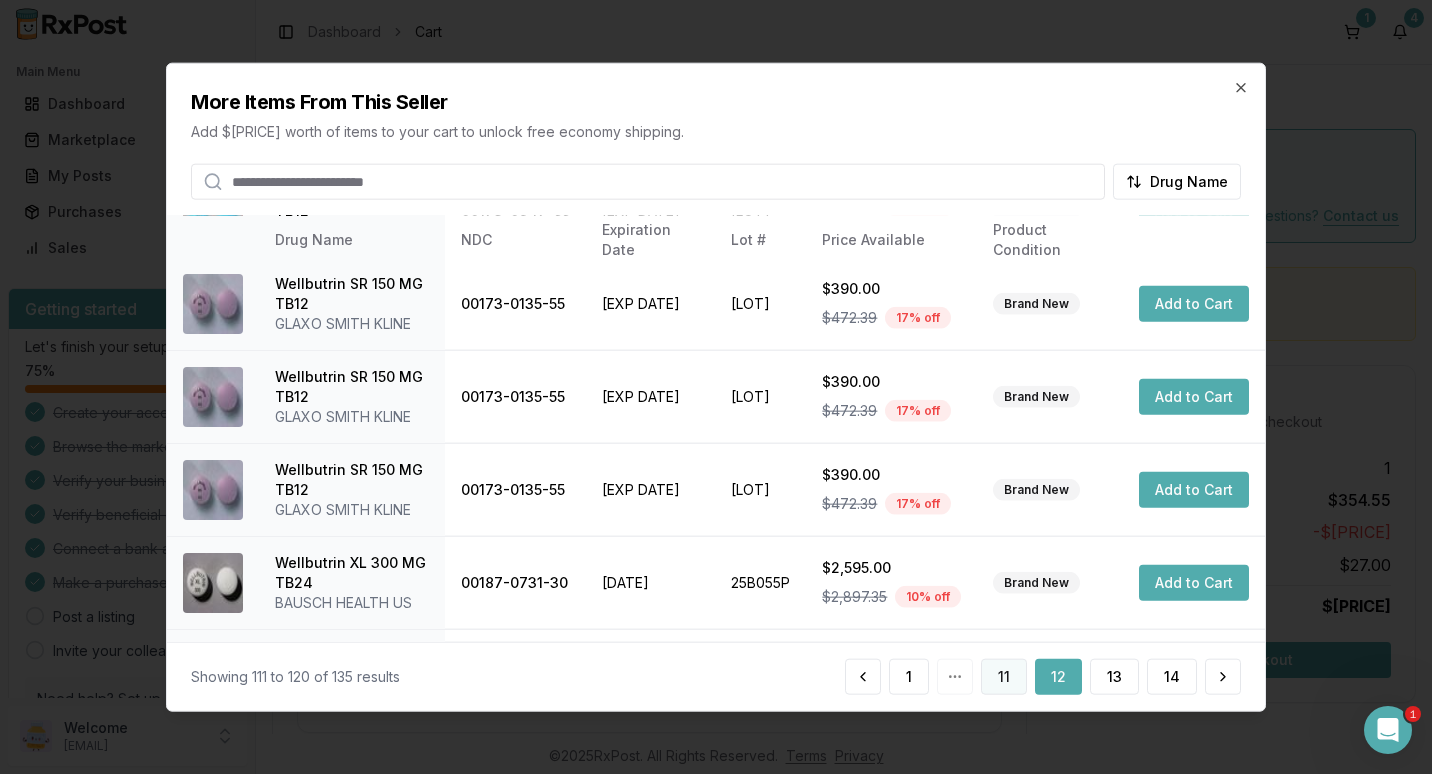 click on "11" at bounding box center [1004, 676] 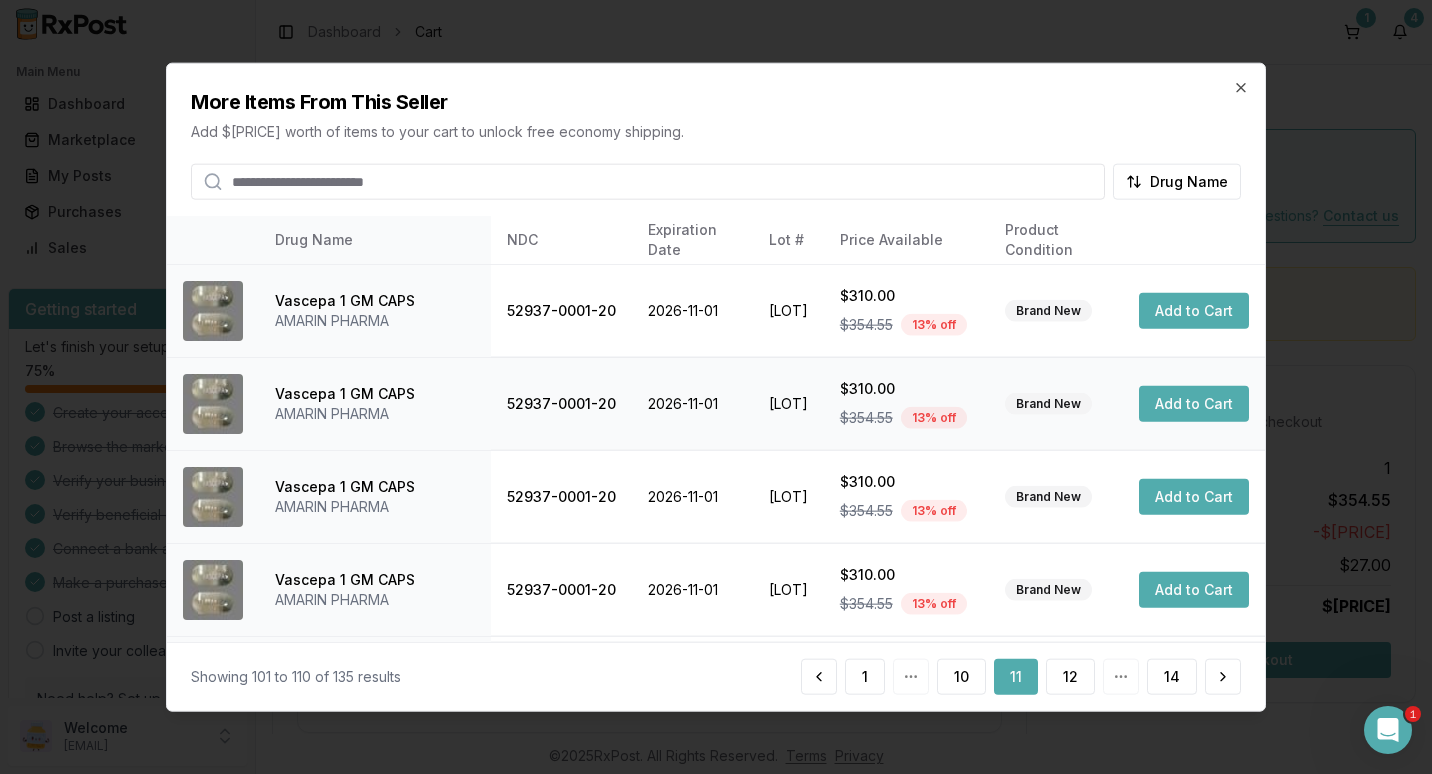 click on "Add to Cart" at bounding box center (1194, 403) 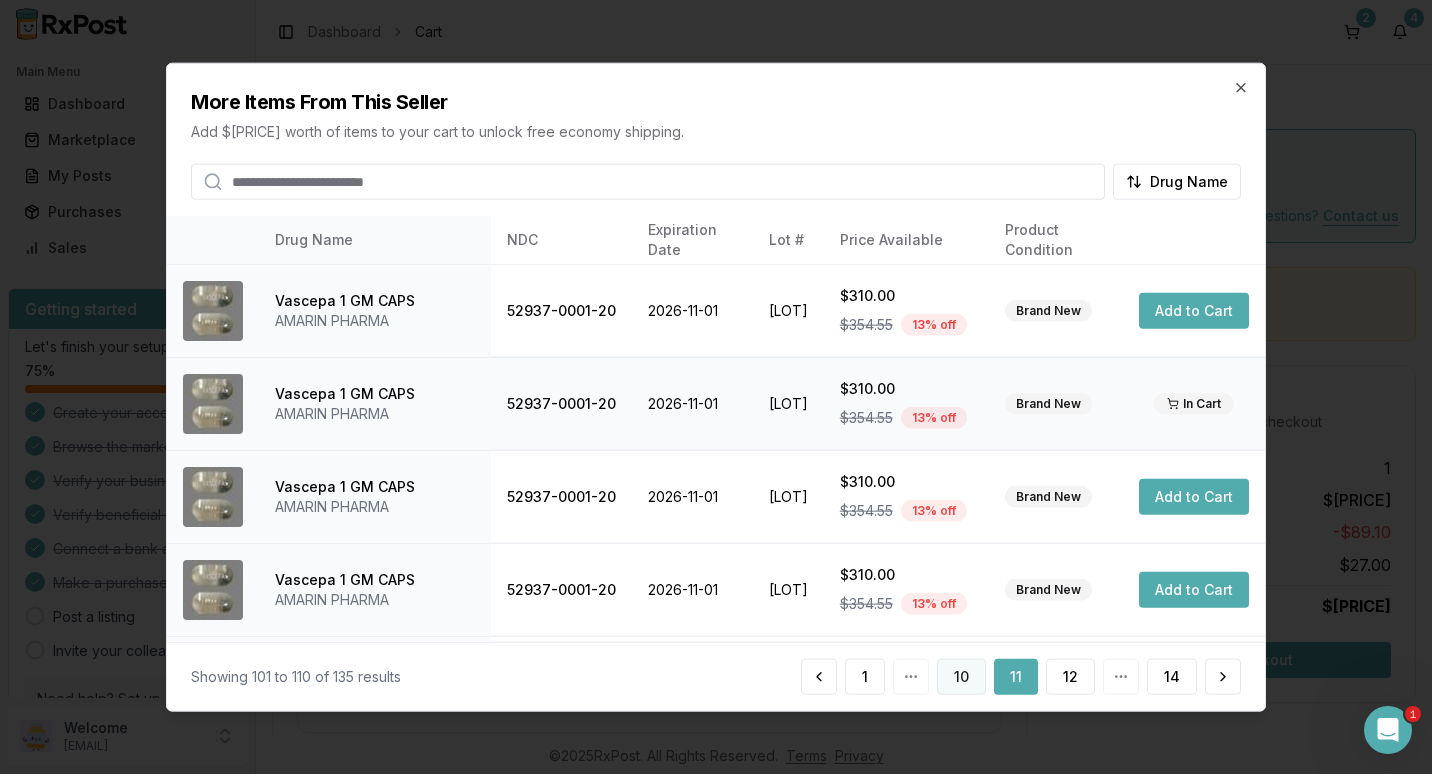 click on "10" at bounding box center (961, 676) 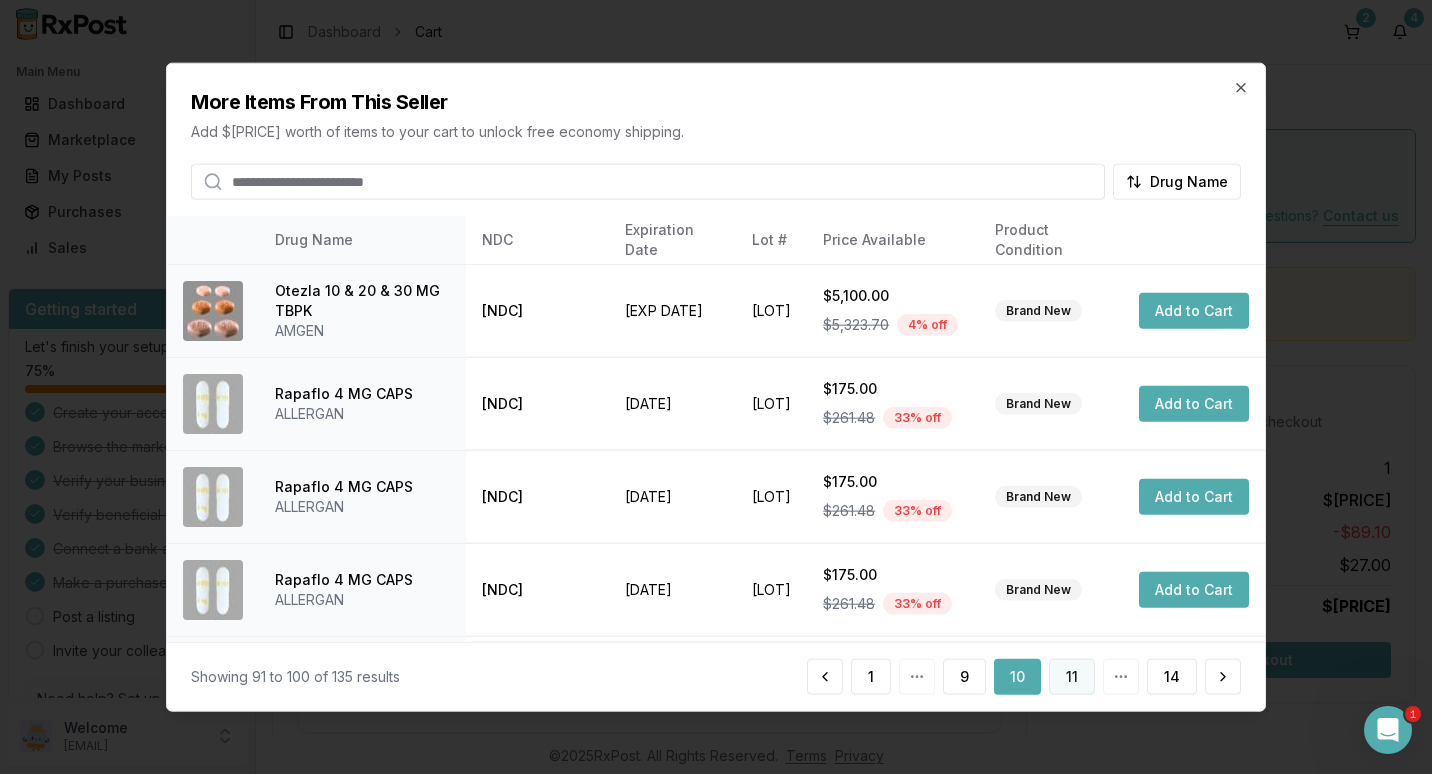 click on "11" at bounding box center (1072, 676) 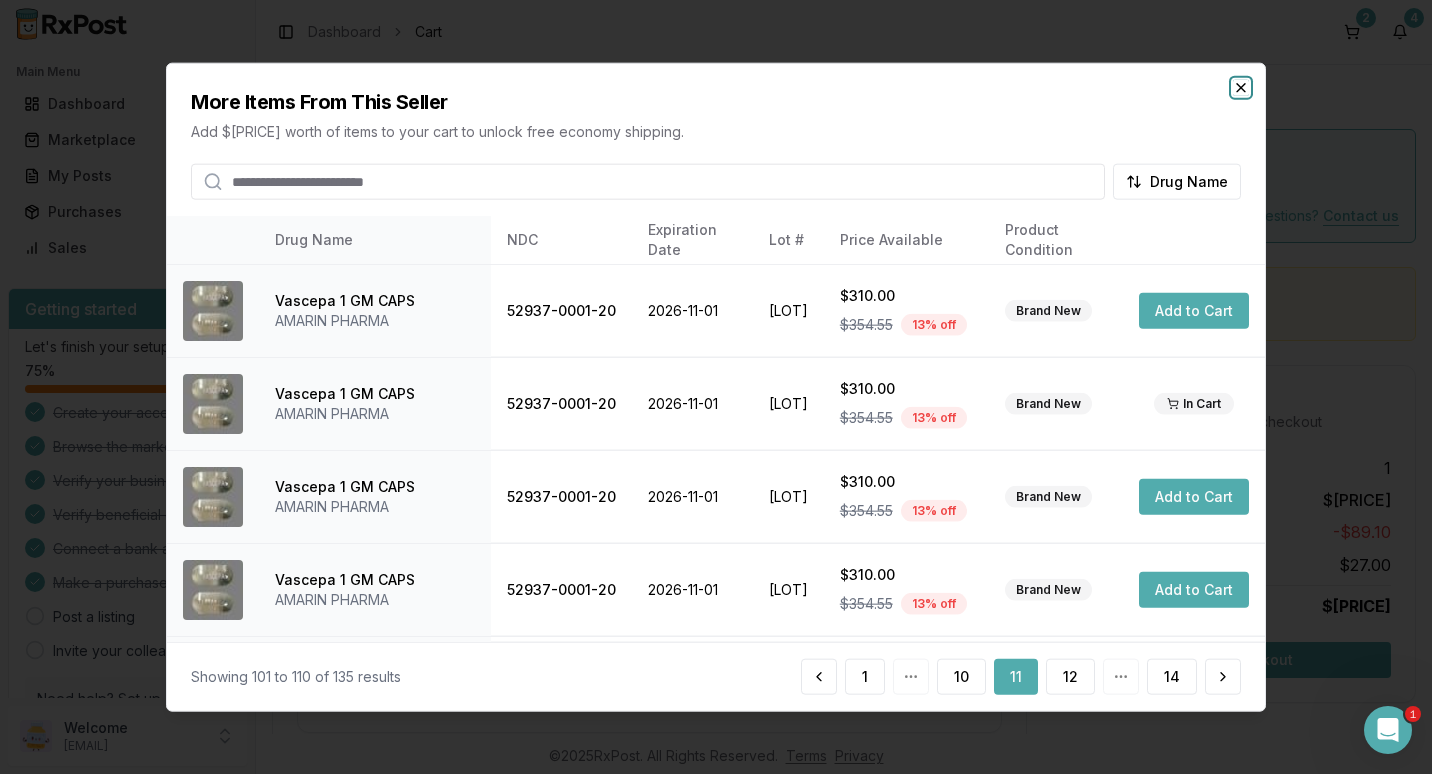 click 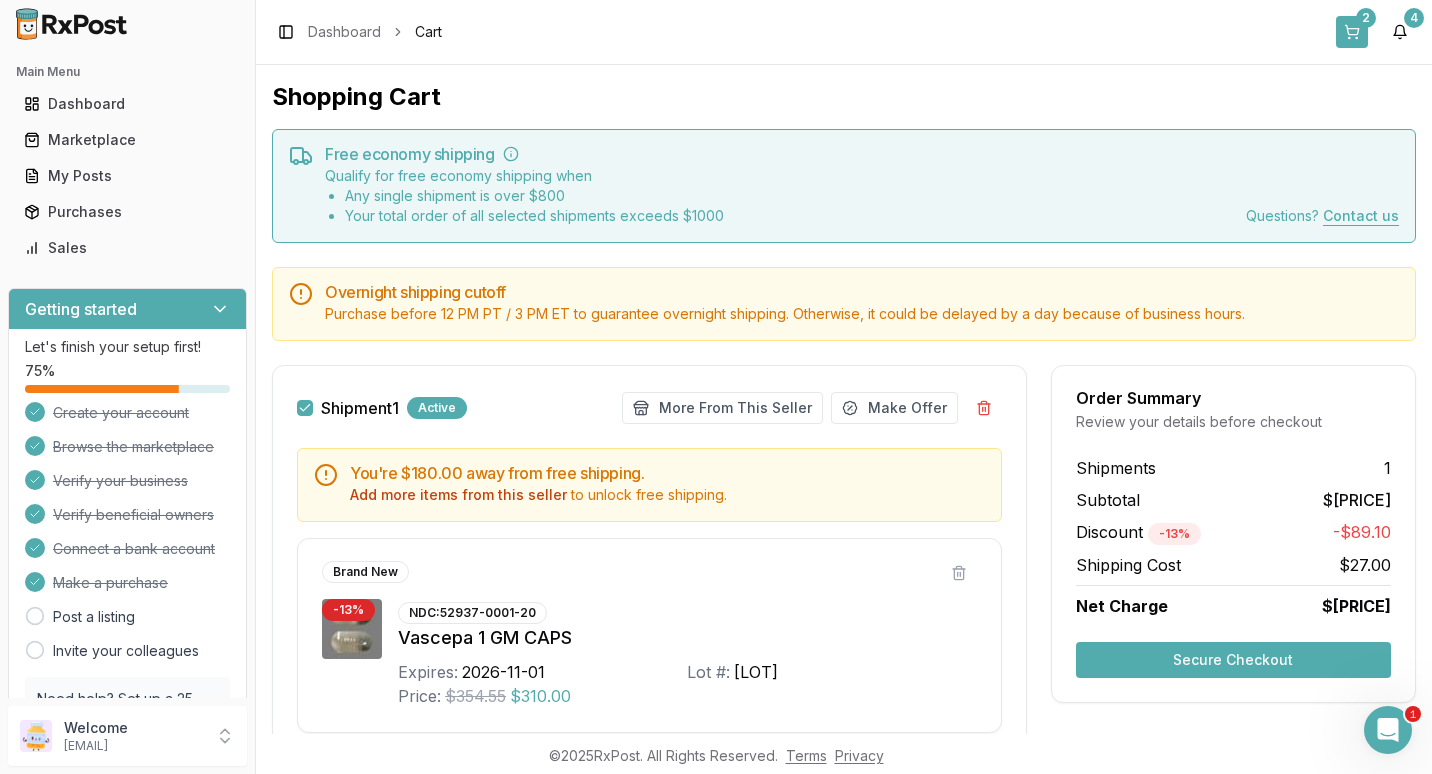 click on "2" at bounding box center [1366, 18] 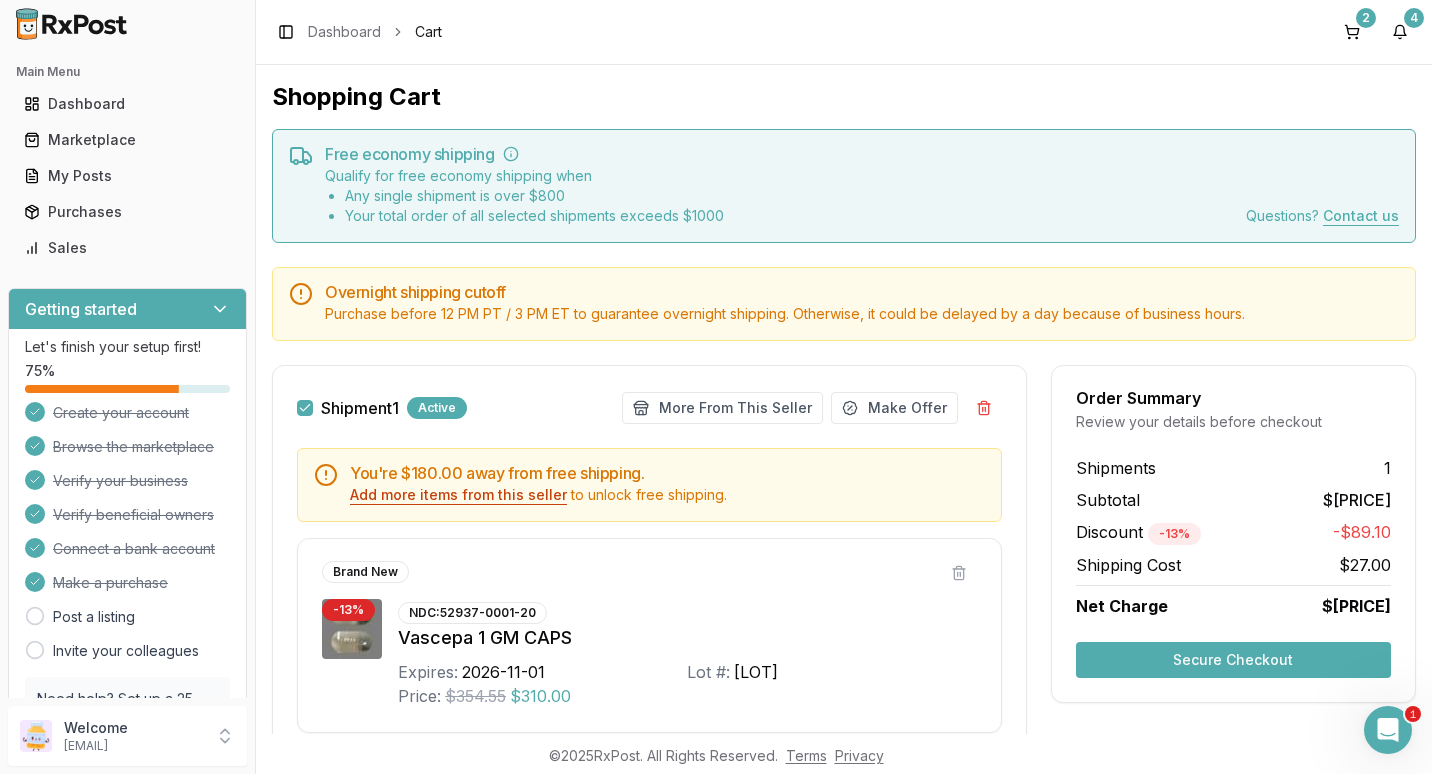 click on "Add more items from this seller" at bounding box center [458, 495] 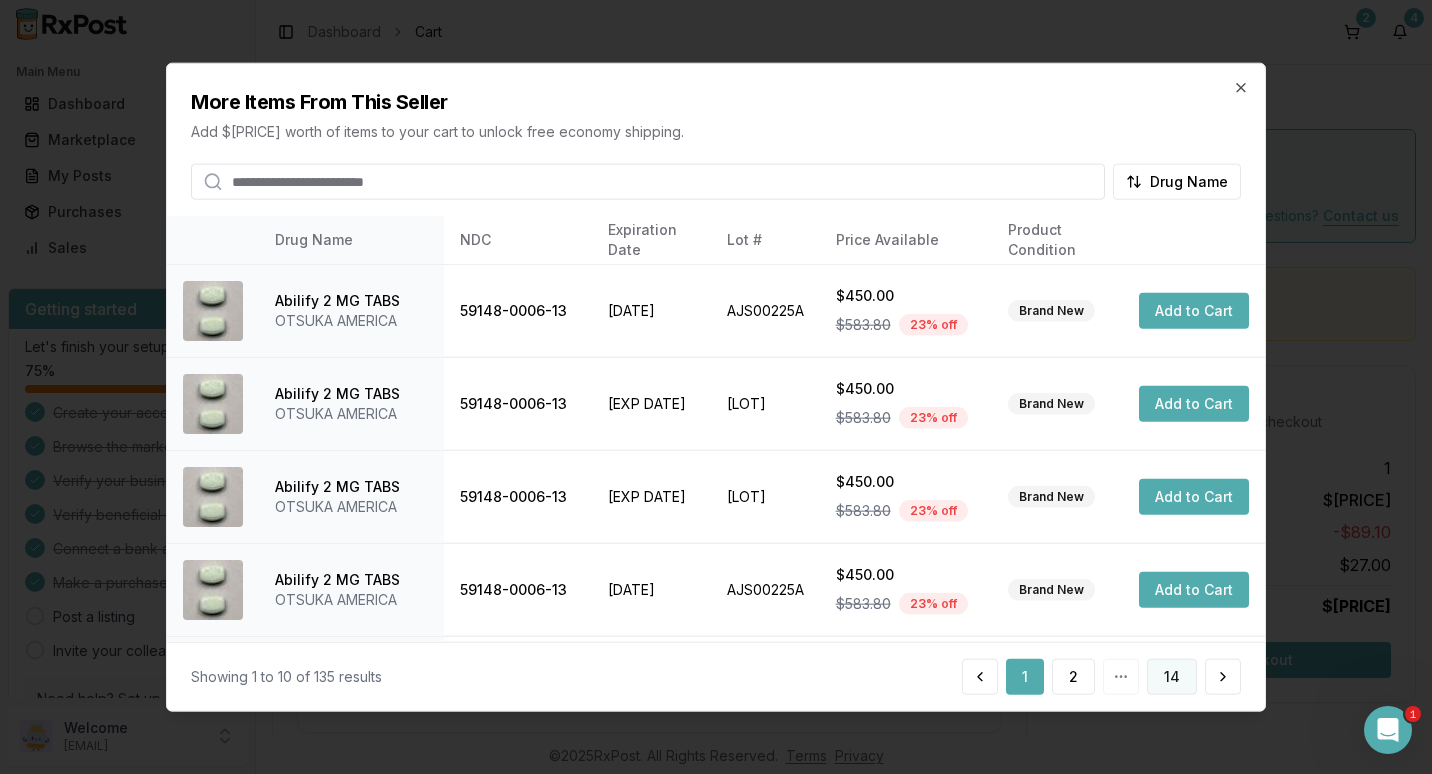 click on "14" at bounding box center [1172, 676] 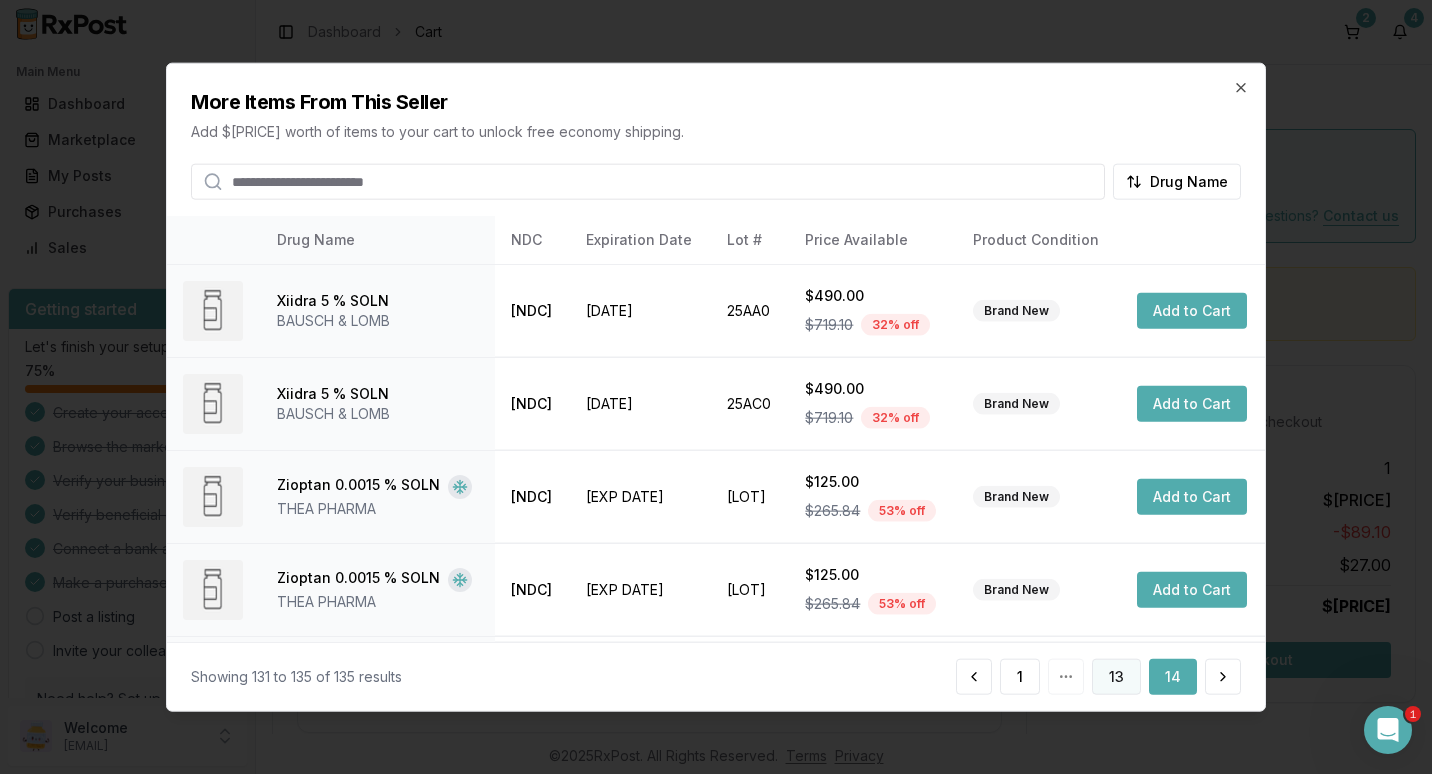 click on "13" at bounding box center [1116, 676] 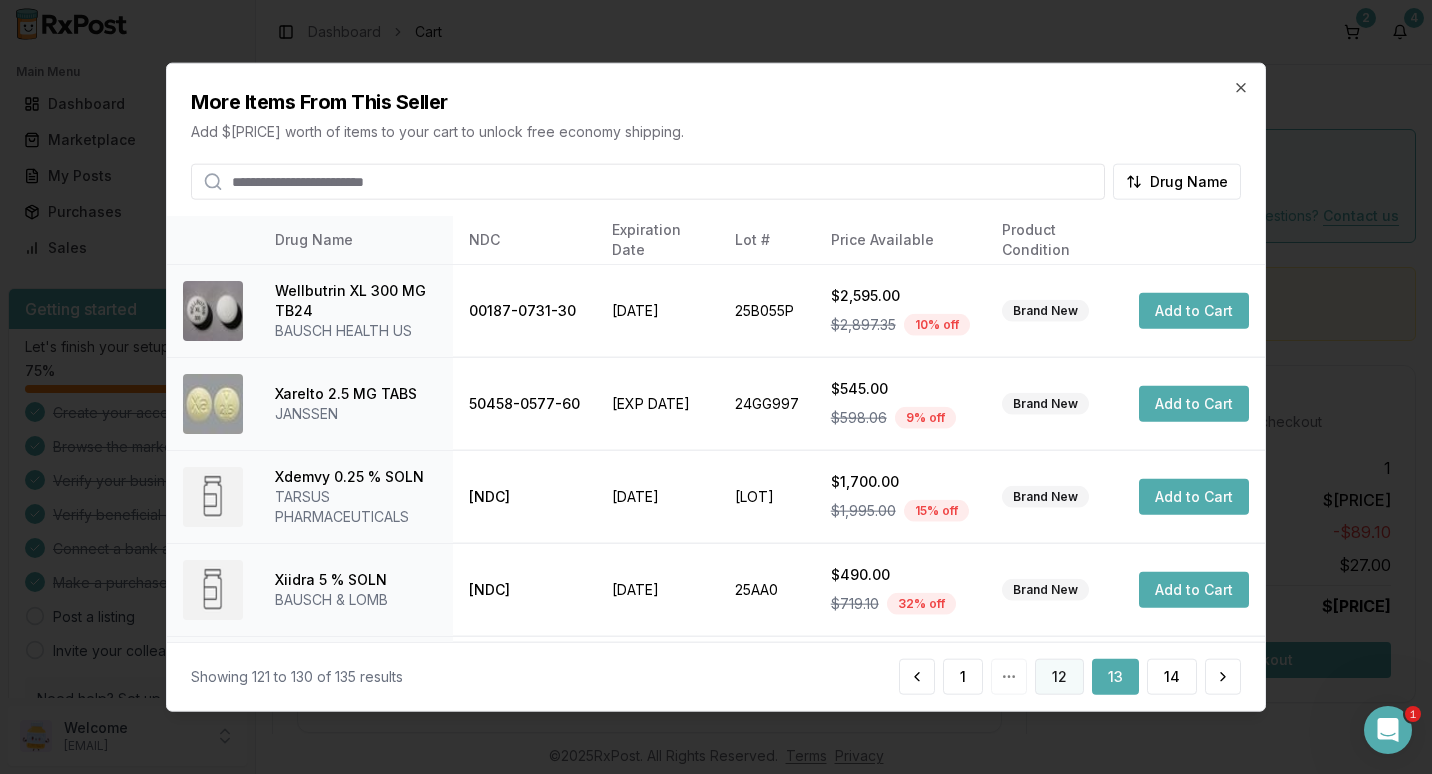 click on "12" at bounding box center (1059, 676) 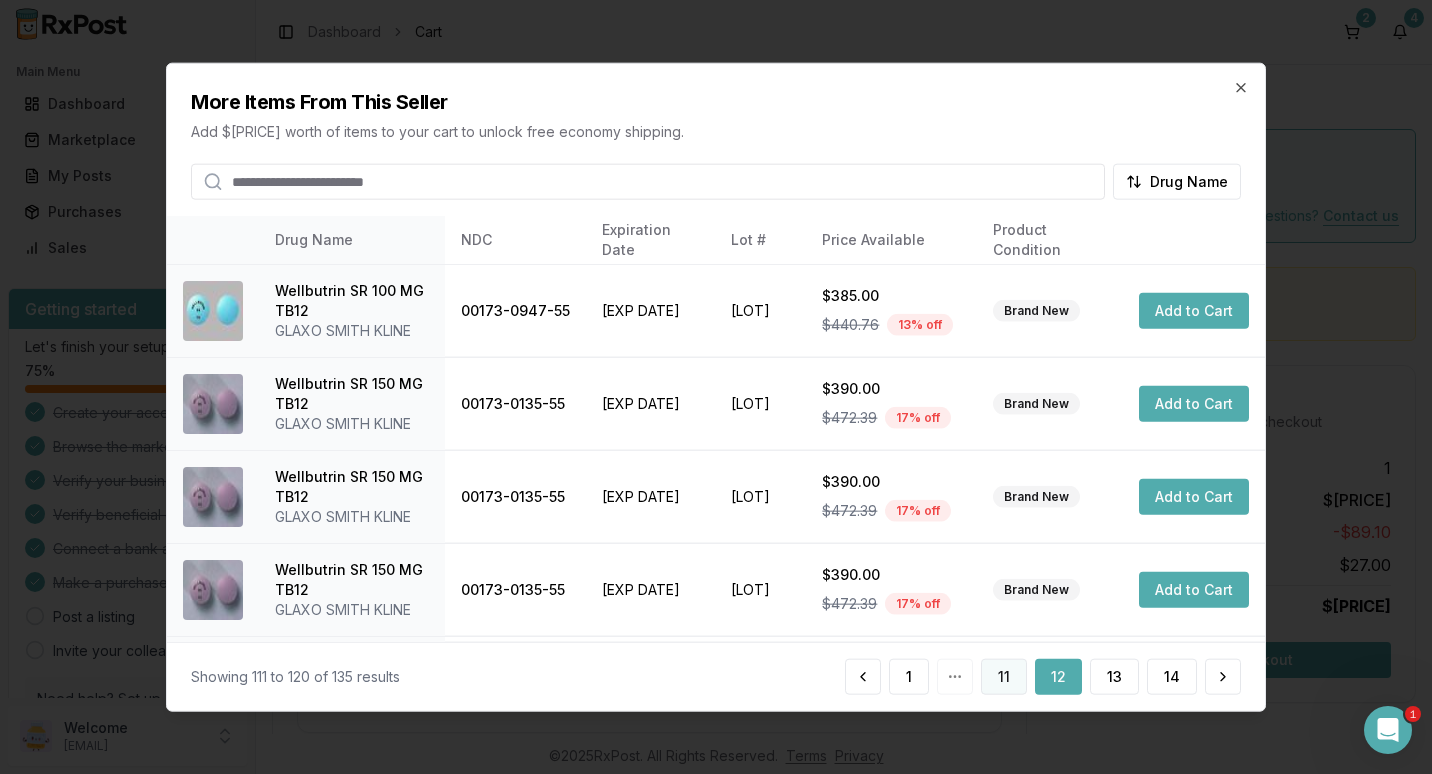 click on "11" at bounding box center (1004, 676) 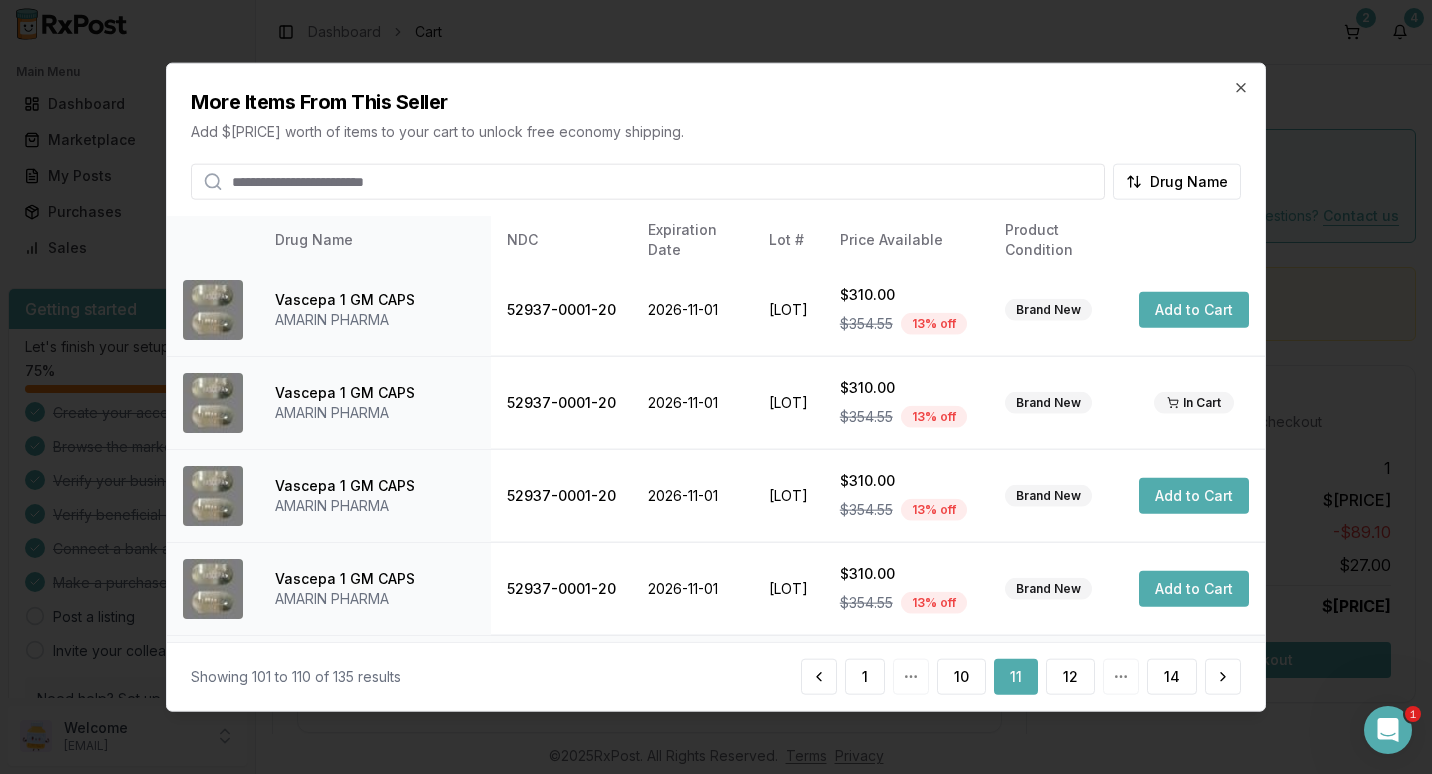 scroll, scrollTop: 0, scrollLeft: 0, axis: both 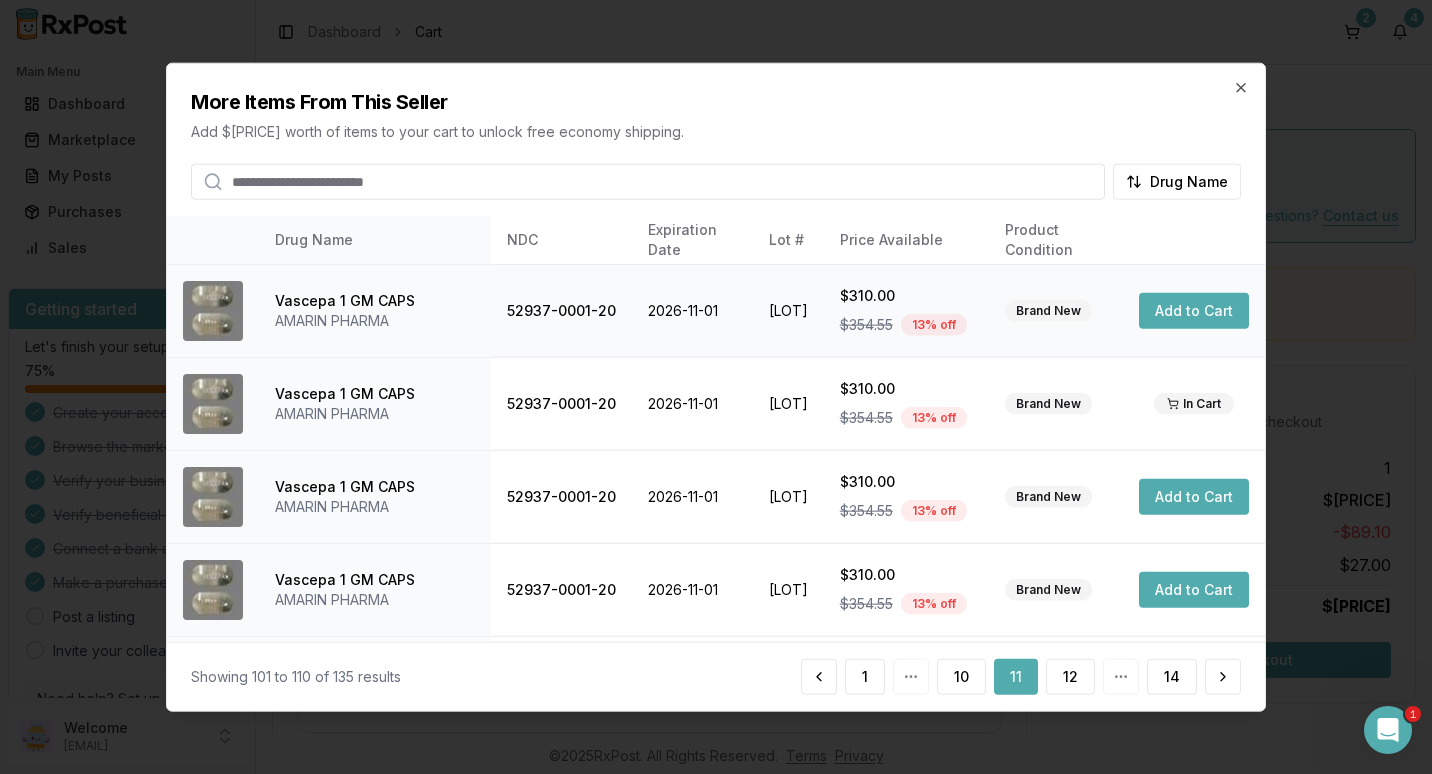 click on "Add to Cart" at bounding box center (1194, 310) 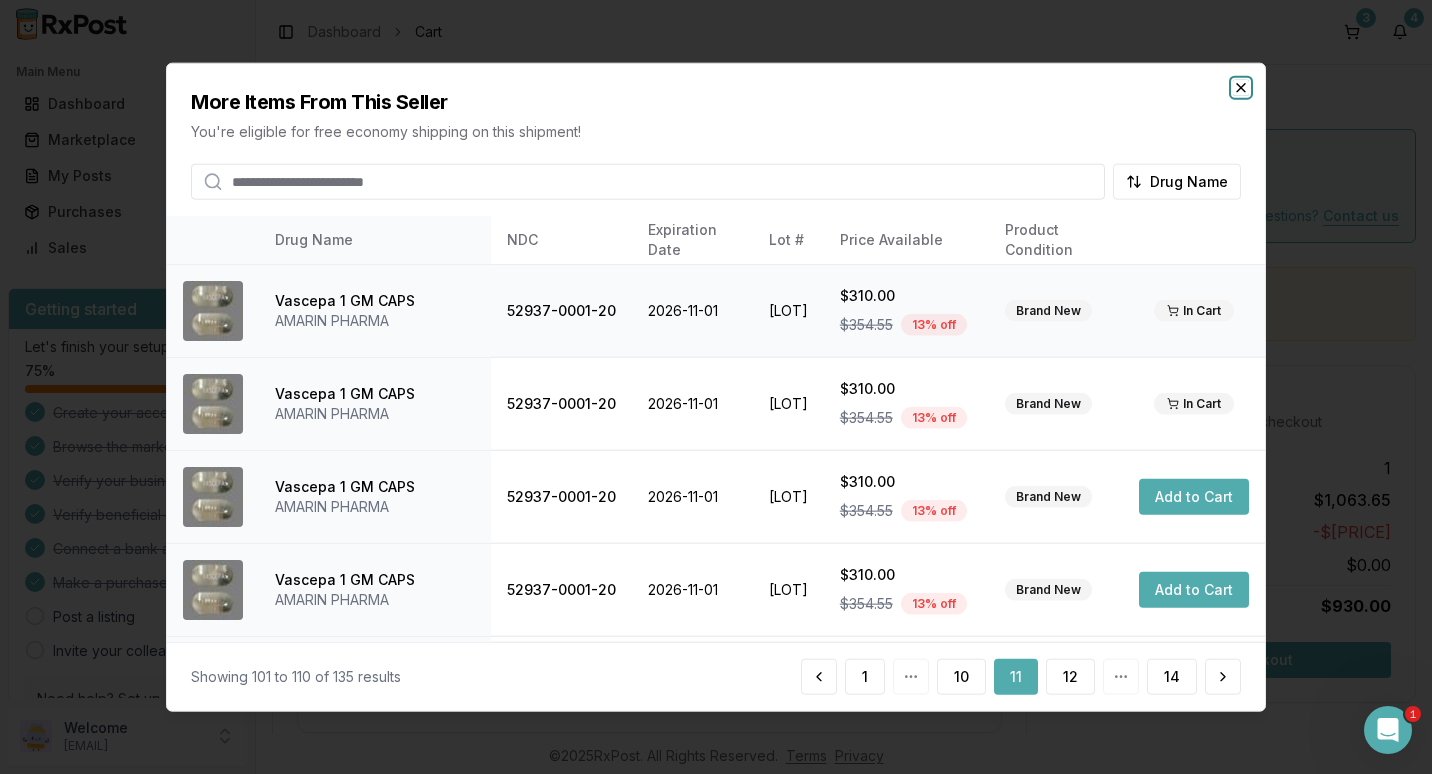 click 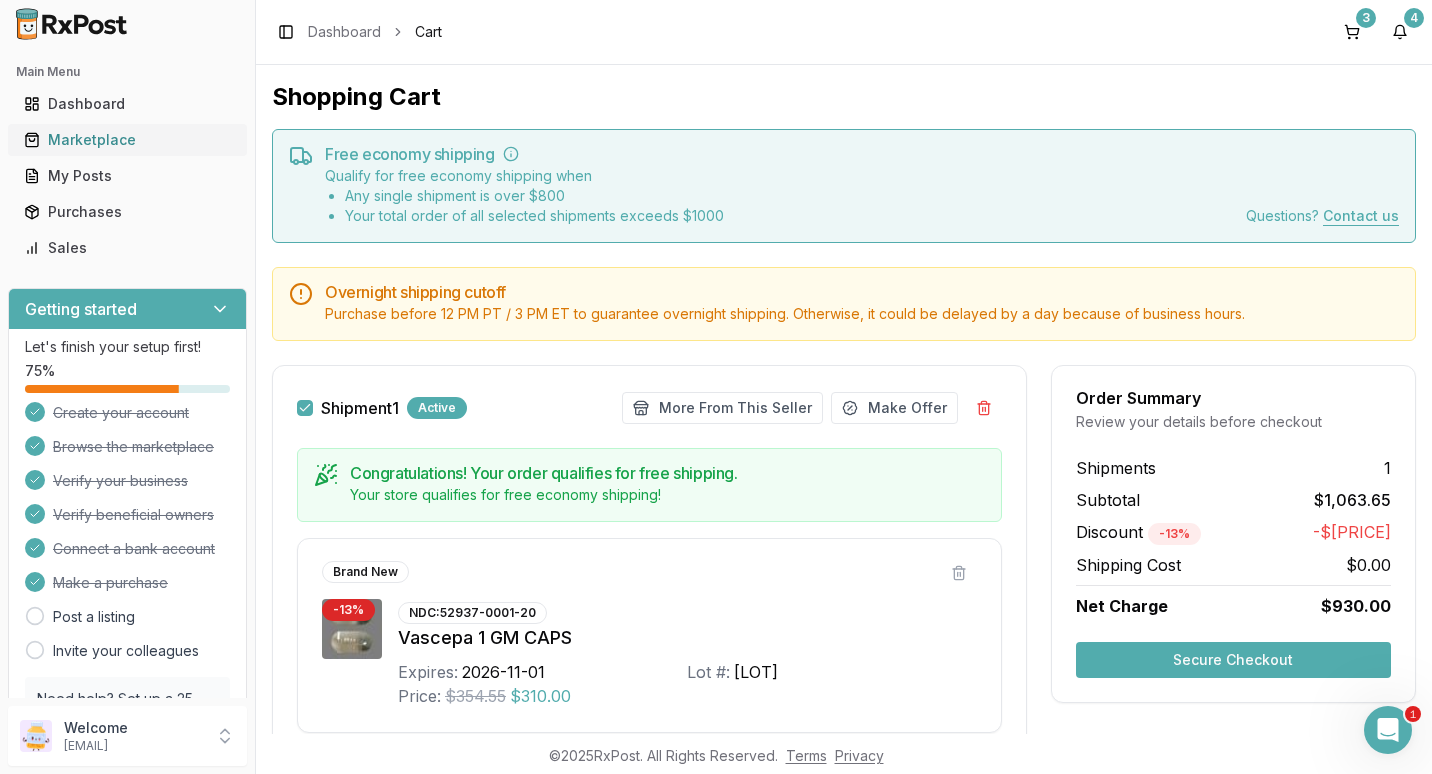 click on "Marketplace" at bounding box center (127, 140) 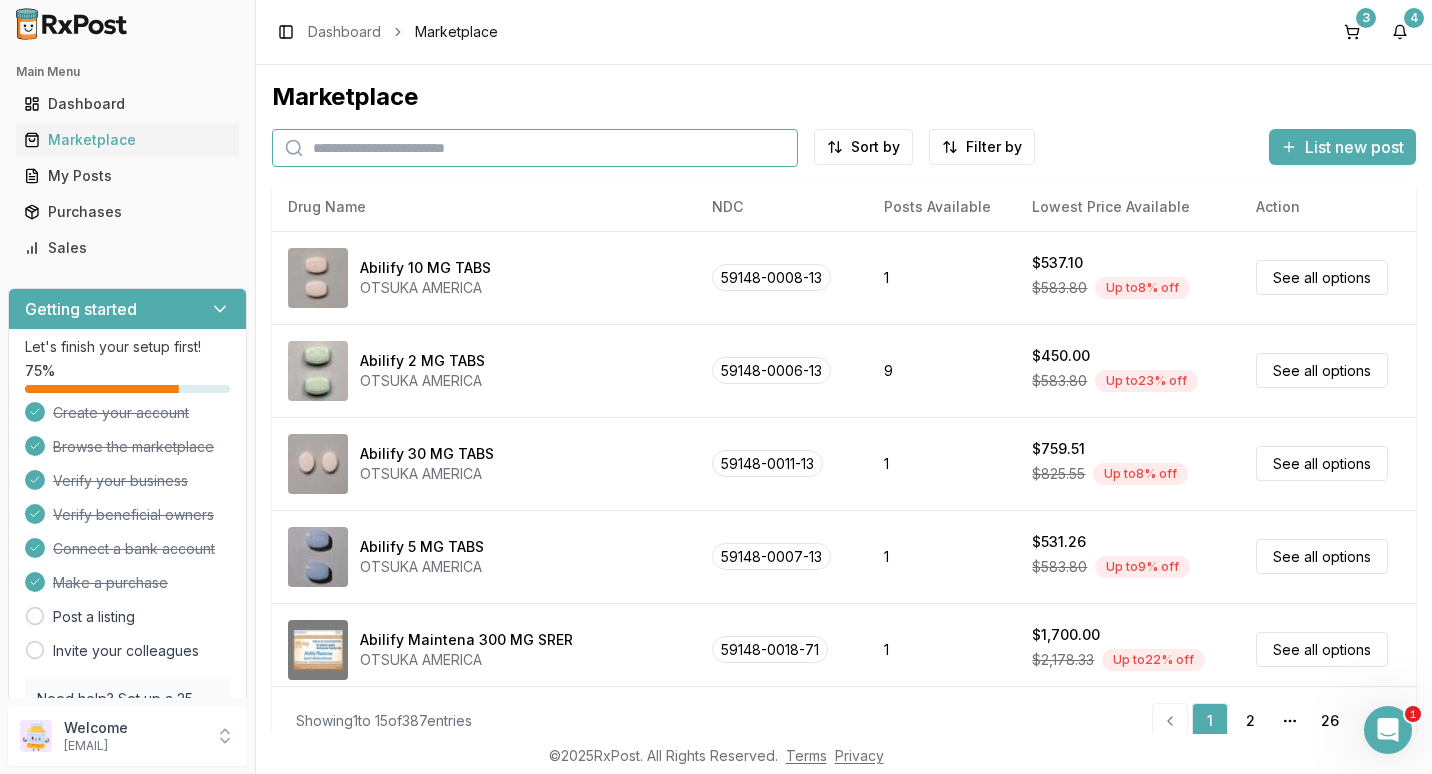 click at bounding box center [535, 148] 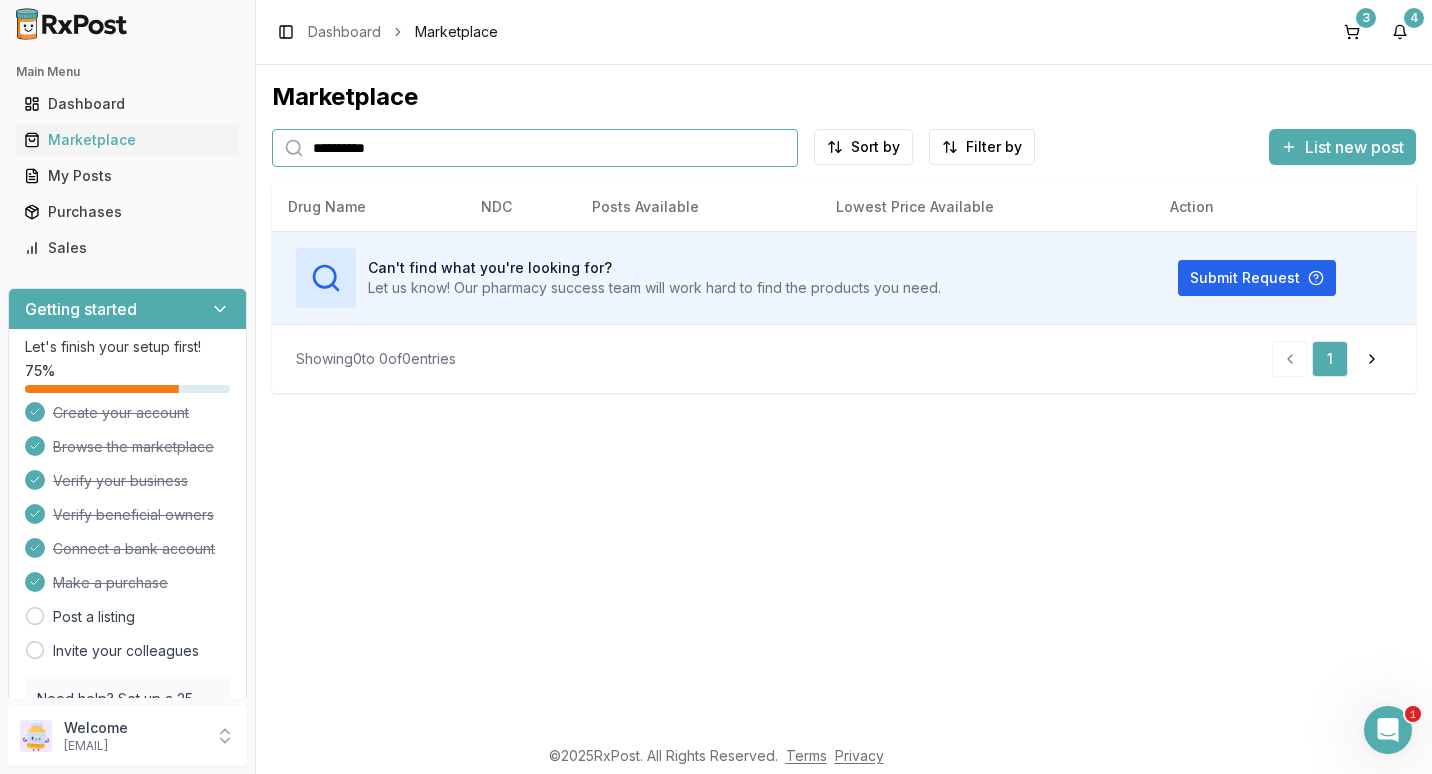 type on "**********" 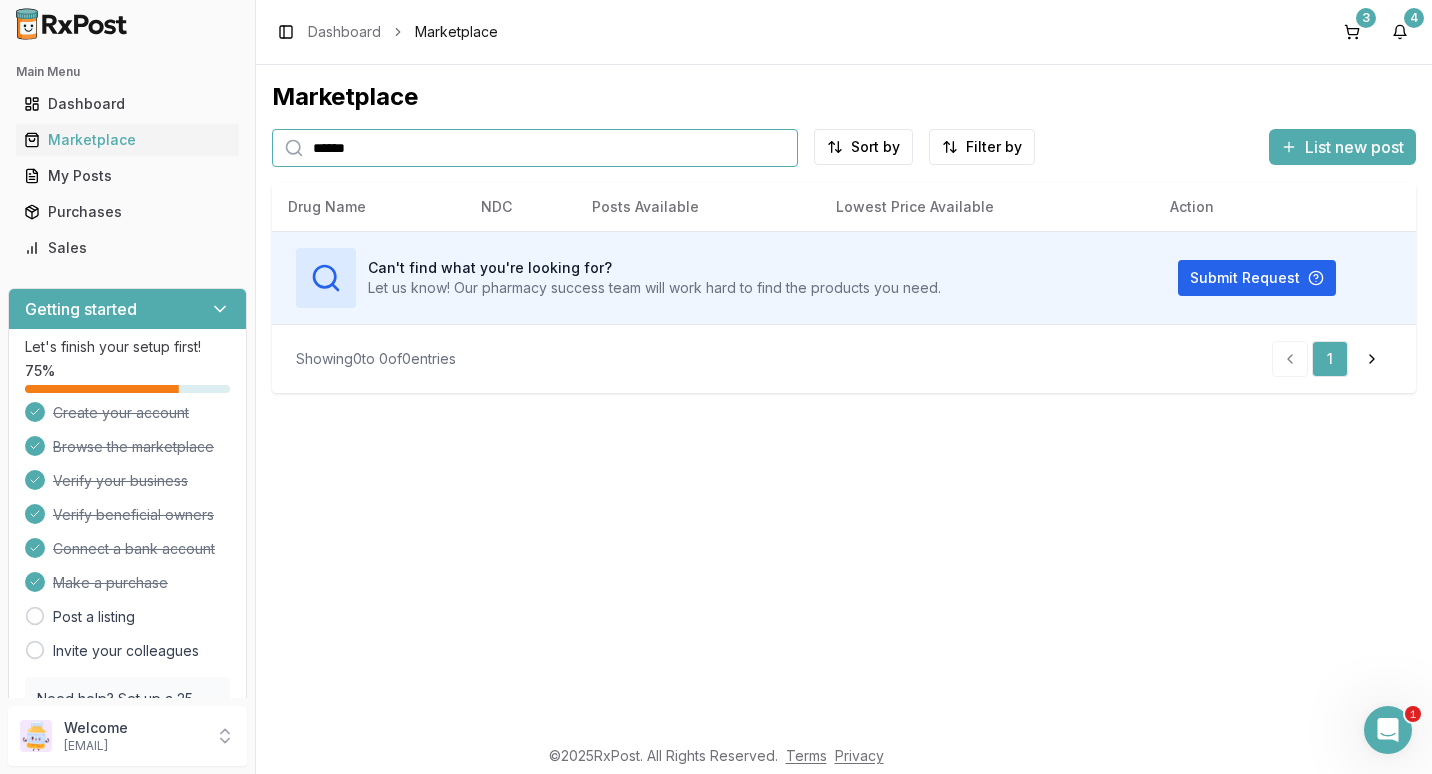 type on "******" 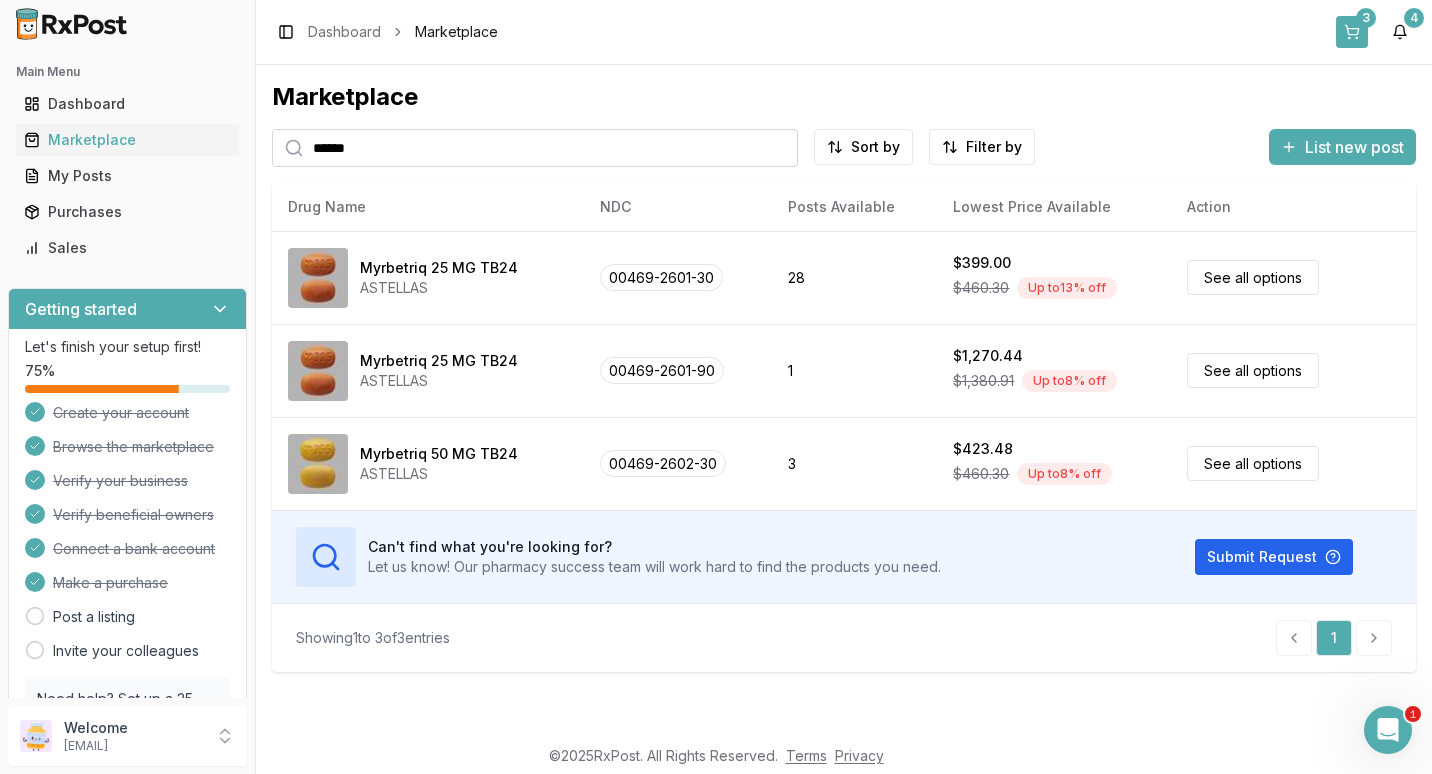 click on "3" at bounding box center (1366, 18) 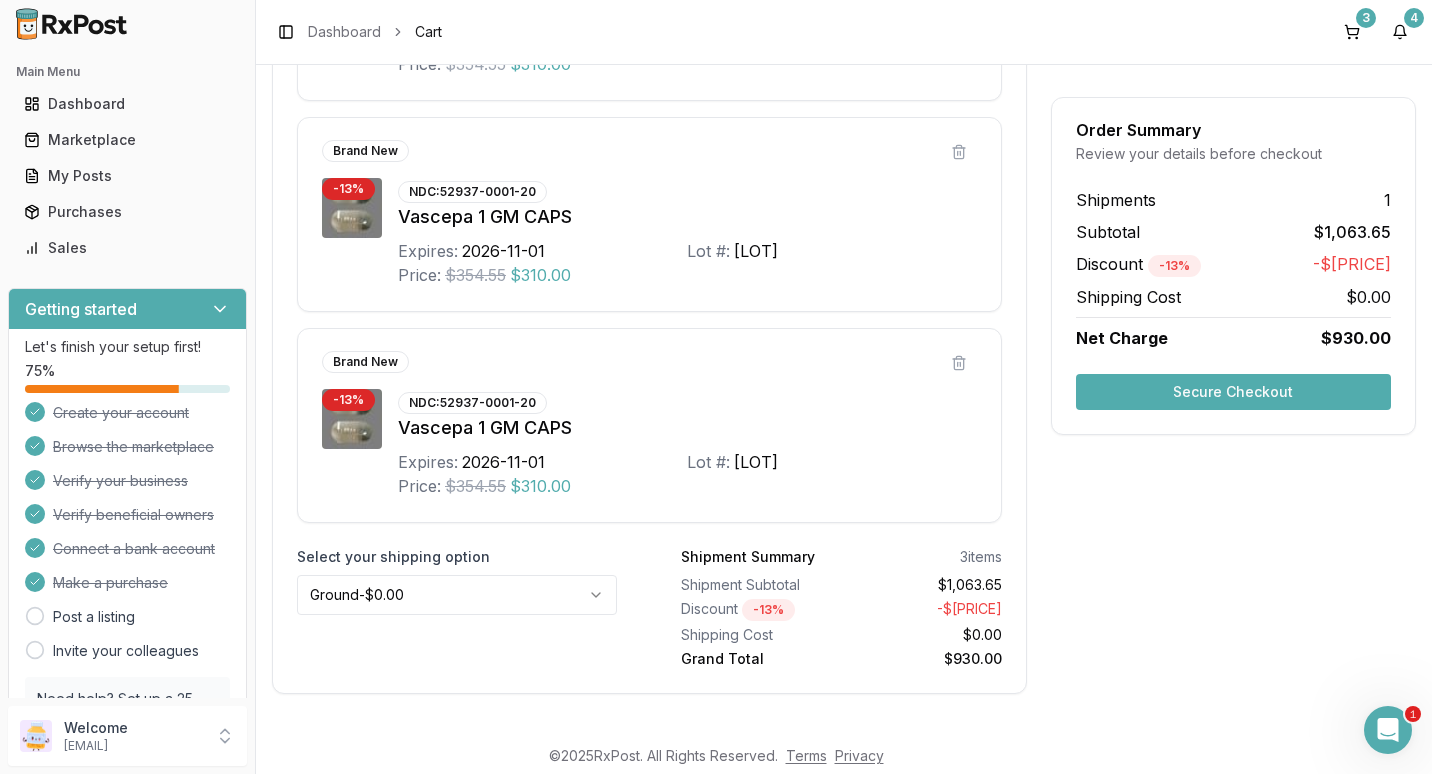 scroll, scrollTop: 648, scrollLeft: 0, axis: vertical 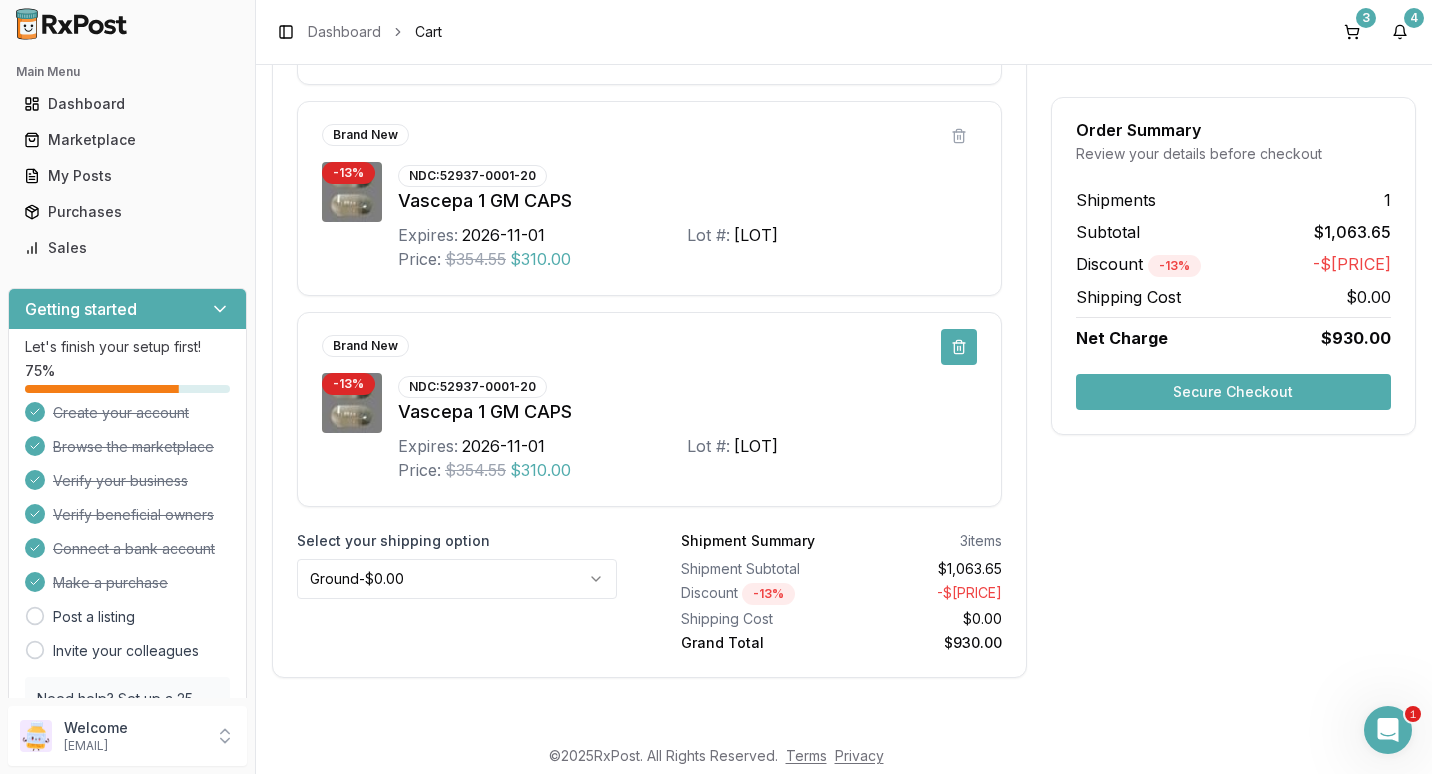 click at bounding box center [959, 347] 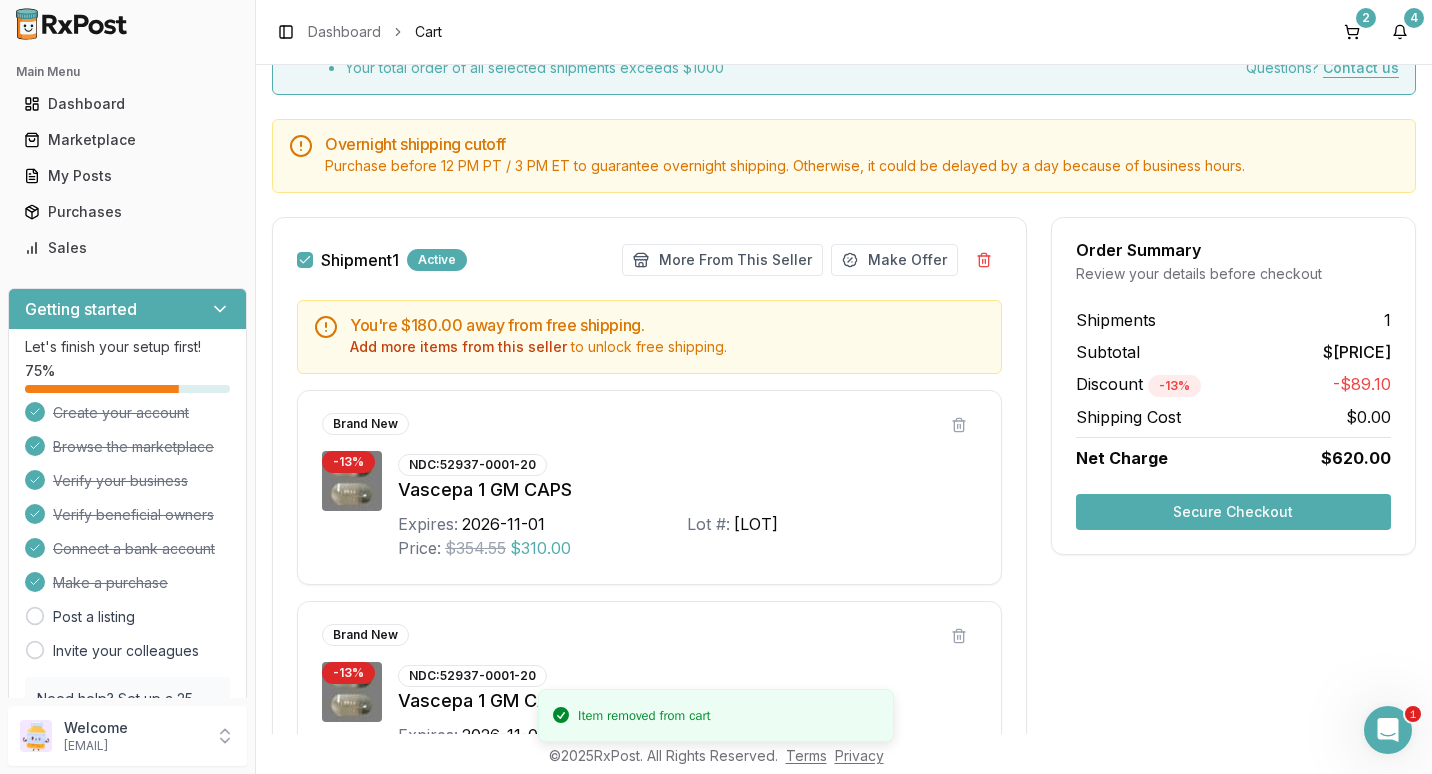 scroll, scrollTop: 137, scrollLeft: 0, axis: vertical 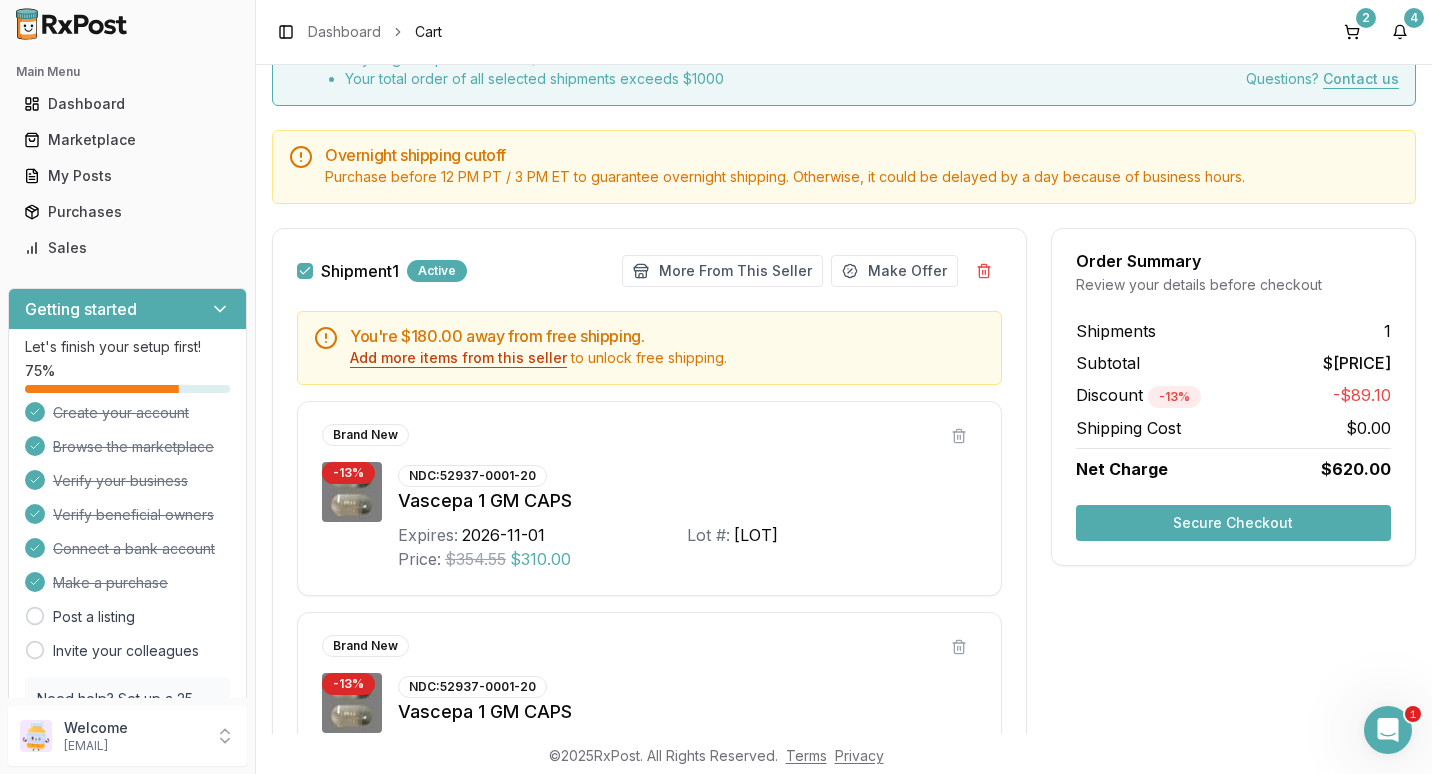 click on "Add more items from this seller" at bounding box center (458, 358) 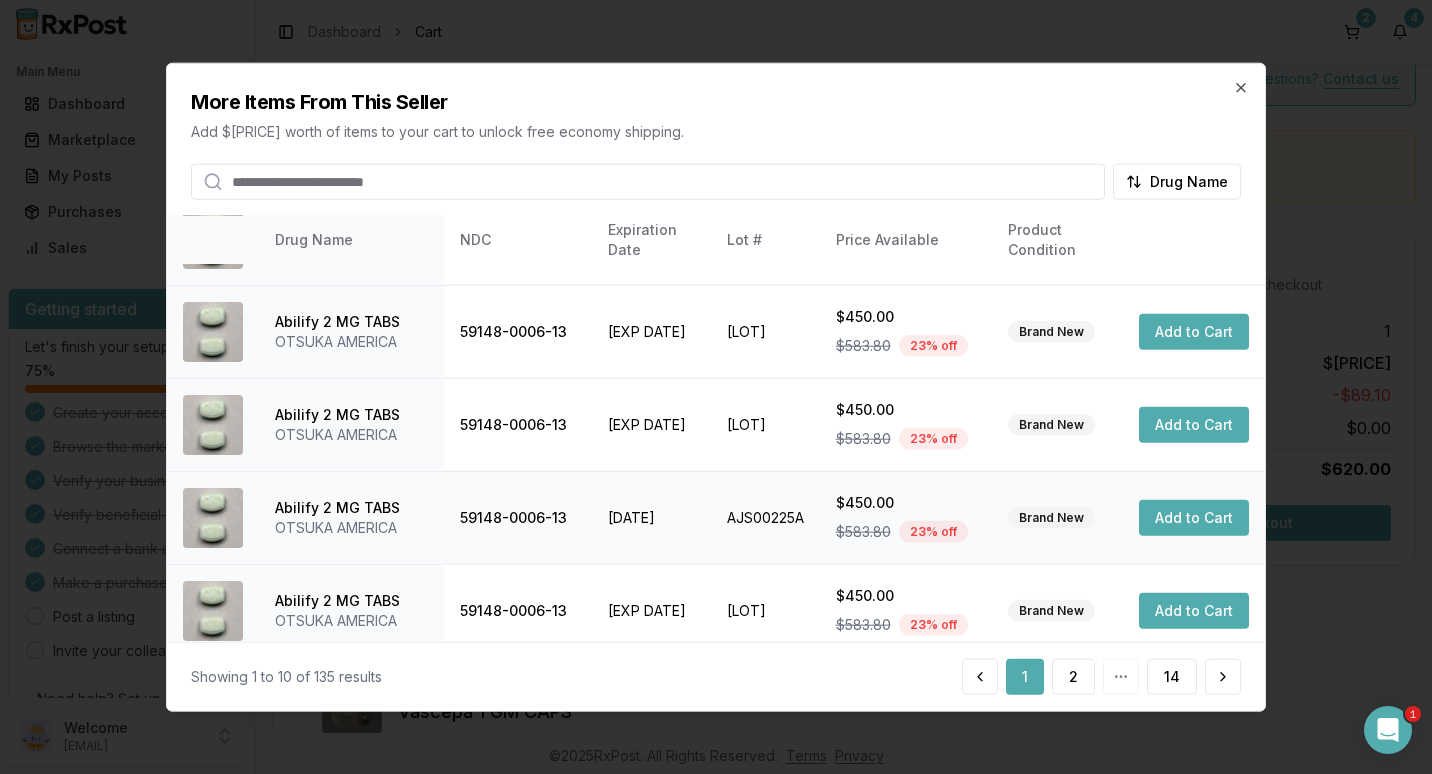 scroll, scrollTop: 500, scrollLeft: 0, axis: vertical 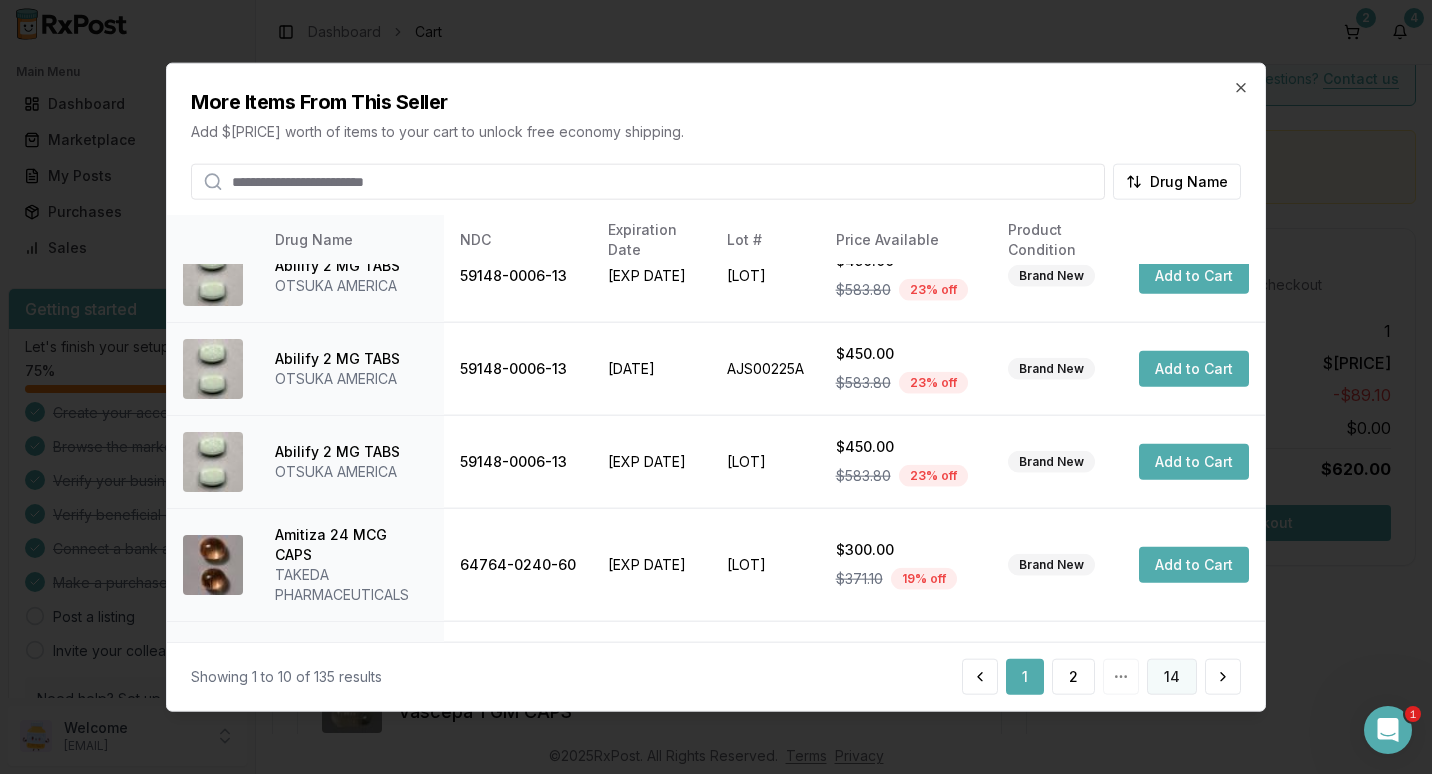 click on "14" at bounding box center (1172, 676) 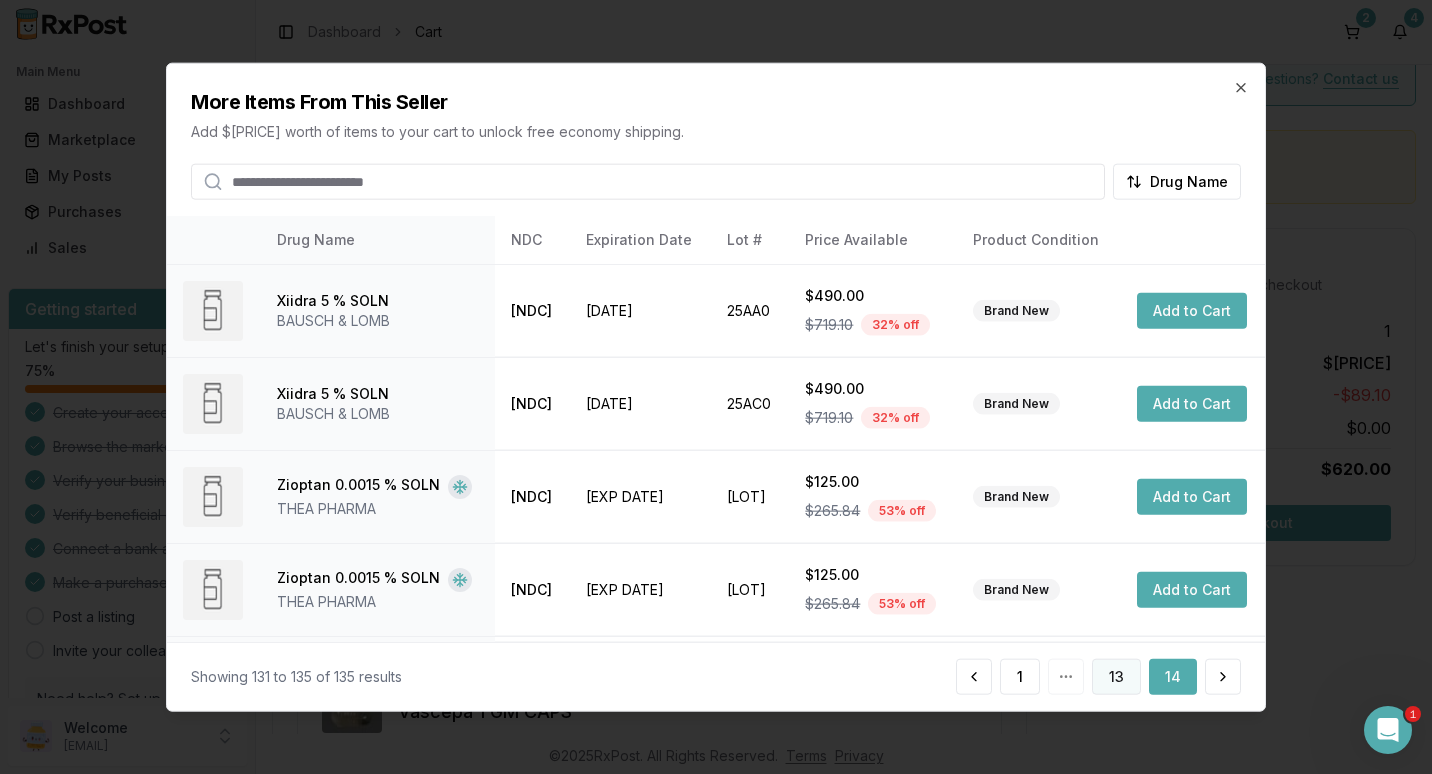 click on "13" at bounding box center [1116, 676] 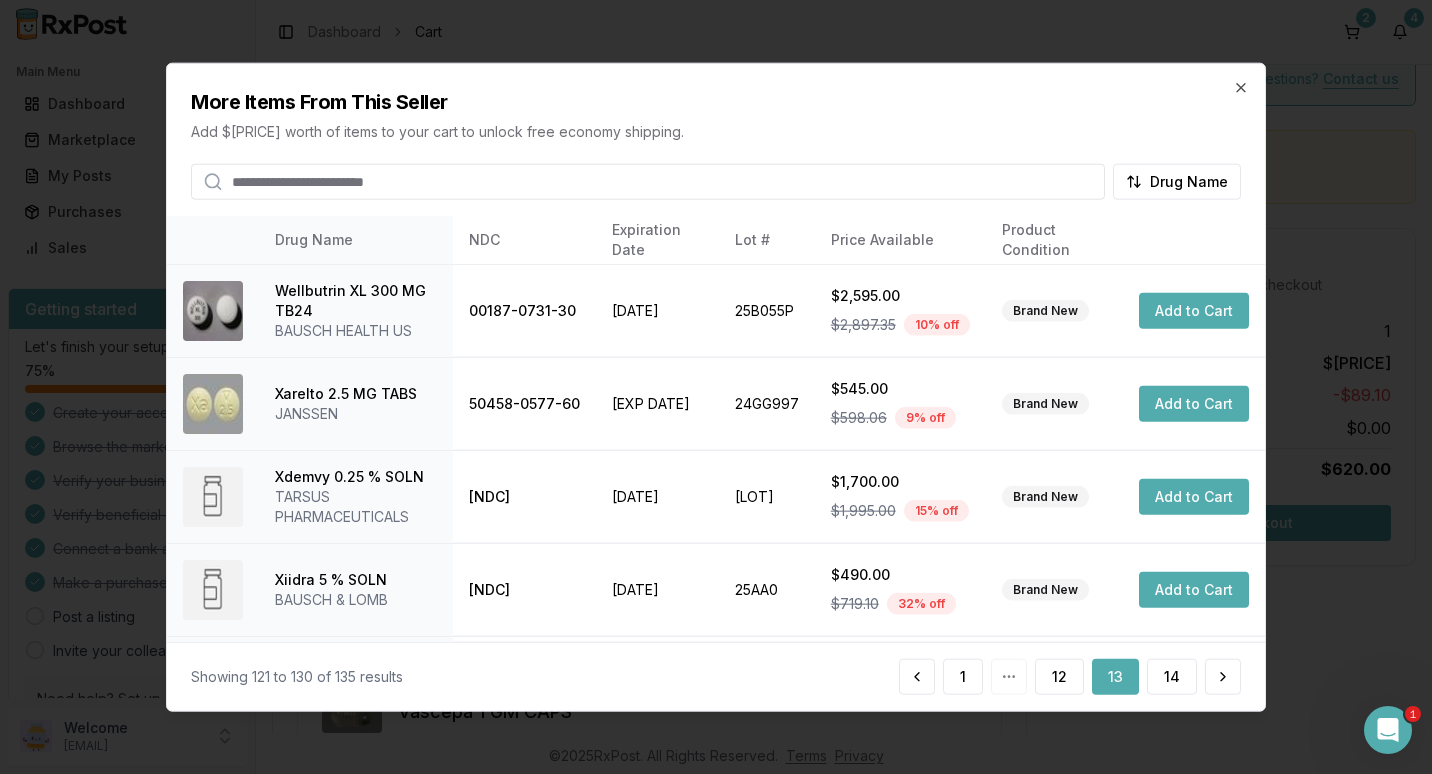 click on "13" at bounding box center (1115, 676) 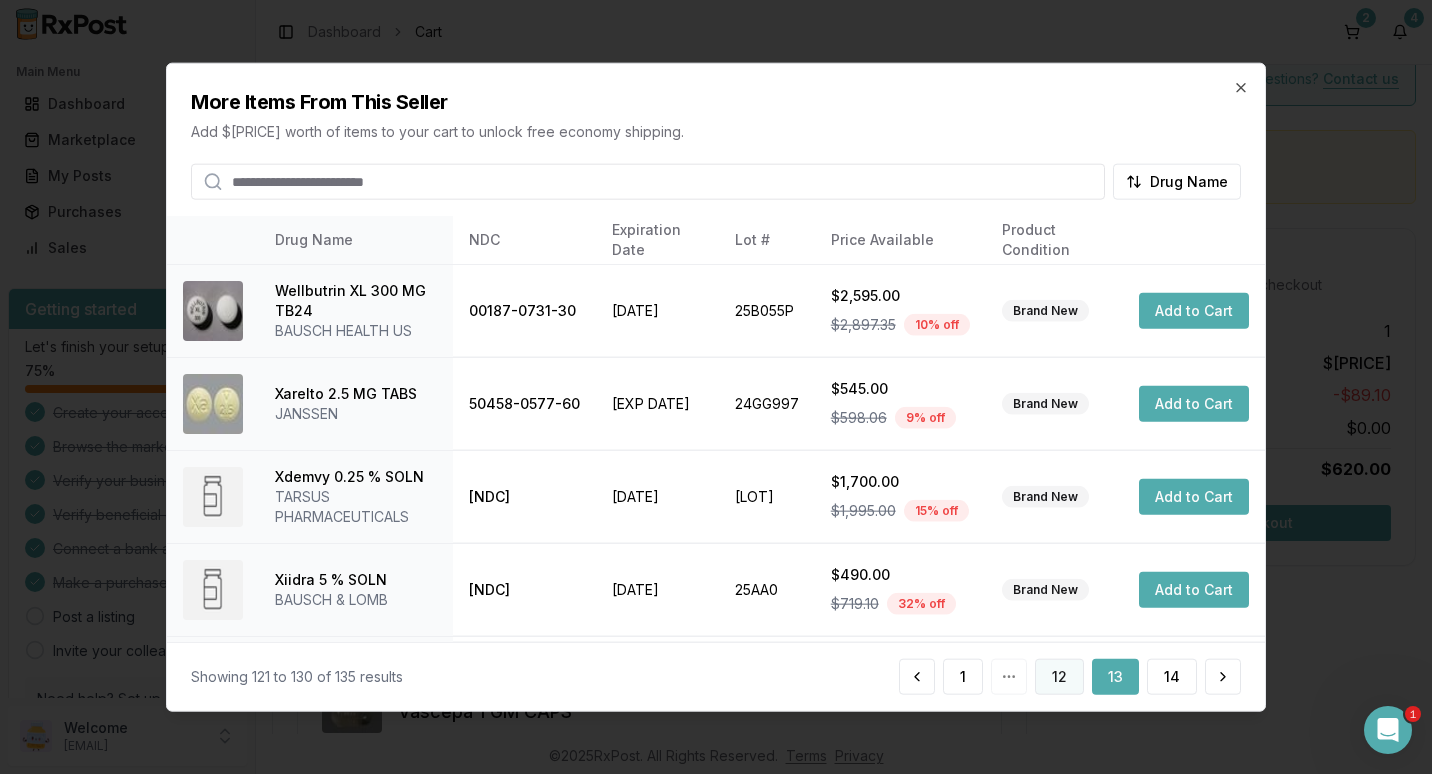 click on "12" at bounding box center (1059, 676) 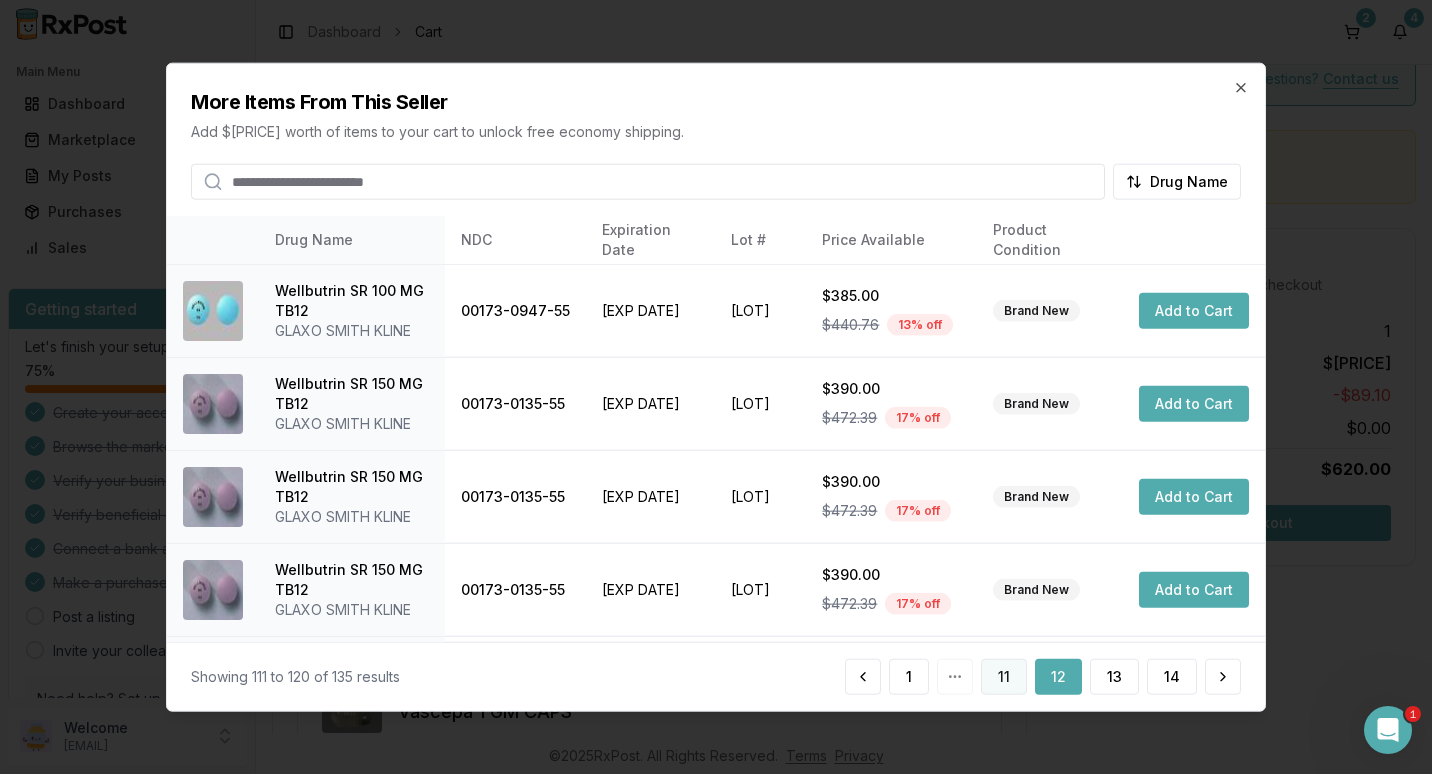 click on "11" at bounding box center (1004, 676) 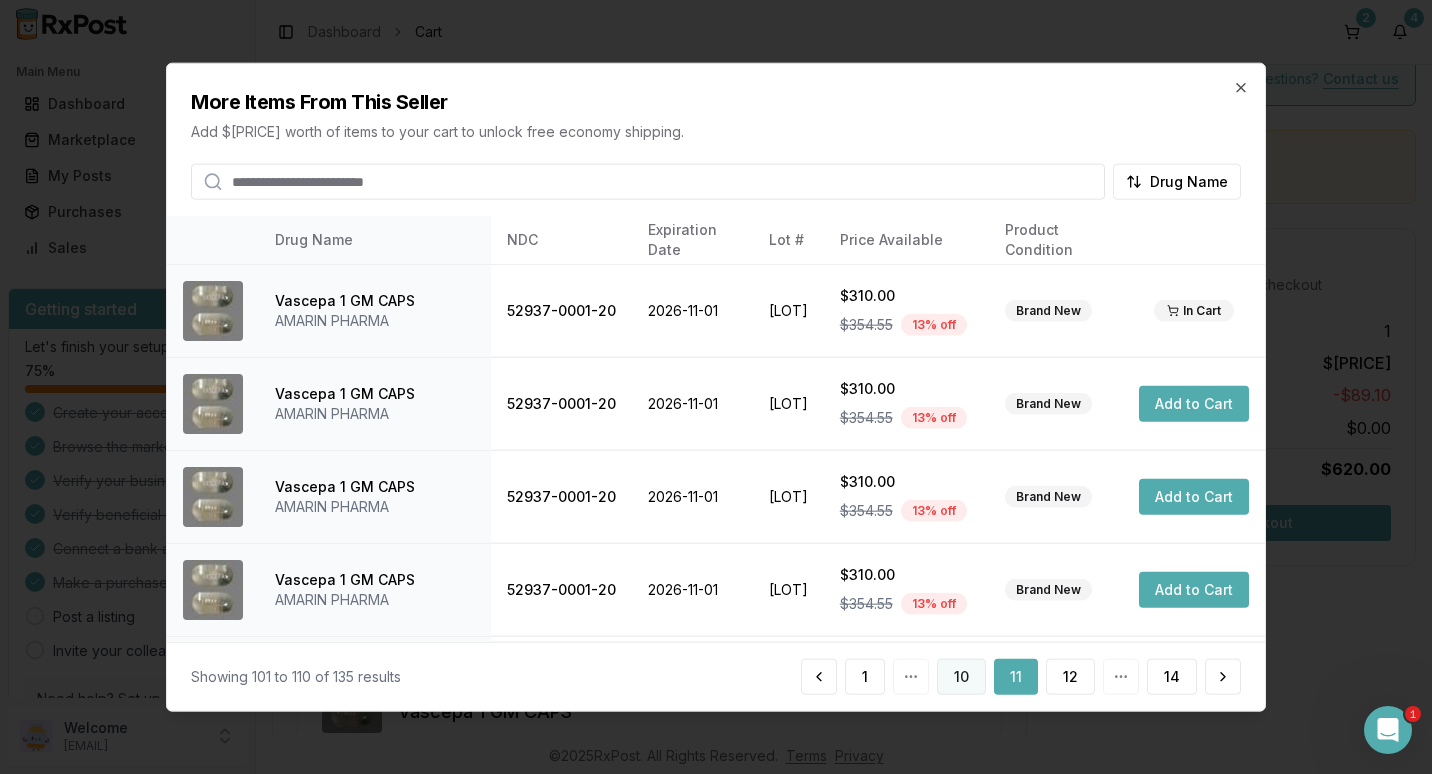 click on "10" at bounding box center [961, 676] 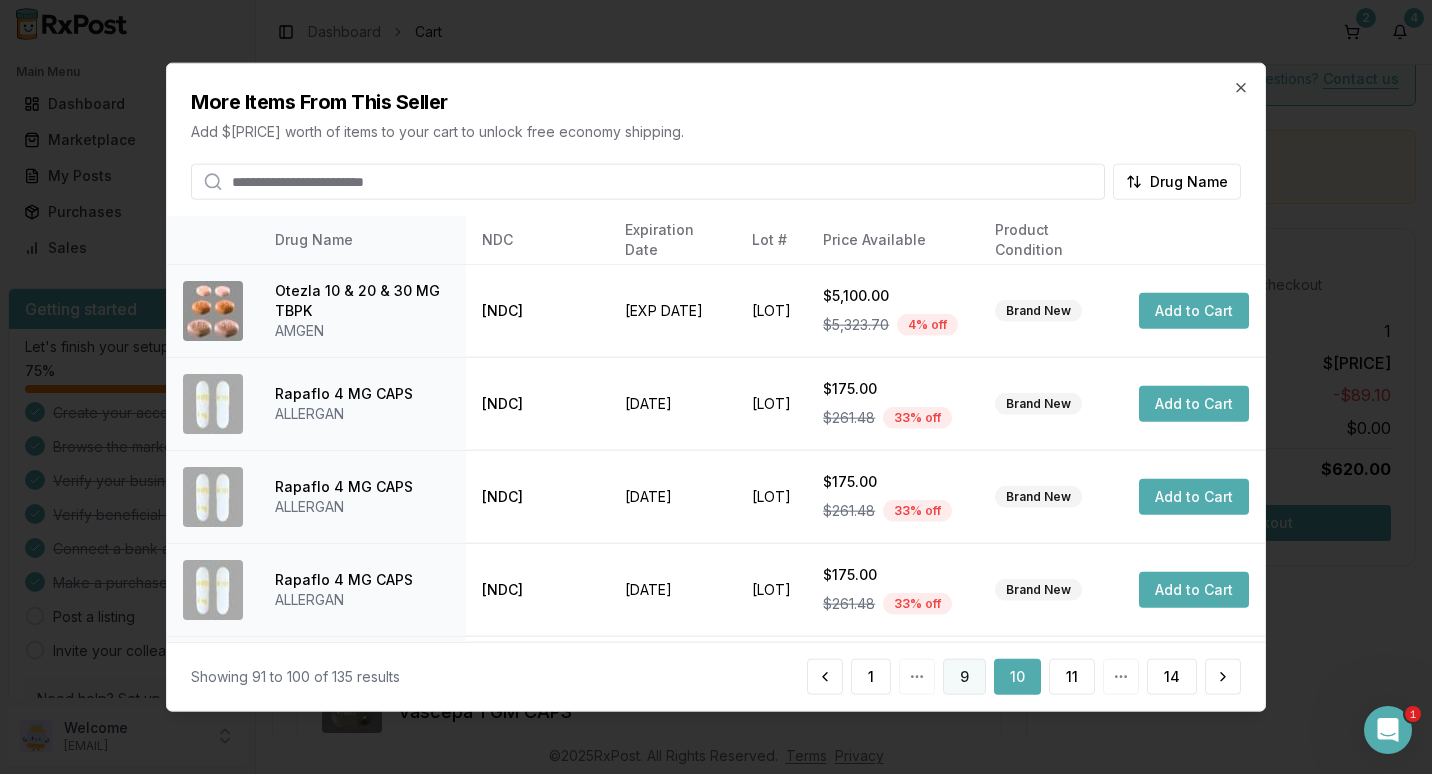 click on "9" at bounding box center [964, 676] 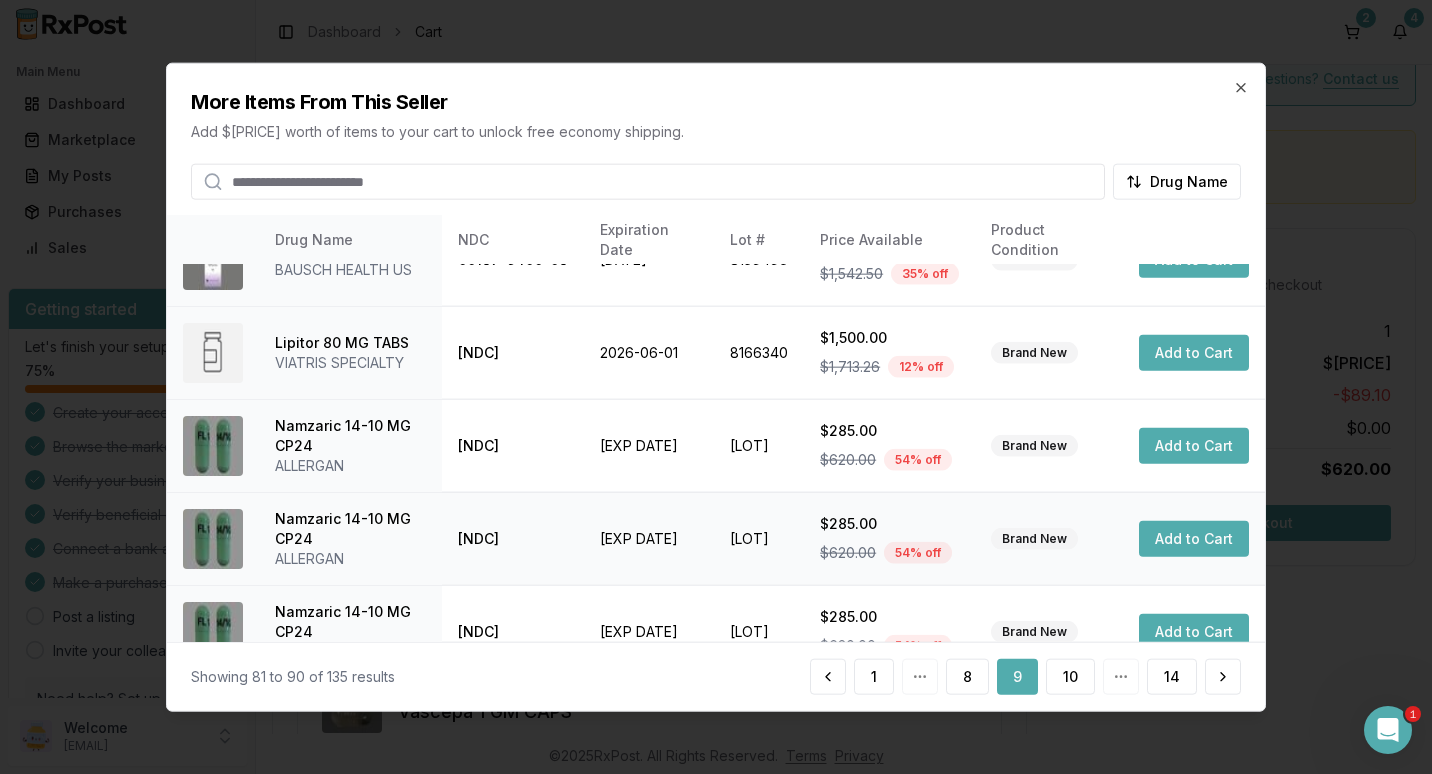 scroll, scrollTop: 552, scrollLeft: 0, axis: vertical 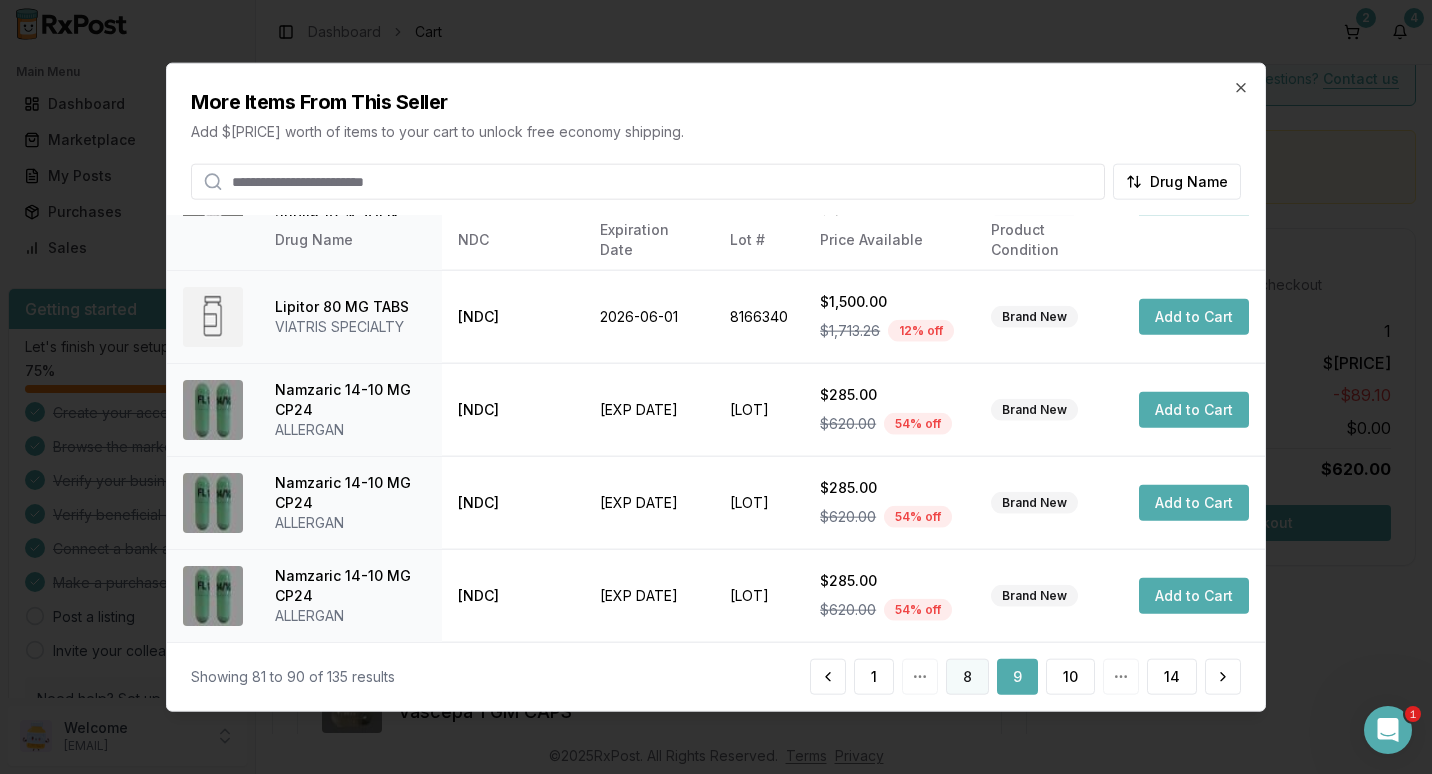 click on "8" at bounding box center [967, 676] 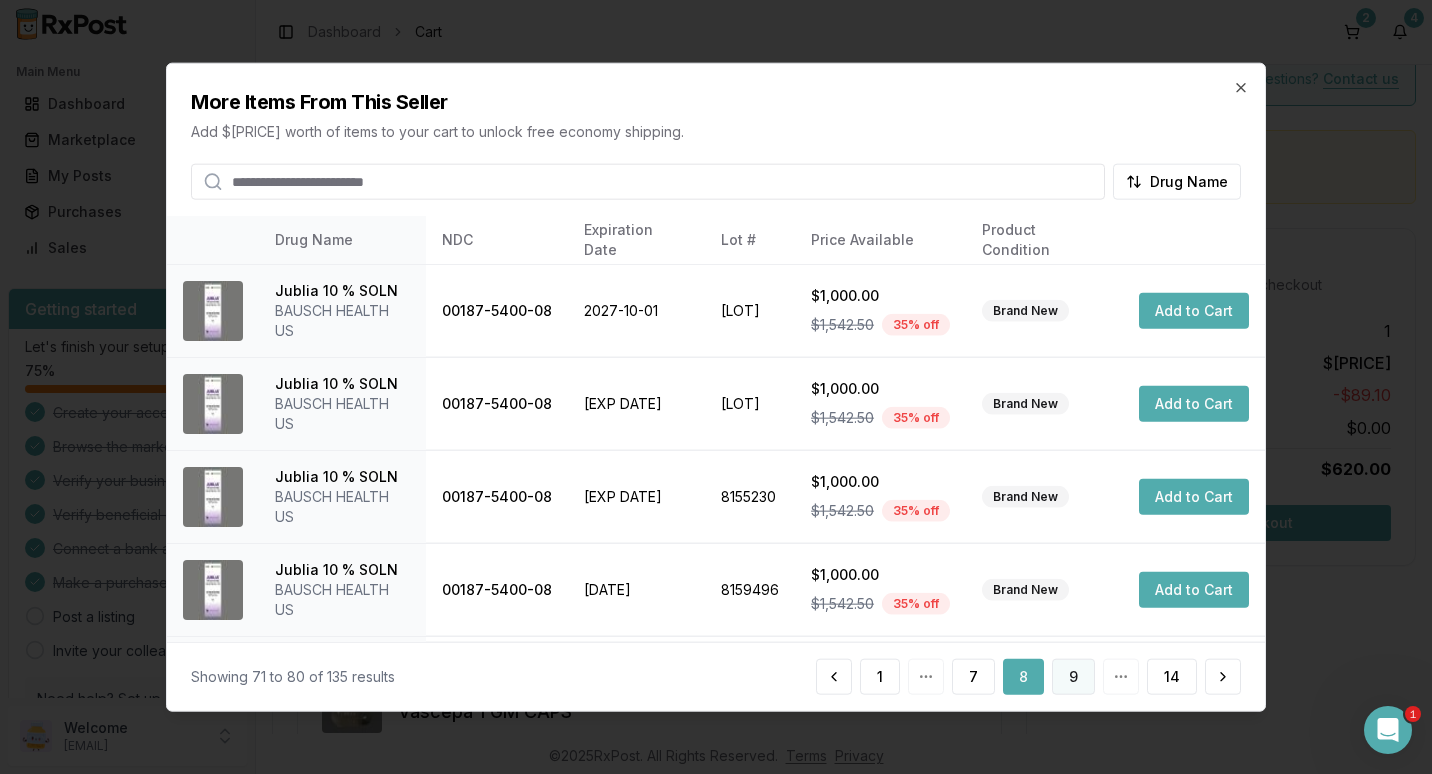 click on "9" at bounding box center [1073, 676] 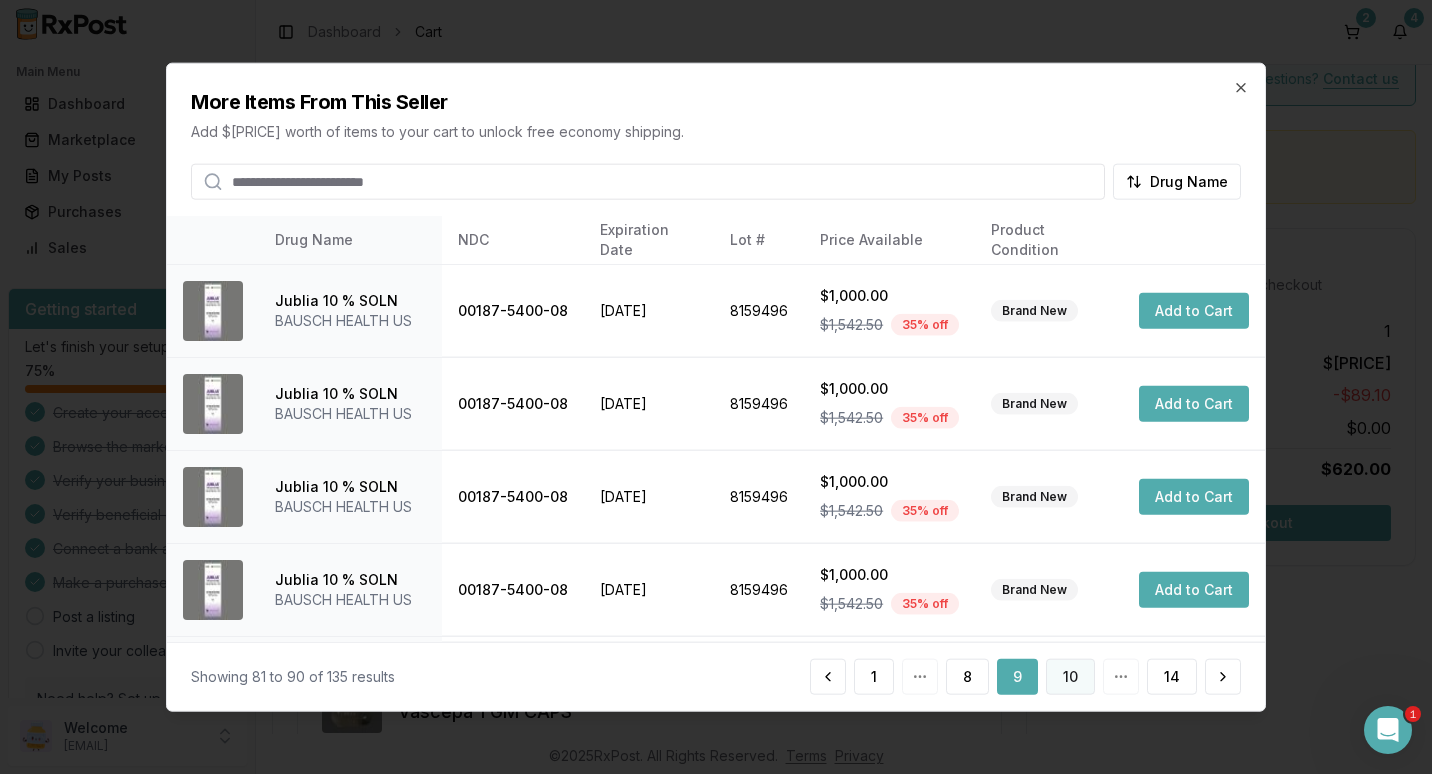 click on "10" at bounding box center [1070, 676] 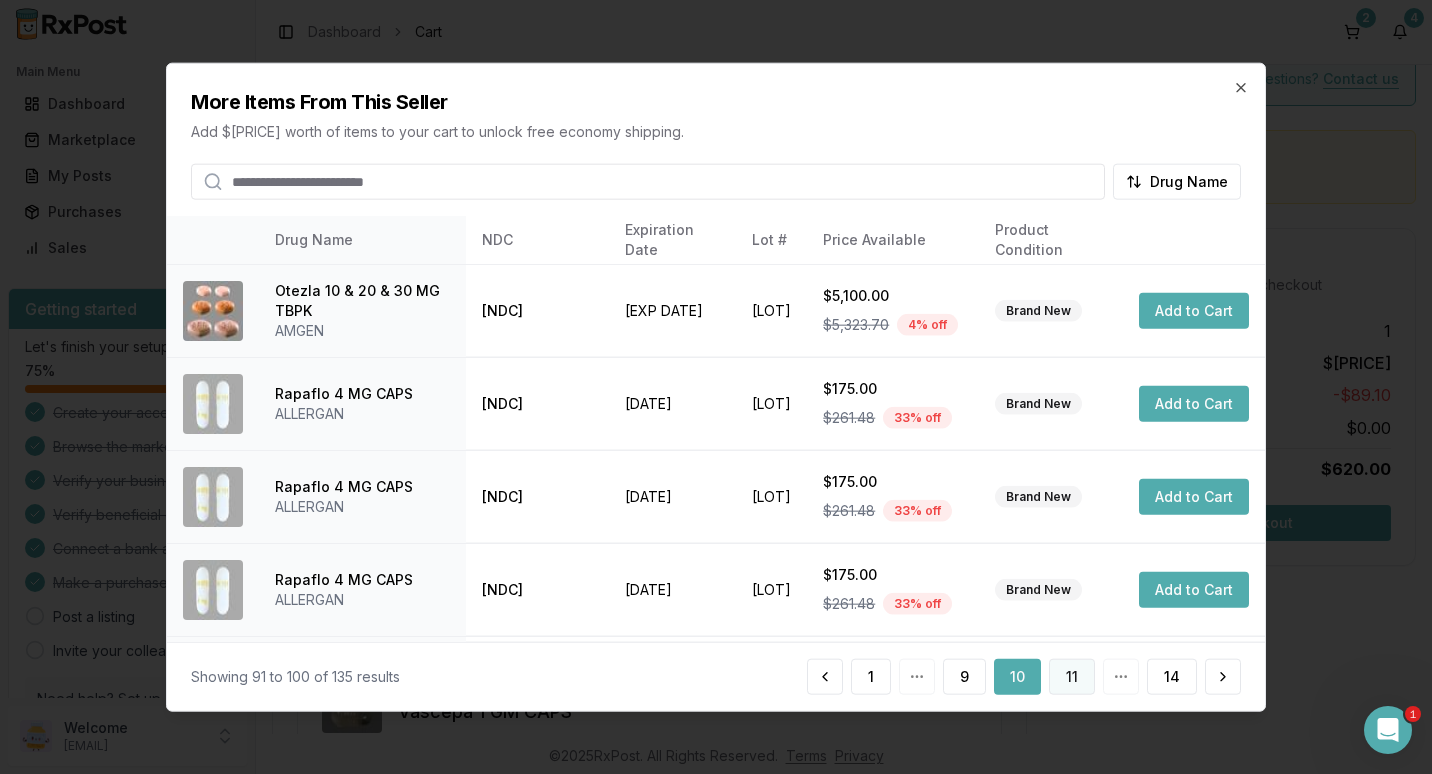 click on "11" at bounding box center (1072, 676) 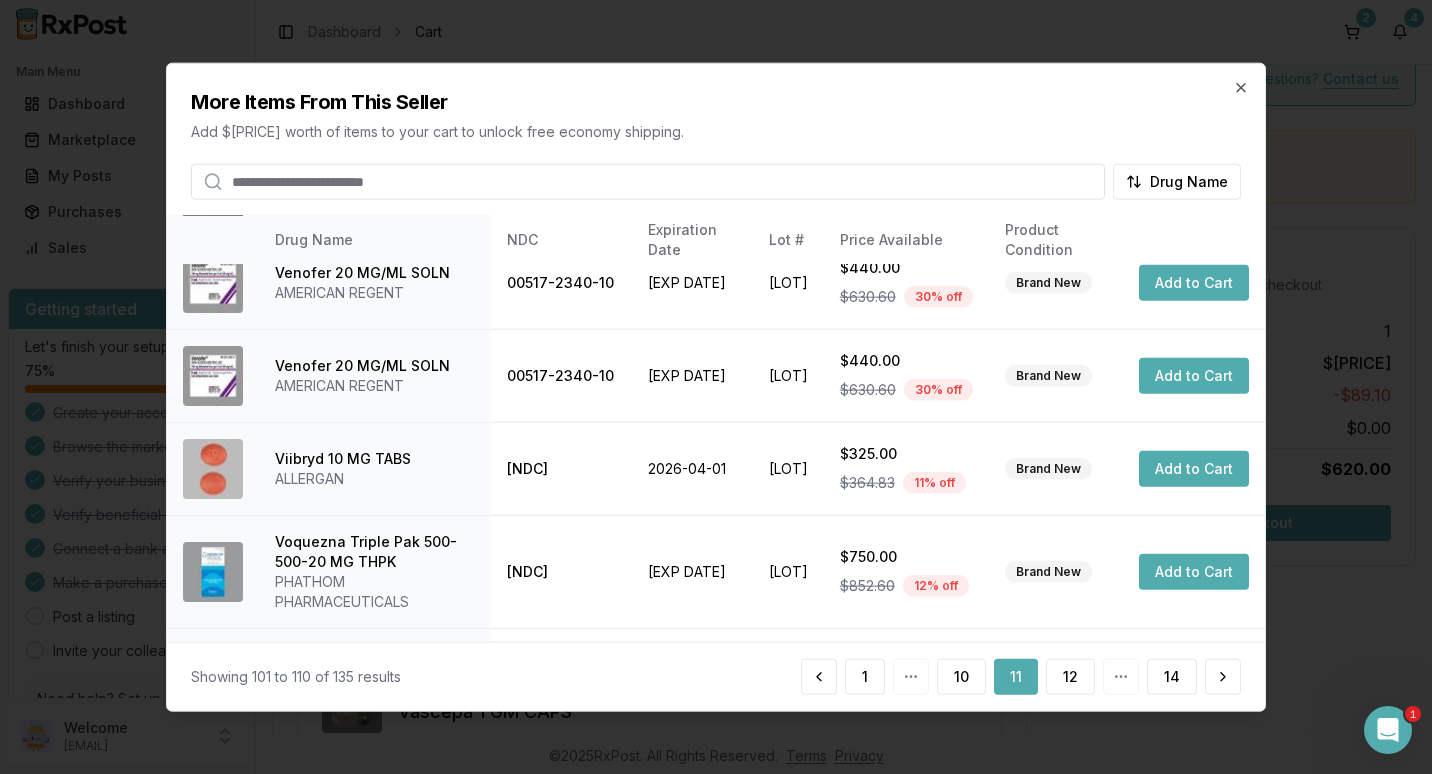 scroll, scrollTop: 100, scrollLeft: 0, axis: vertical 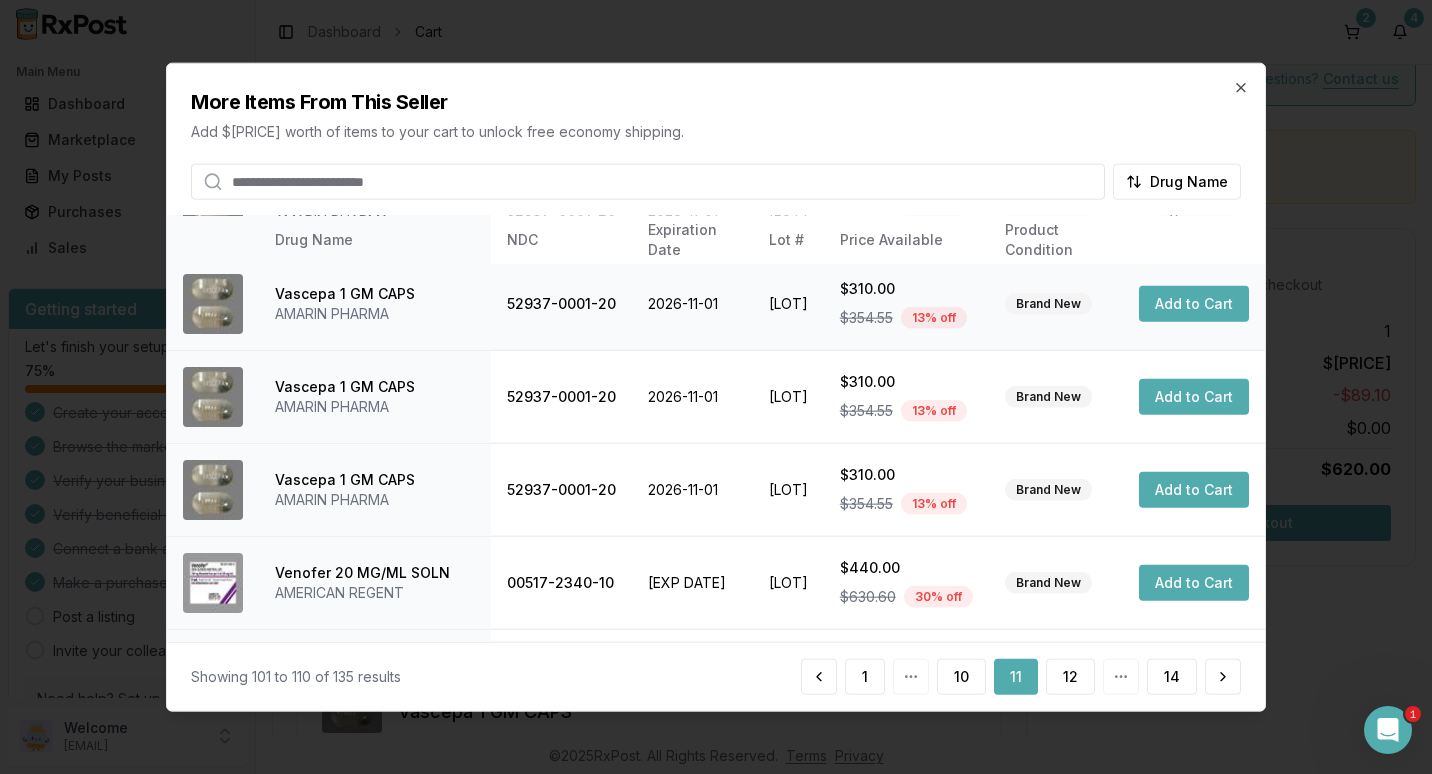 click on "Add to Cart" at bounding box center [1194, 303] 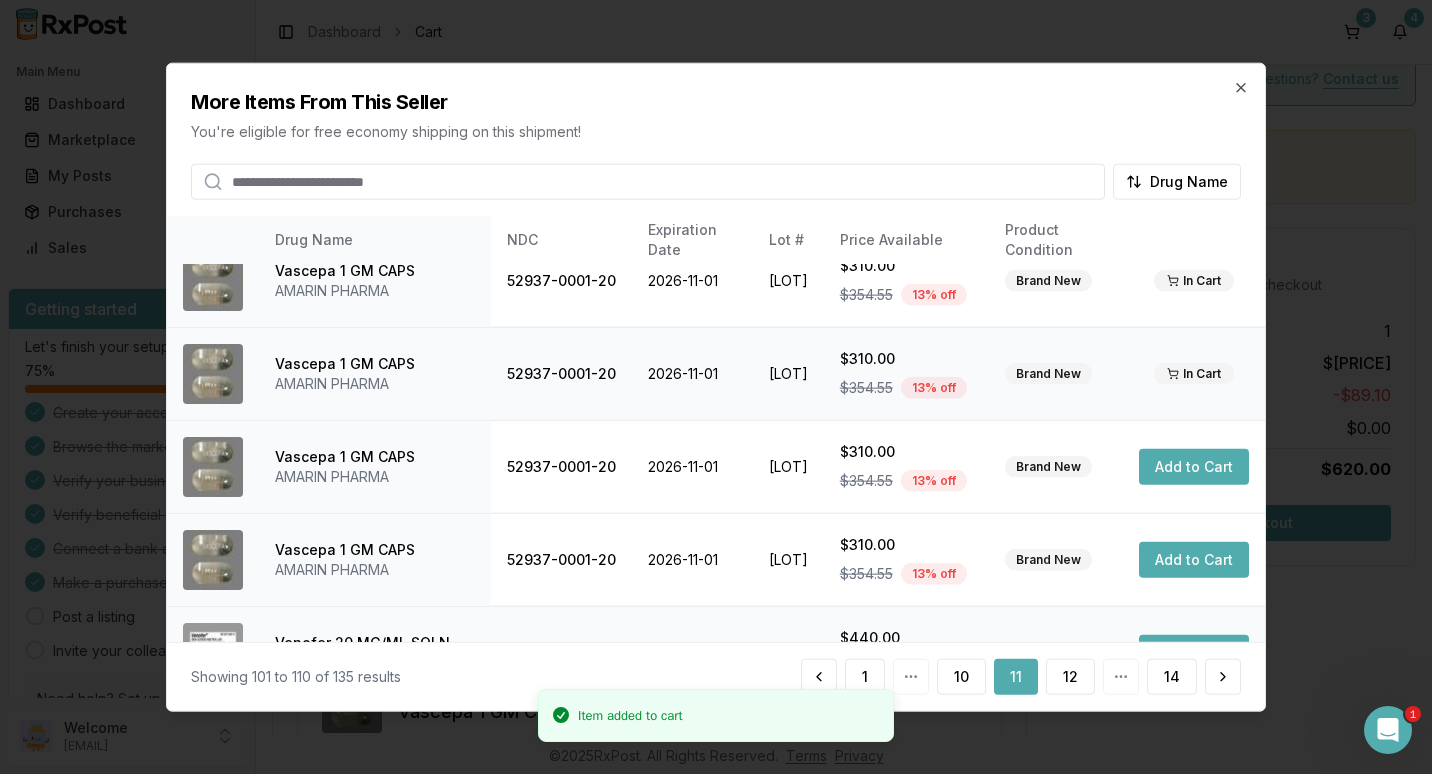 scroll, scrollTop: 0, scrollLeft: 0, axis: both 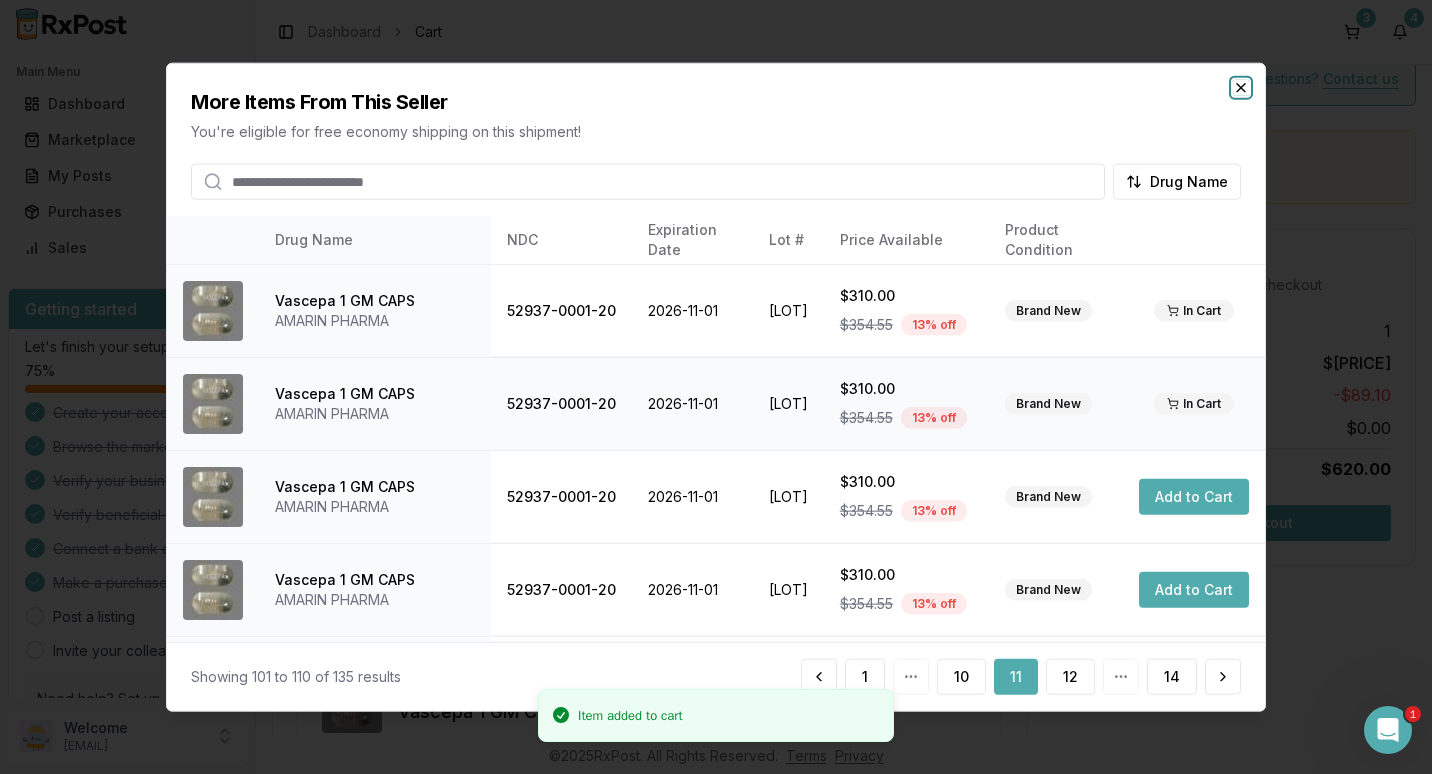 click 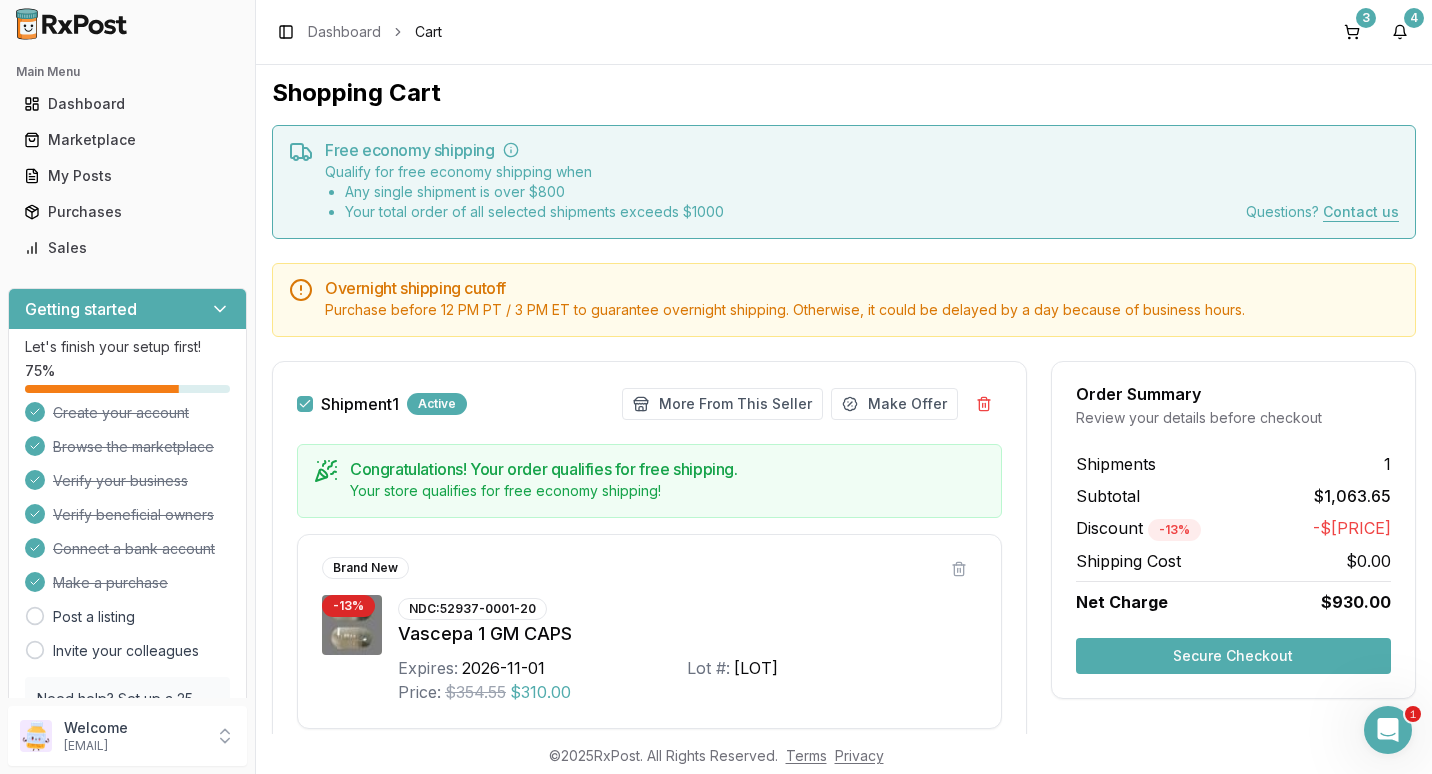 scroll, scrollTop: 0, scrollLeft: 0, axis: both 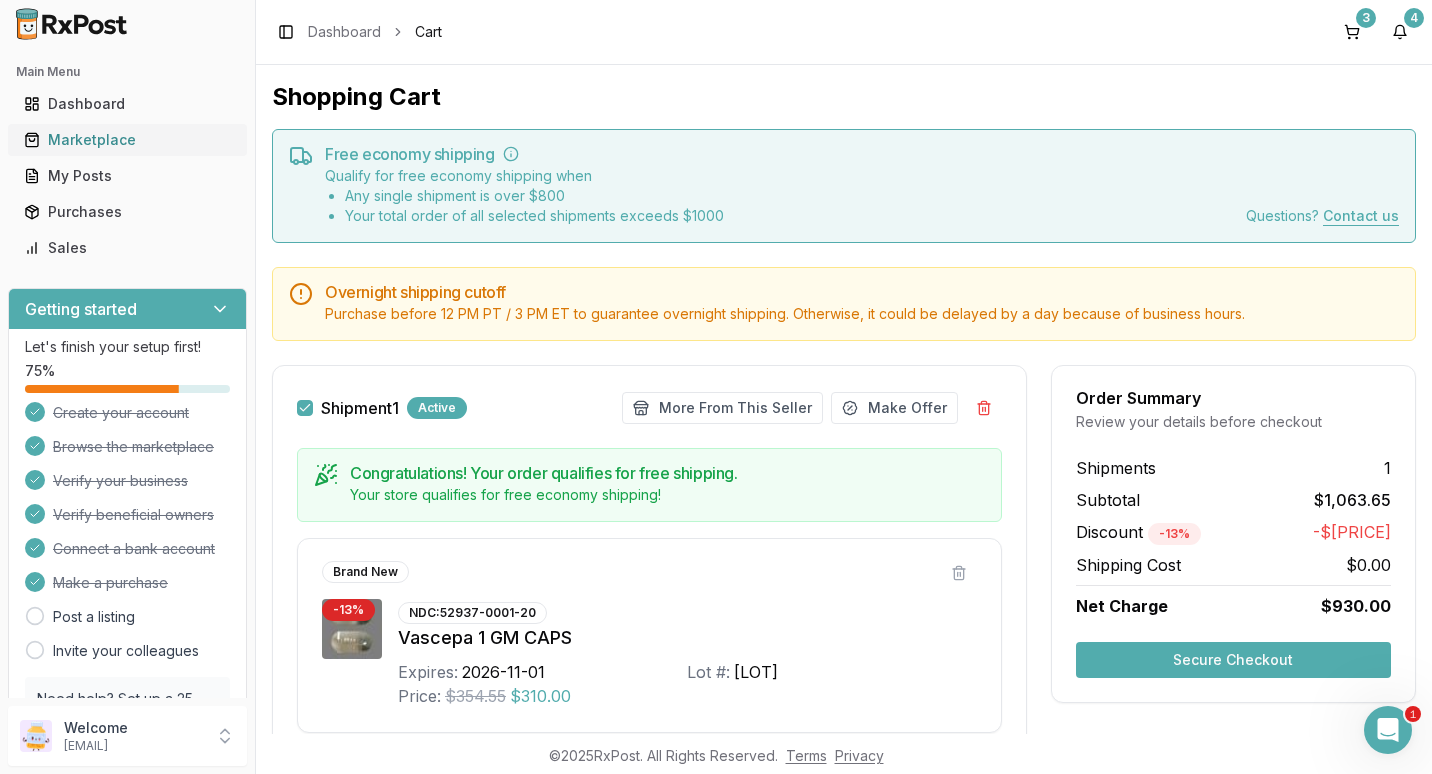 click on "Marketplace" at bounding box center (127, 140) 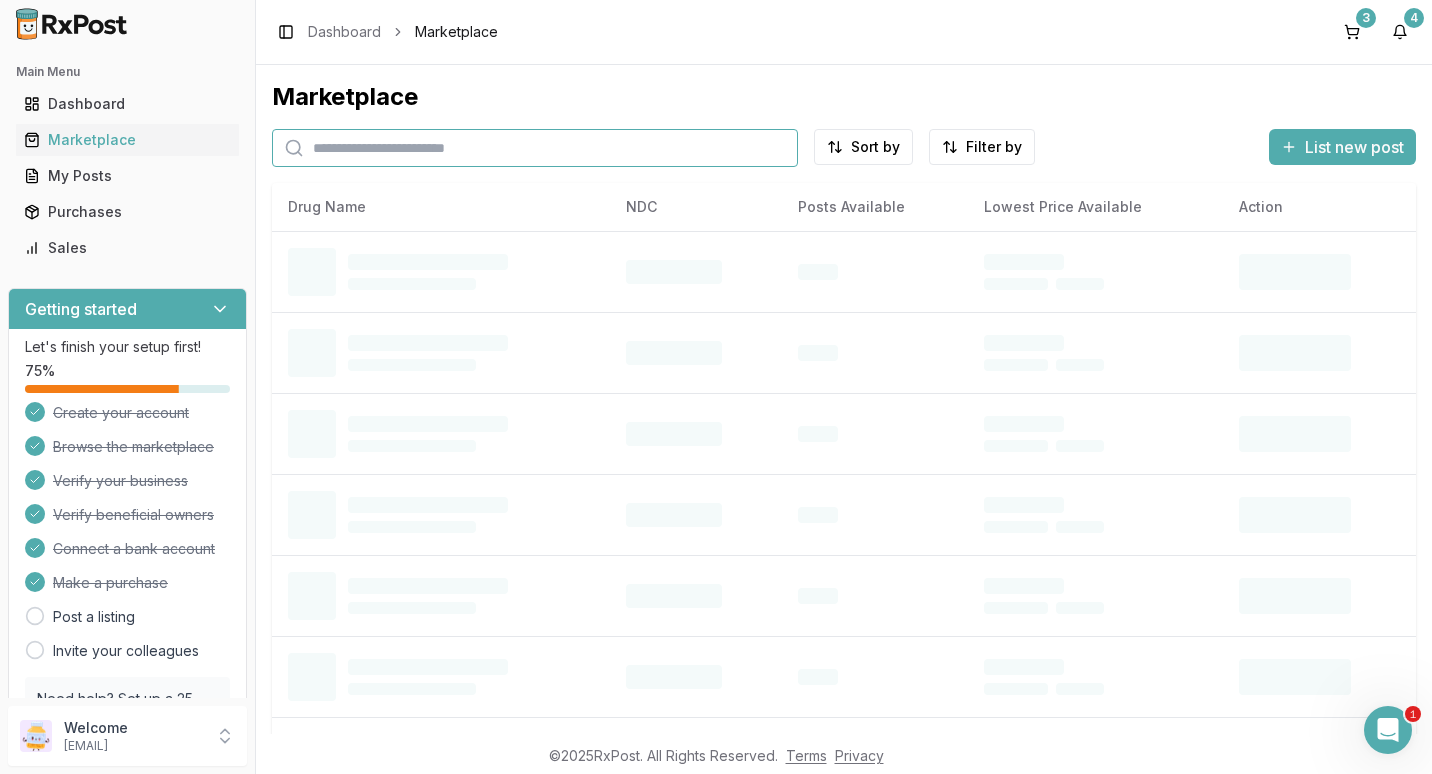 click at bounding box center [535, 148] 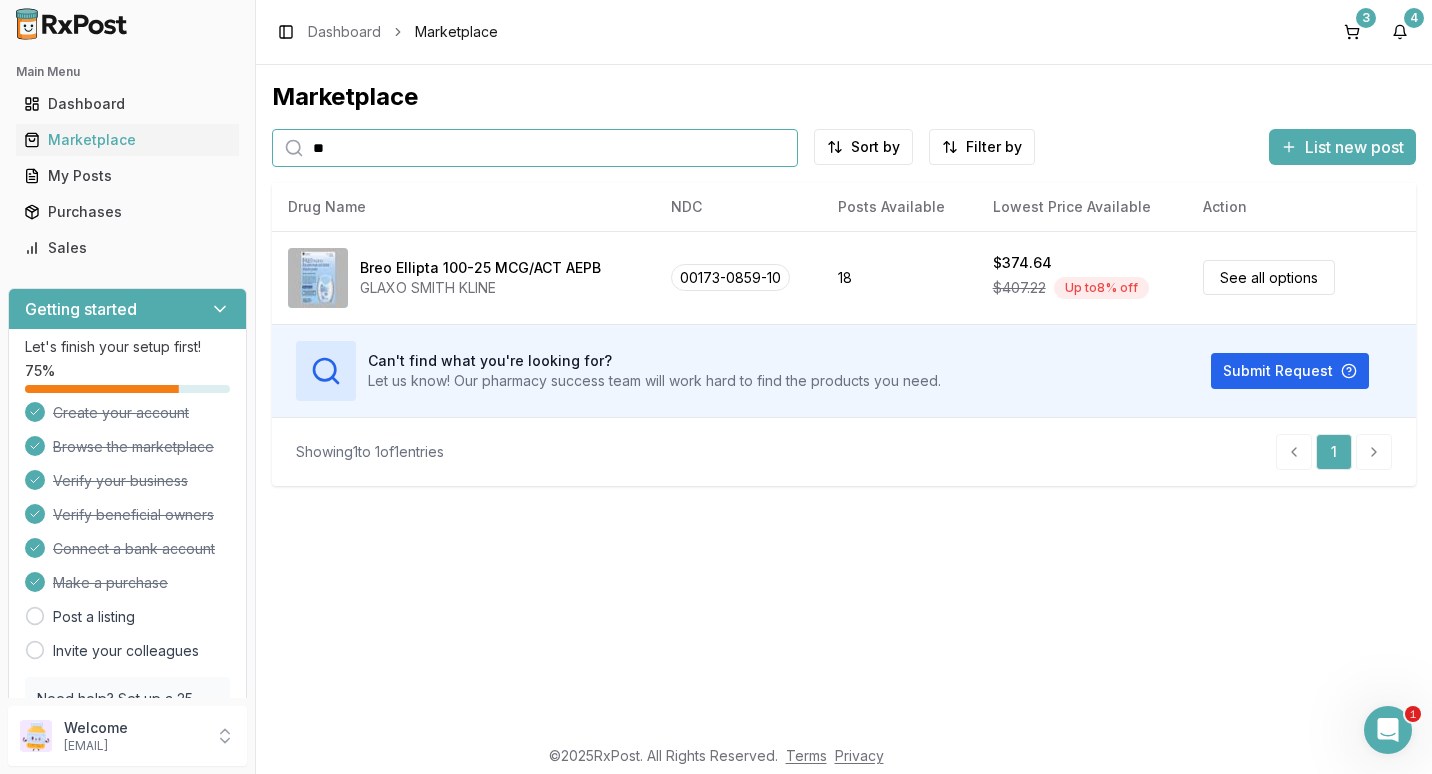 type on "*" 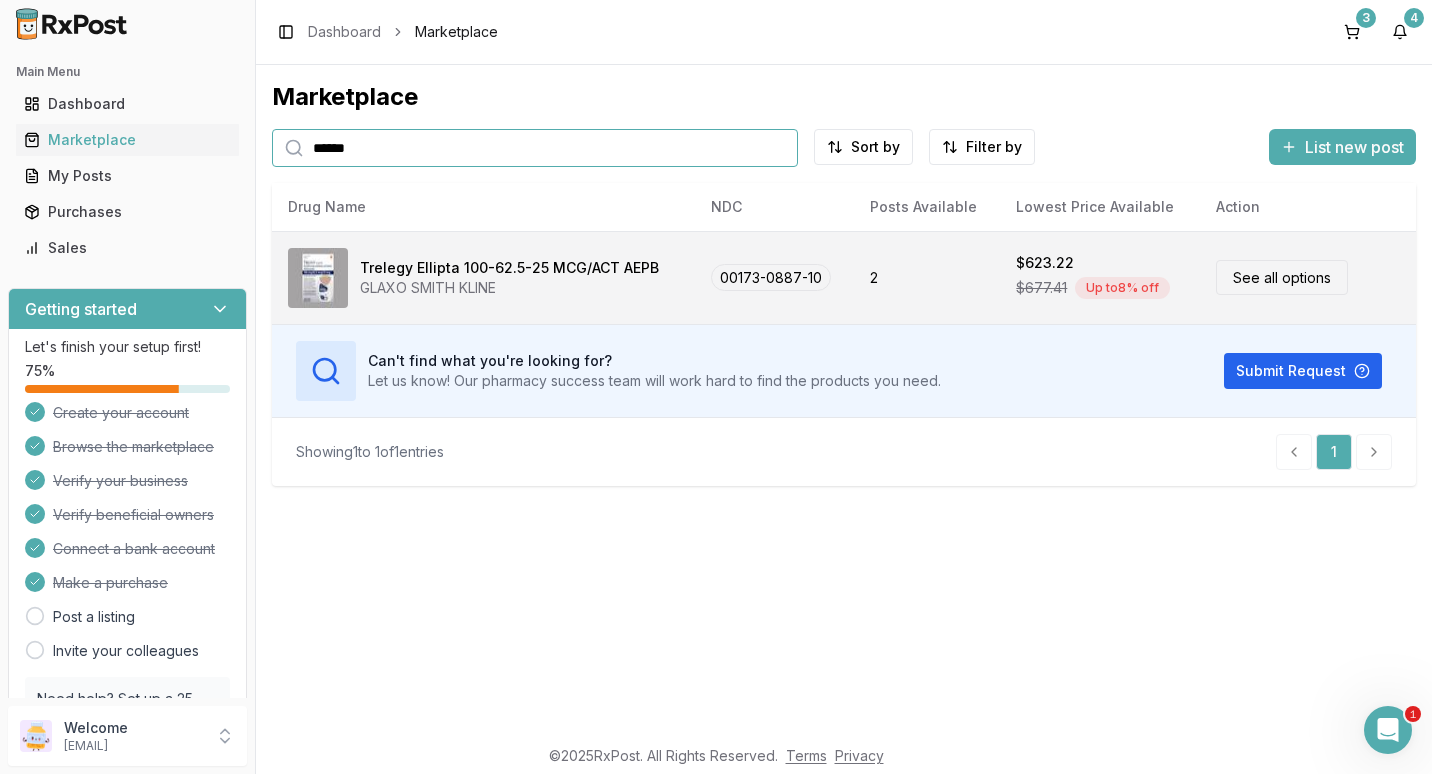 type on "******" 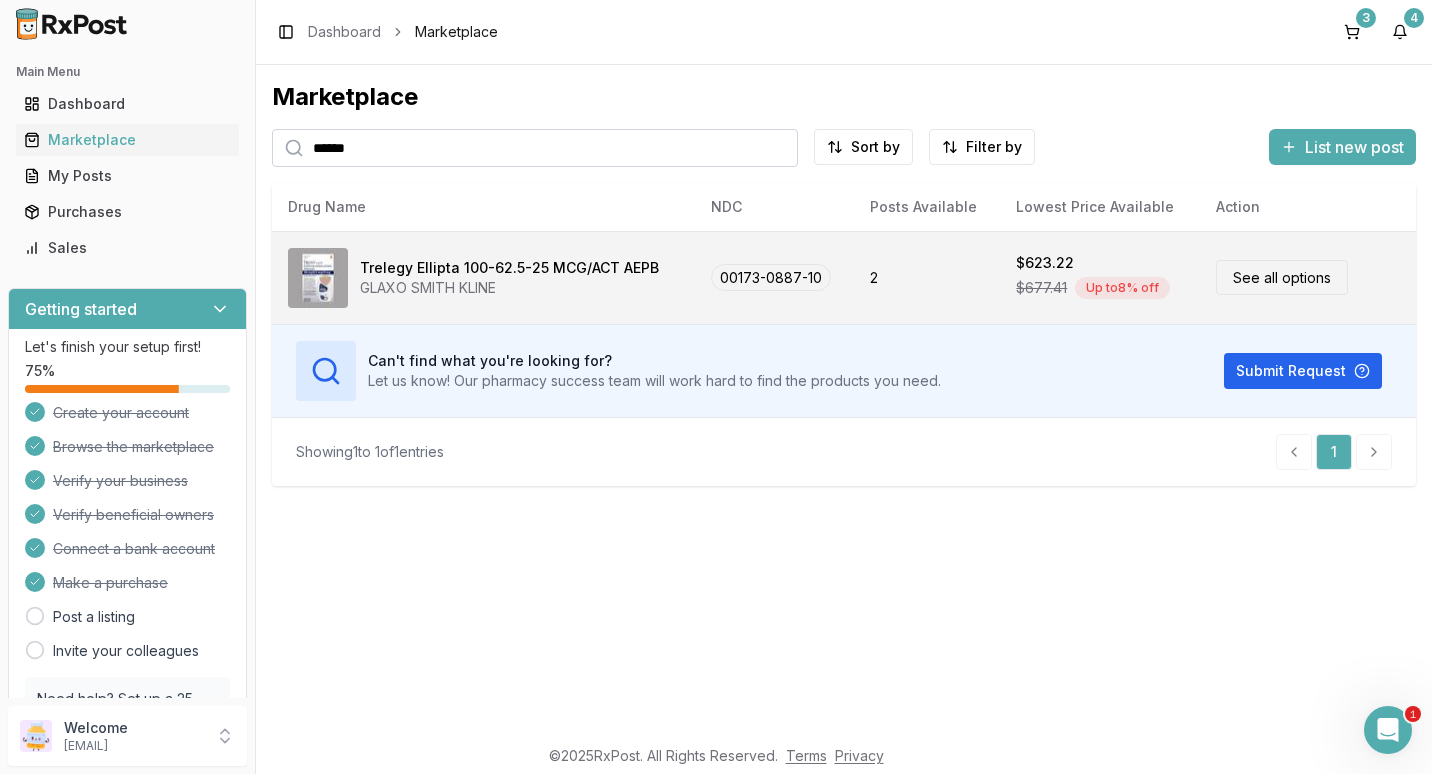 click on "See all options" at bounding box center (1282, 277) 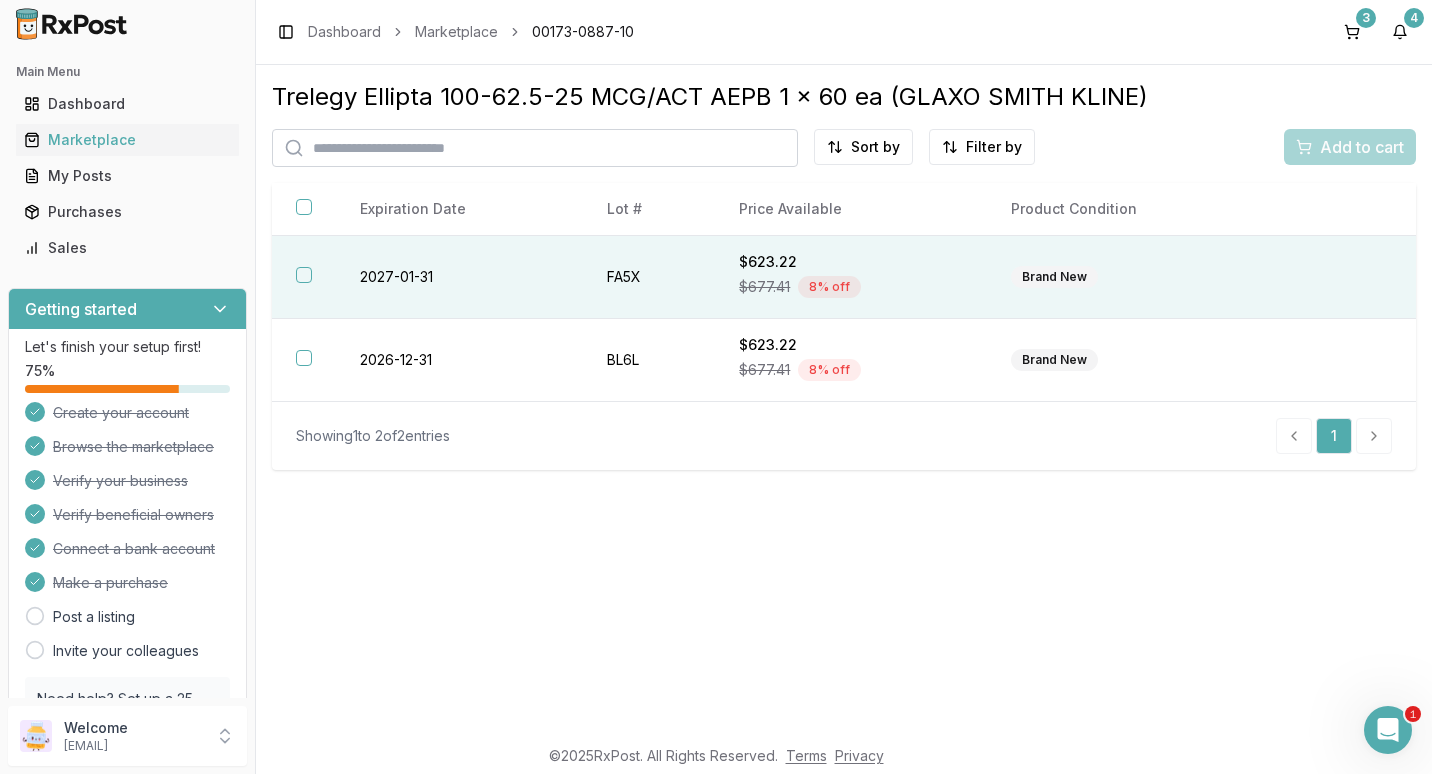 click at bounding box center (304, 275) 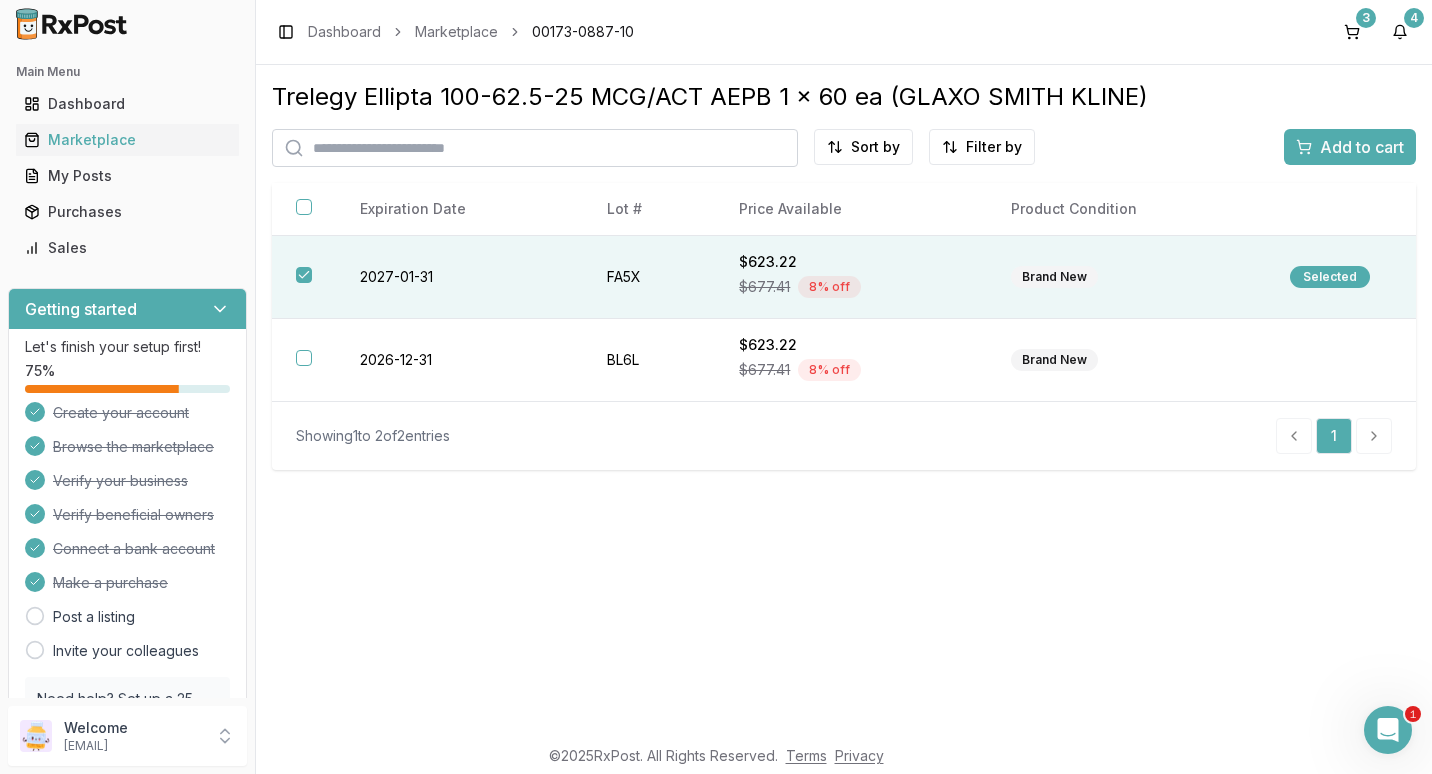 click on "Add to cart" at bounding box center [1362, 147] 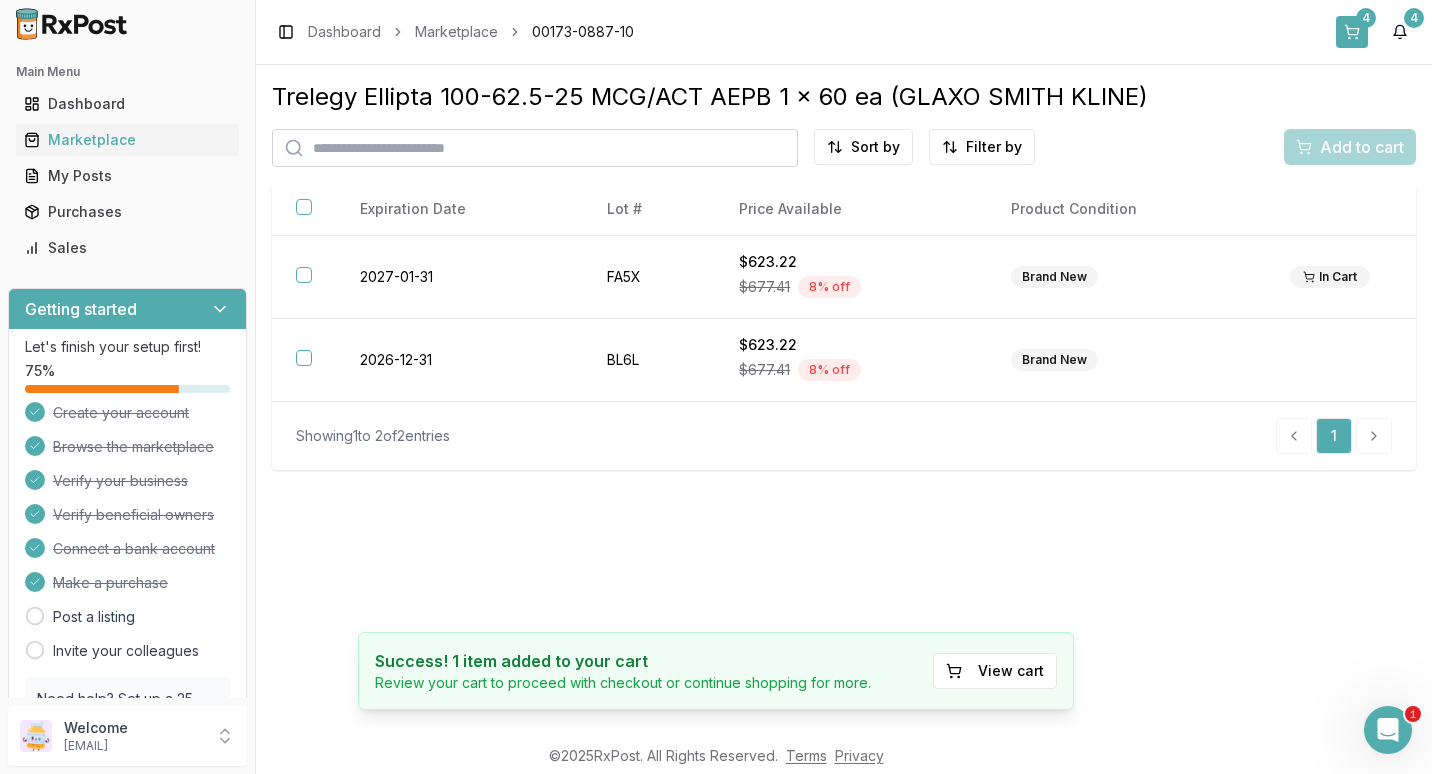 click on "4" at bounding box center (1366, 18) 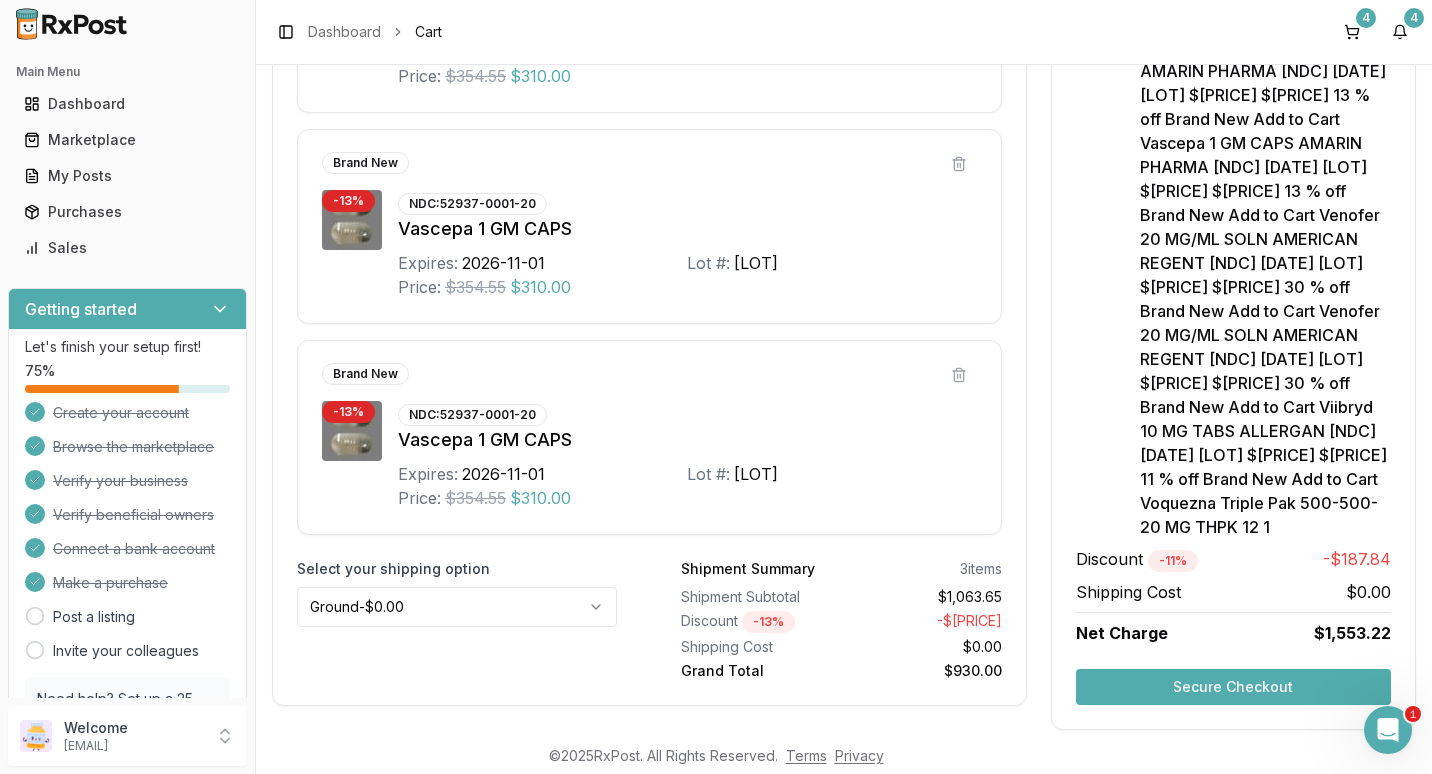scroll, scrollTop: 1211, scrollLeft: 0, axis: vertical 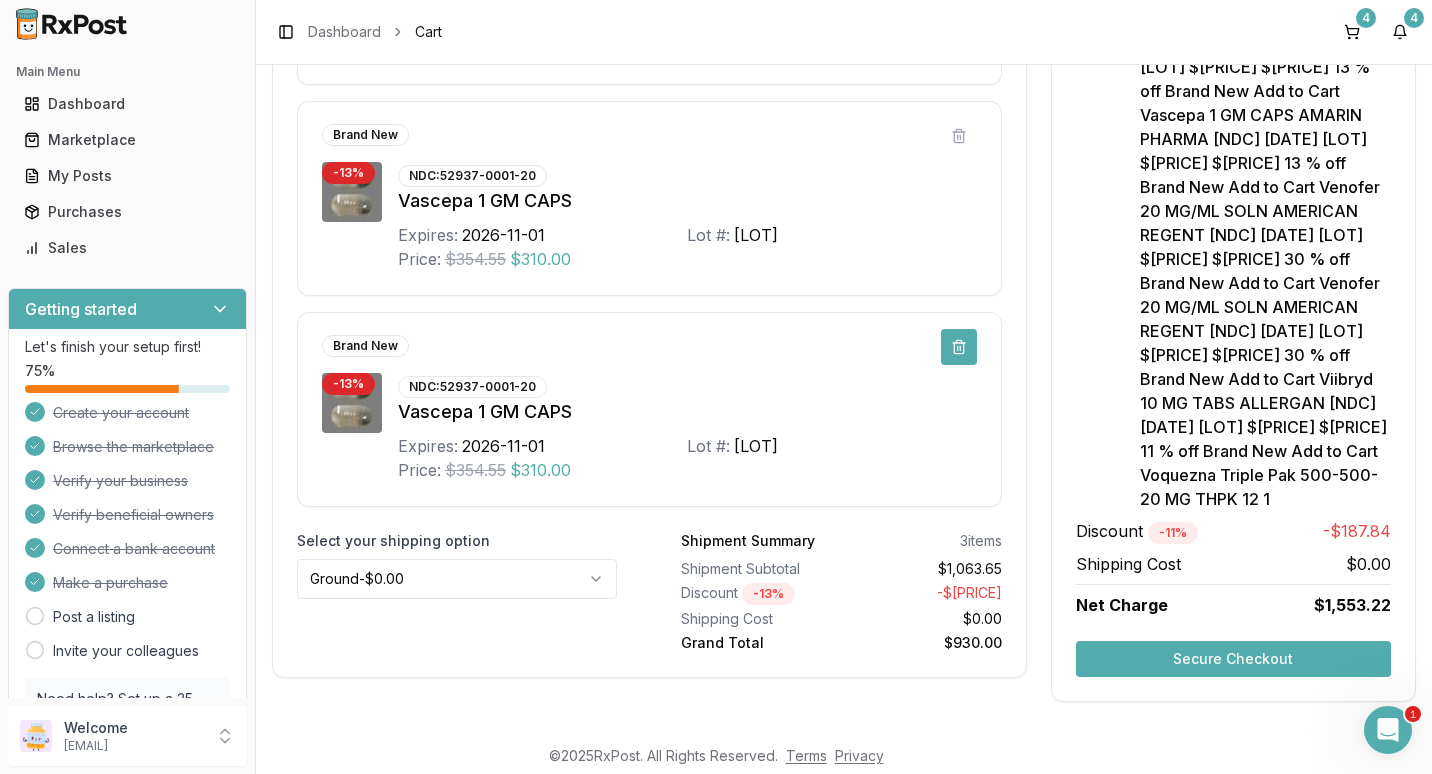 click at bounding box center (959, 347) 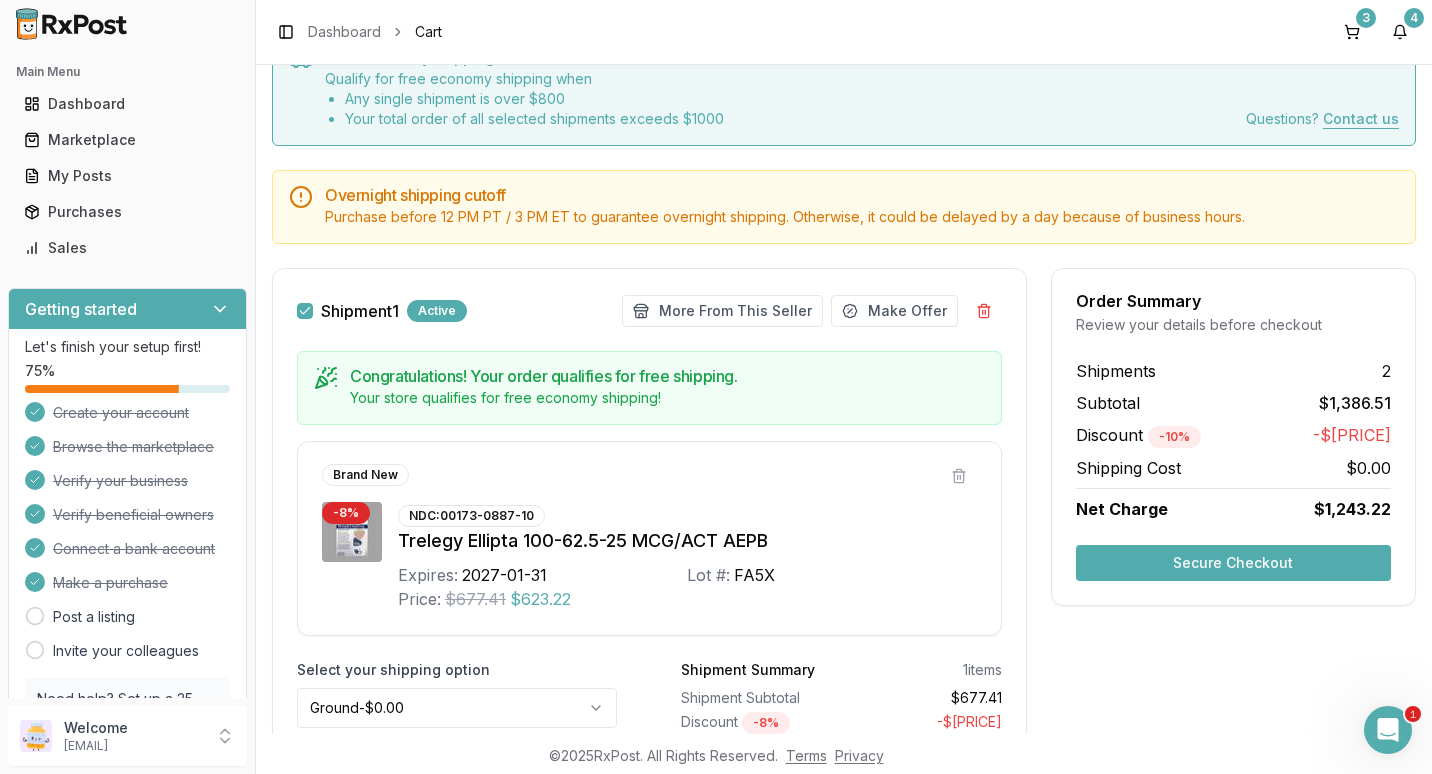 scroll, scrollTop: 0, scrollLeft: 0, axis: both 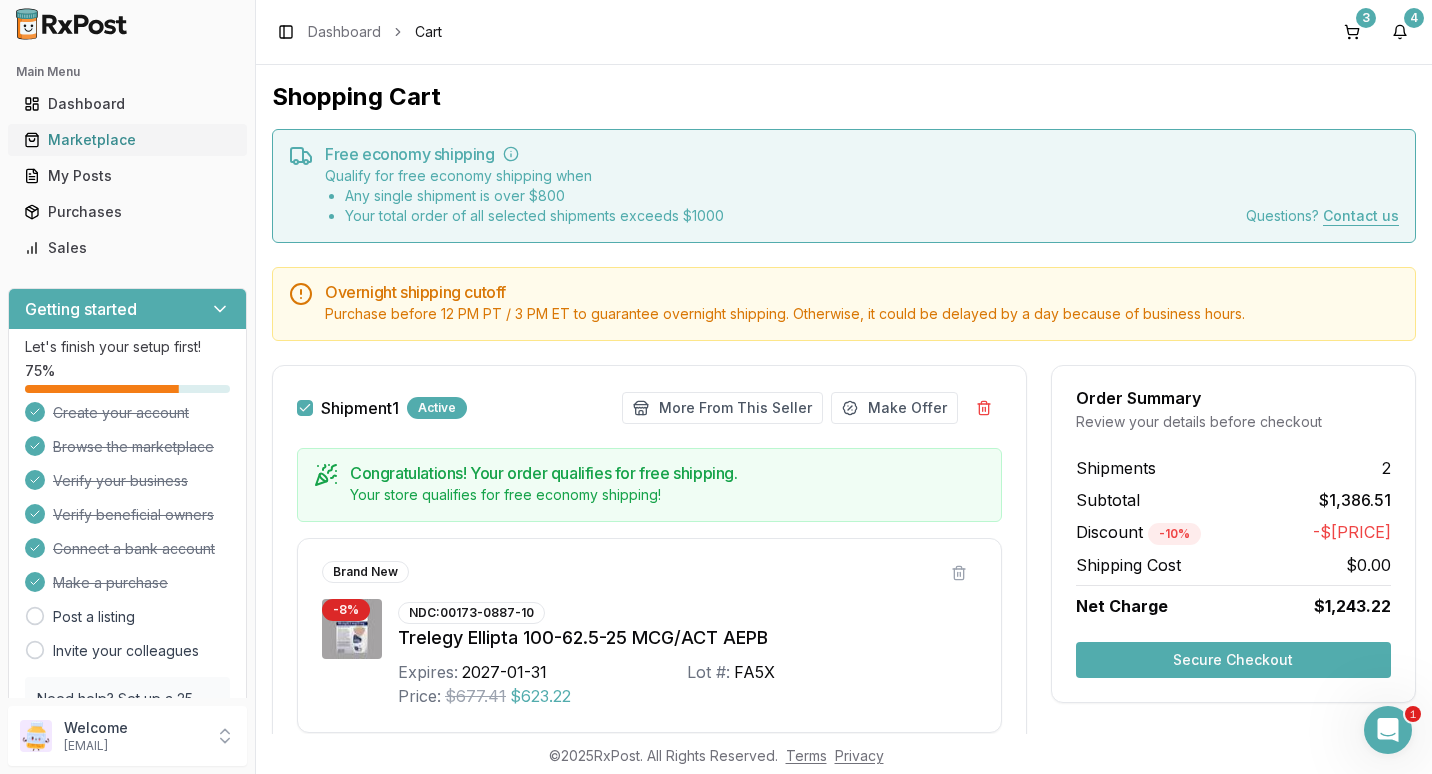 click on "Marketplace" at bounding box center [127, 140] 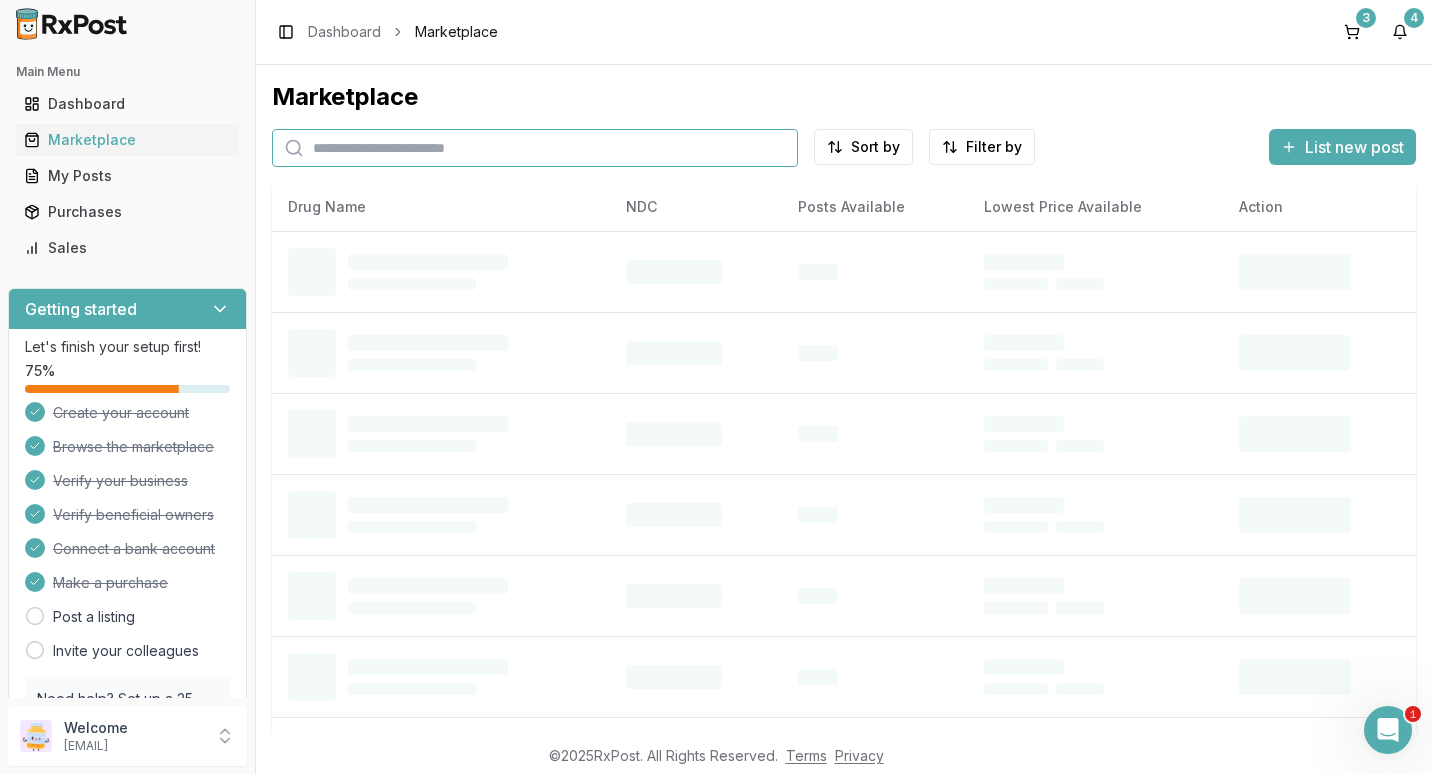 click at bounding box center (535, 148) 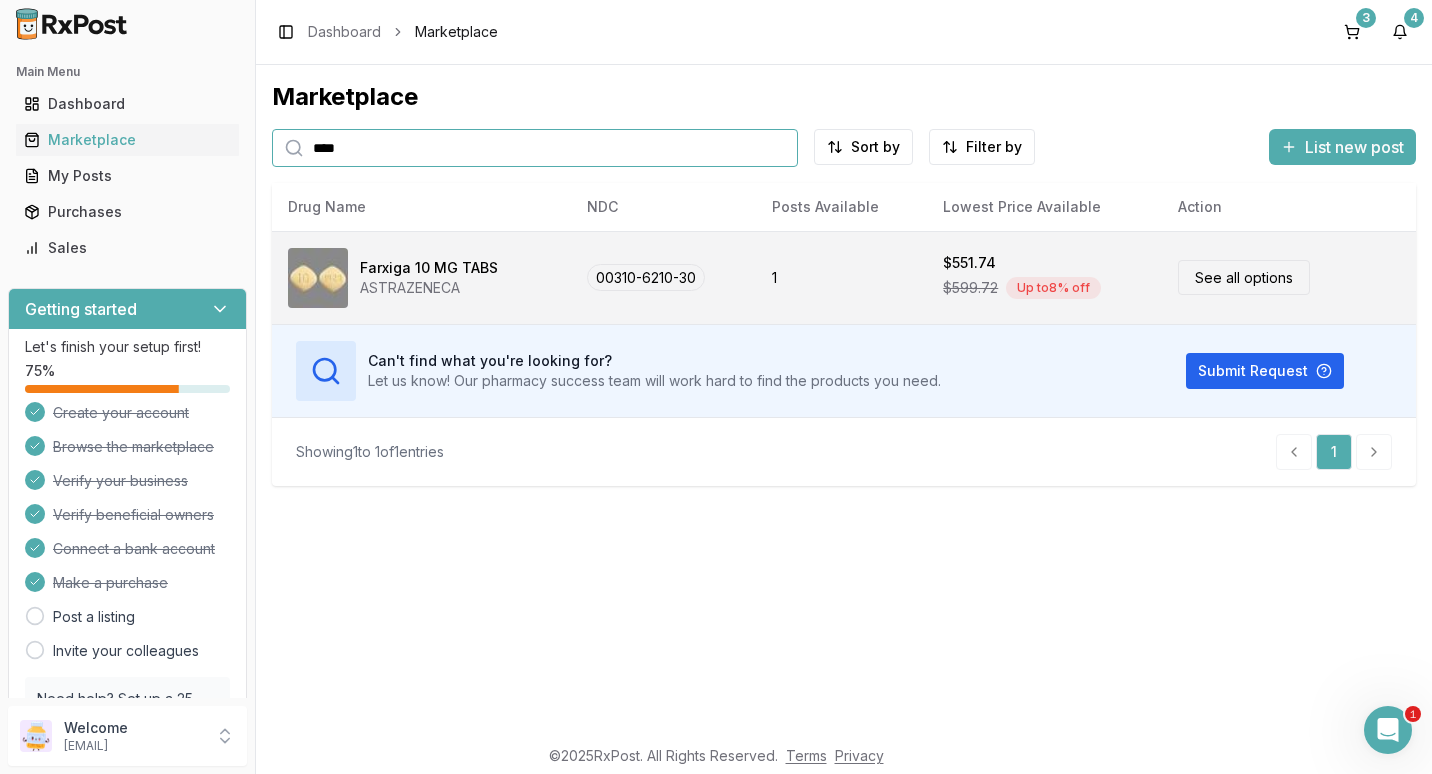 type on "****" 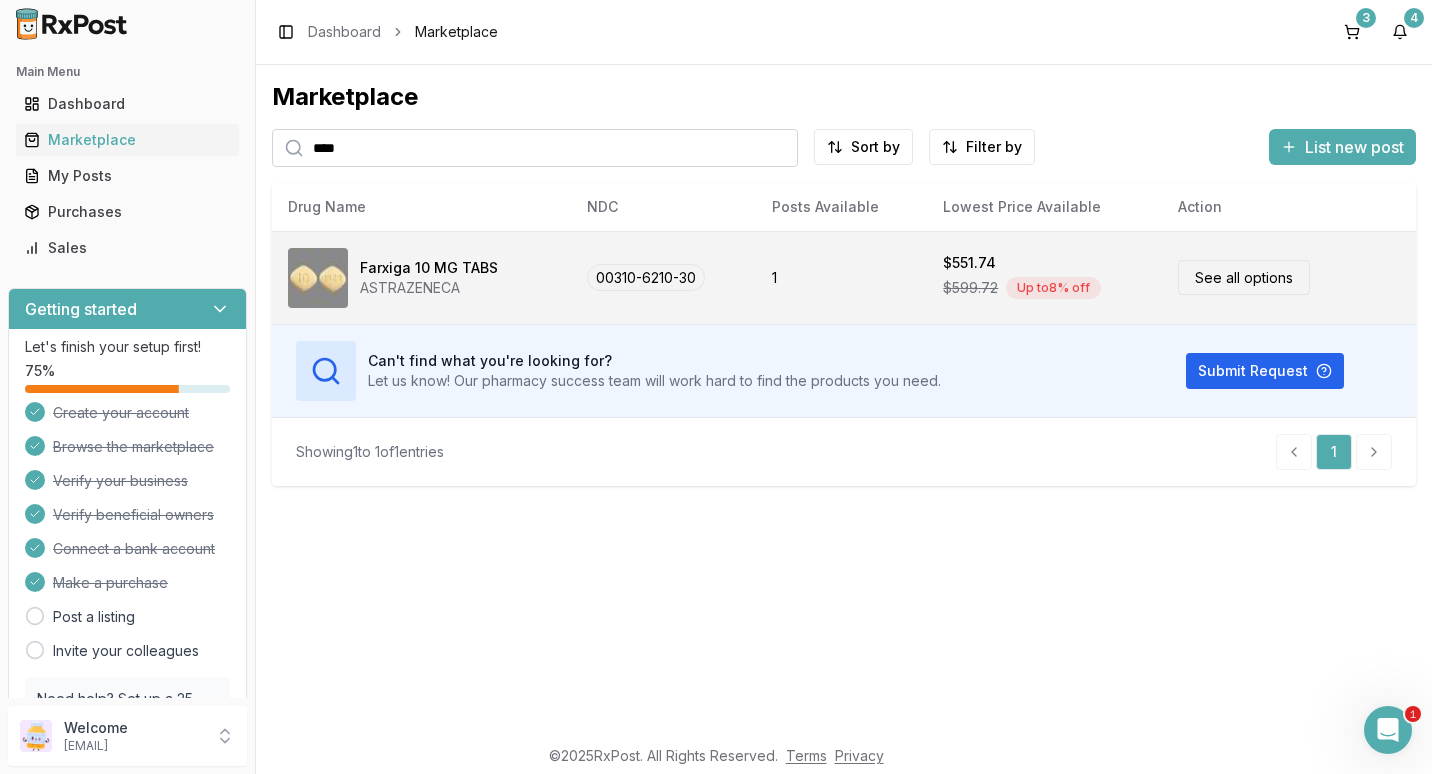 click on "See all options" at bounding box center [1244, 277] 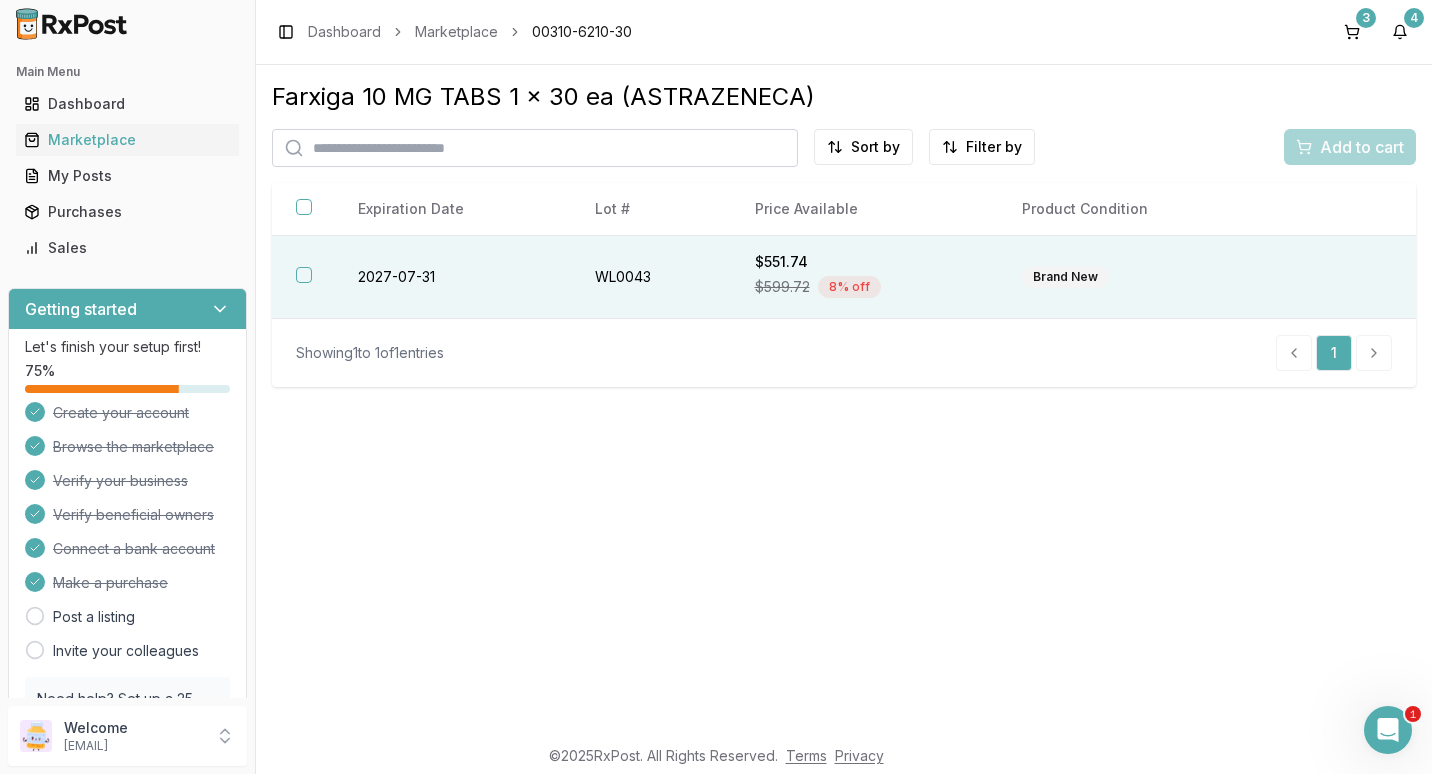 click at bounding box center [304, 275] 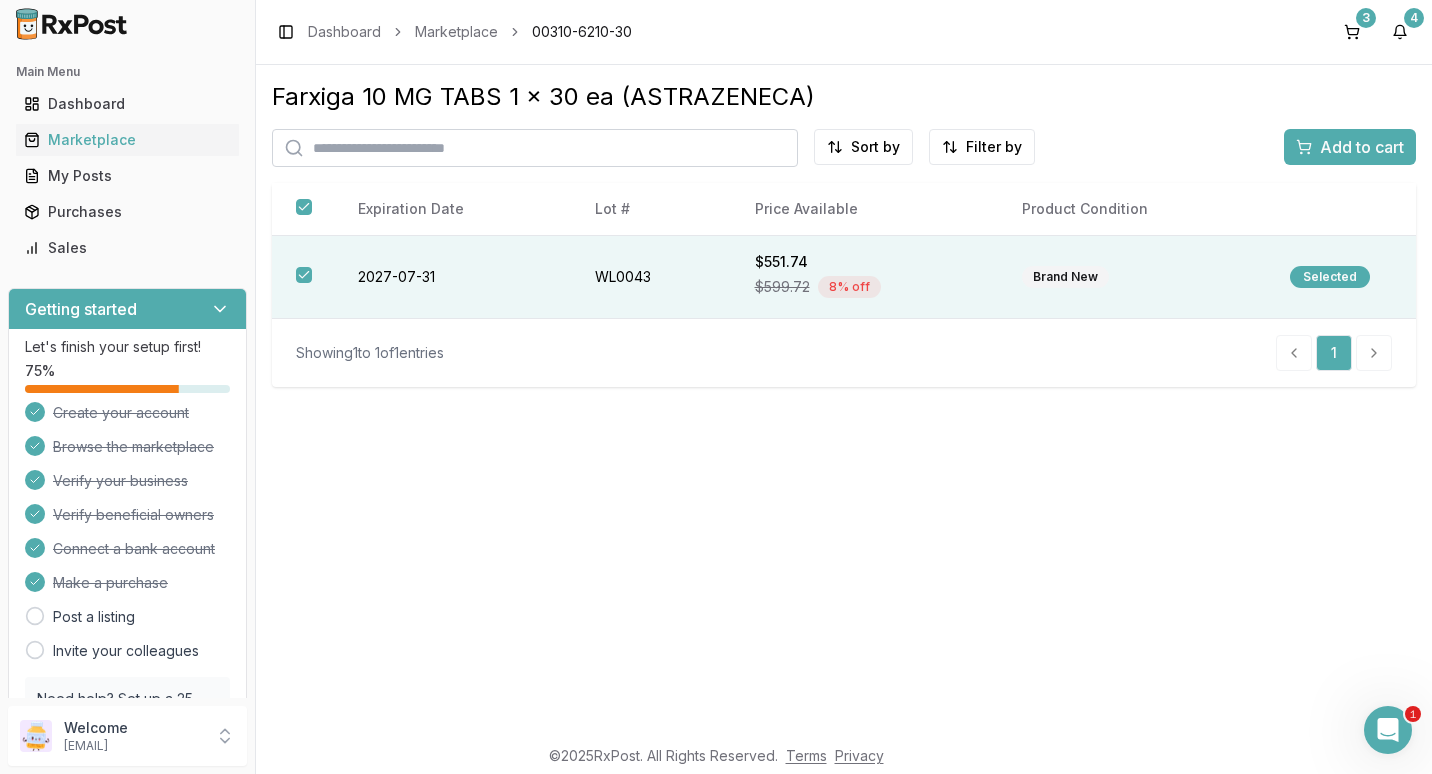 click on "Add to cart" at bounding box center (1350, 147) 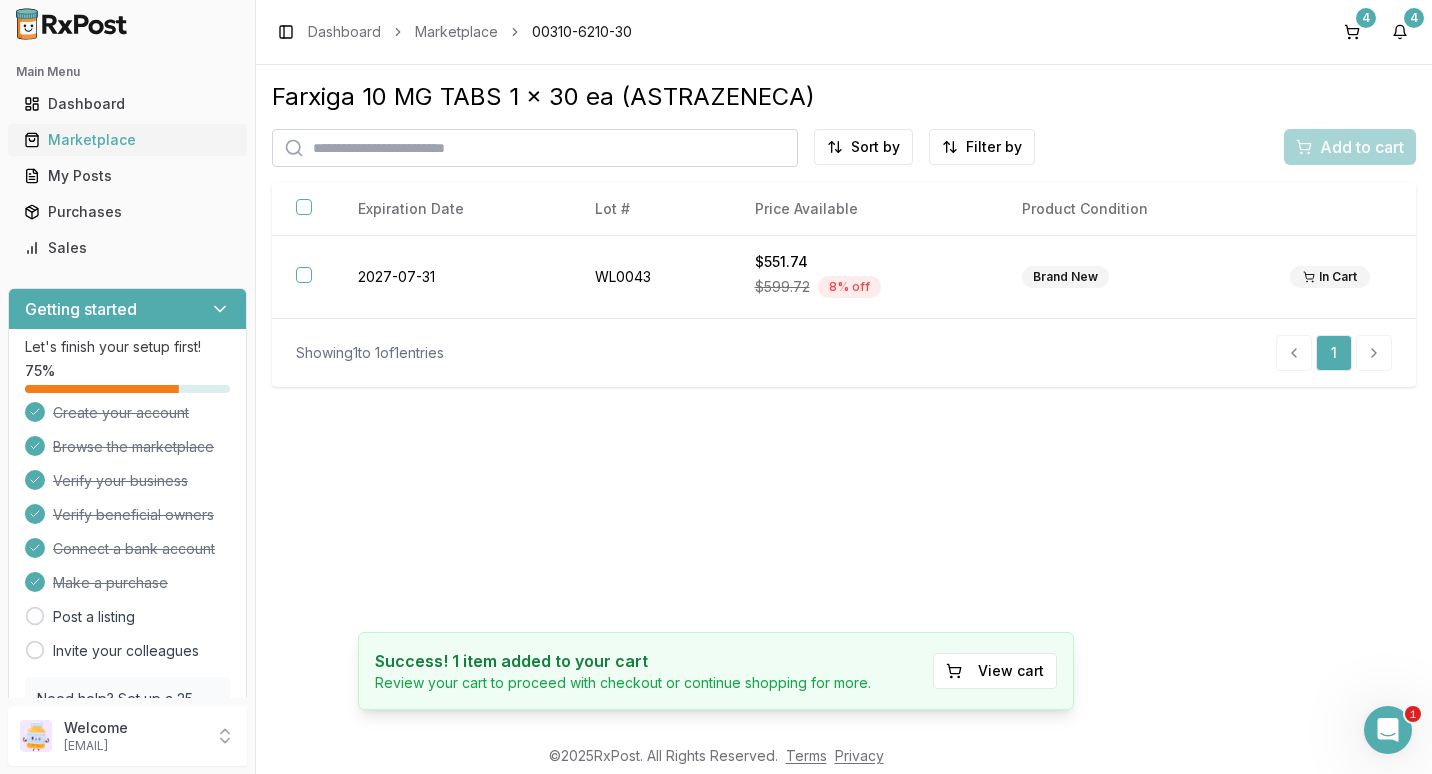 click on "Marketplace" at bounding box center (127, 140) 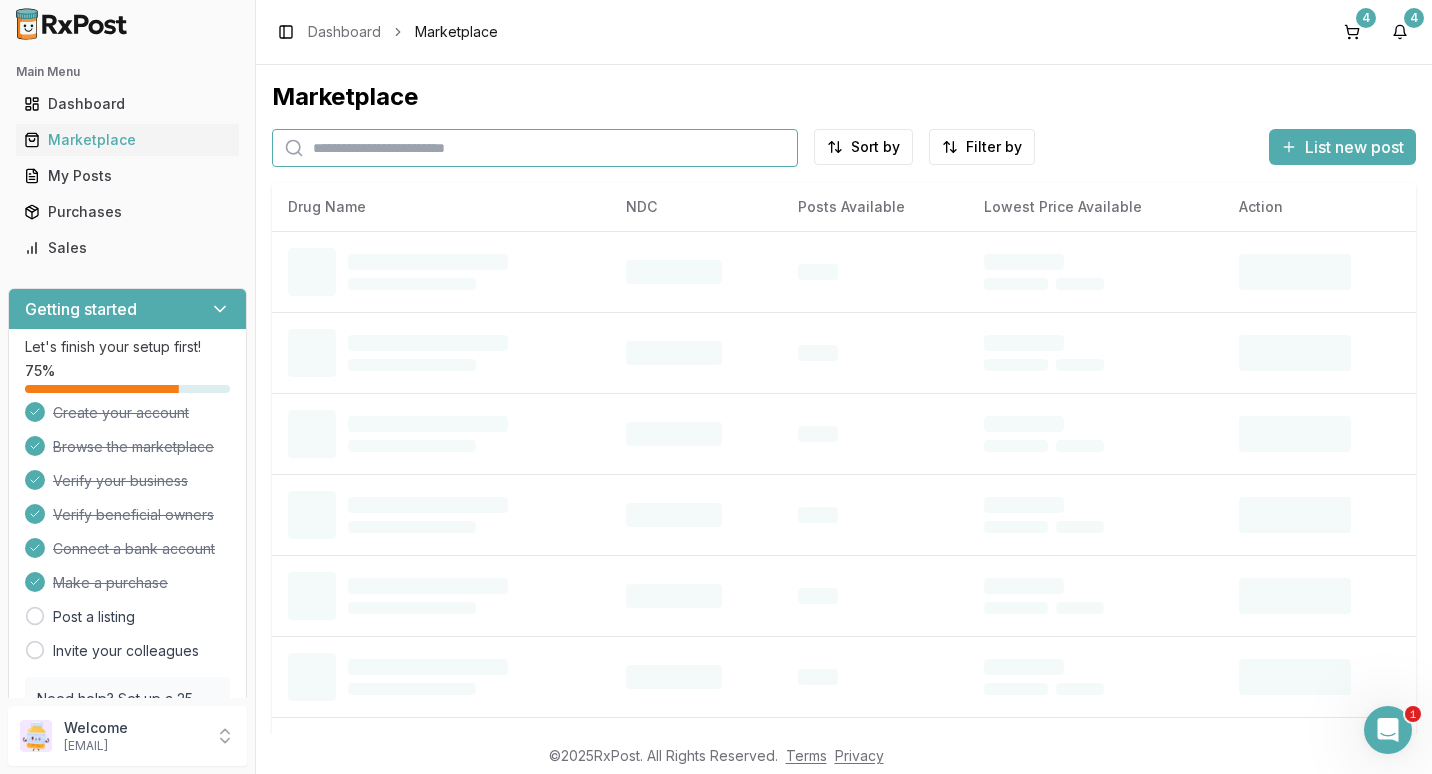 click at bounding box center (535, 148) 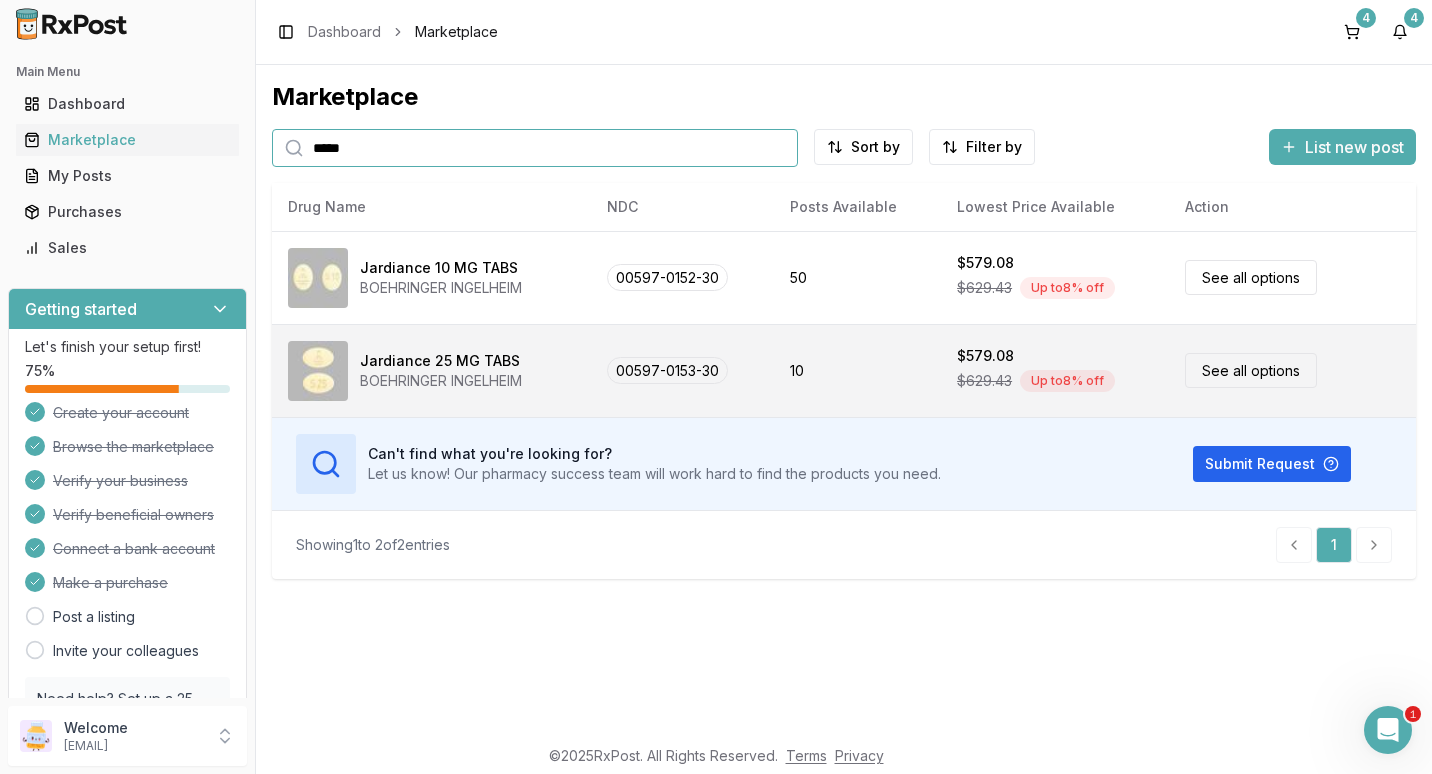 type on "*****" 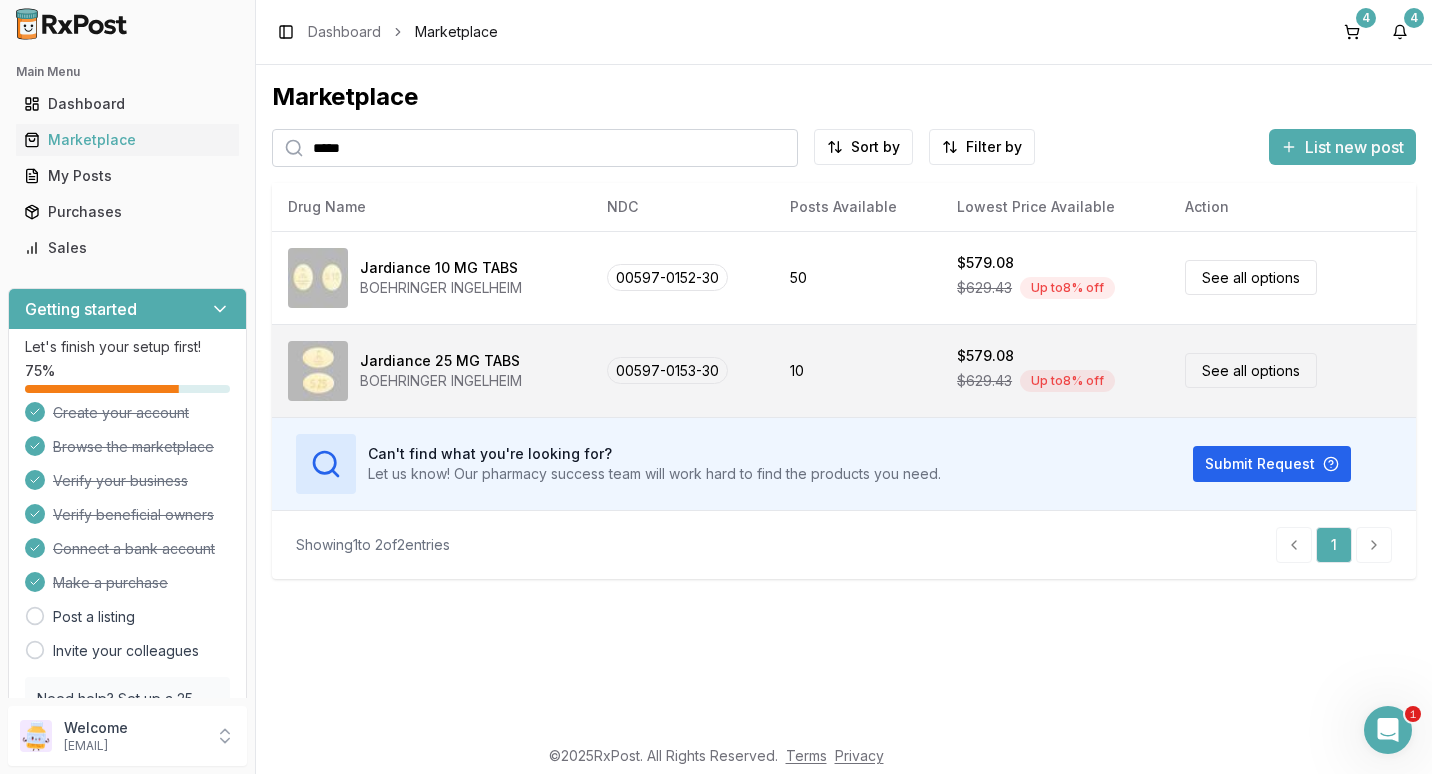 click on "See all options" at bounding box center [1251, 370] 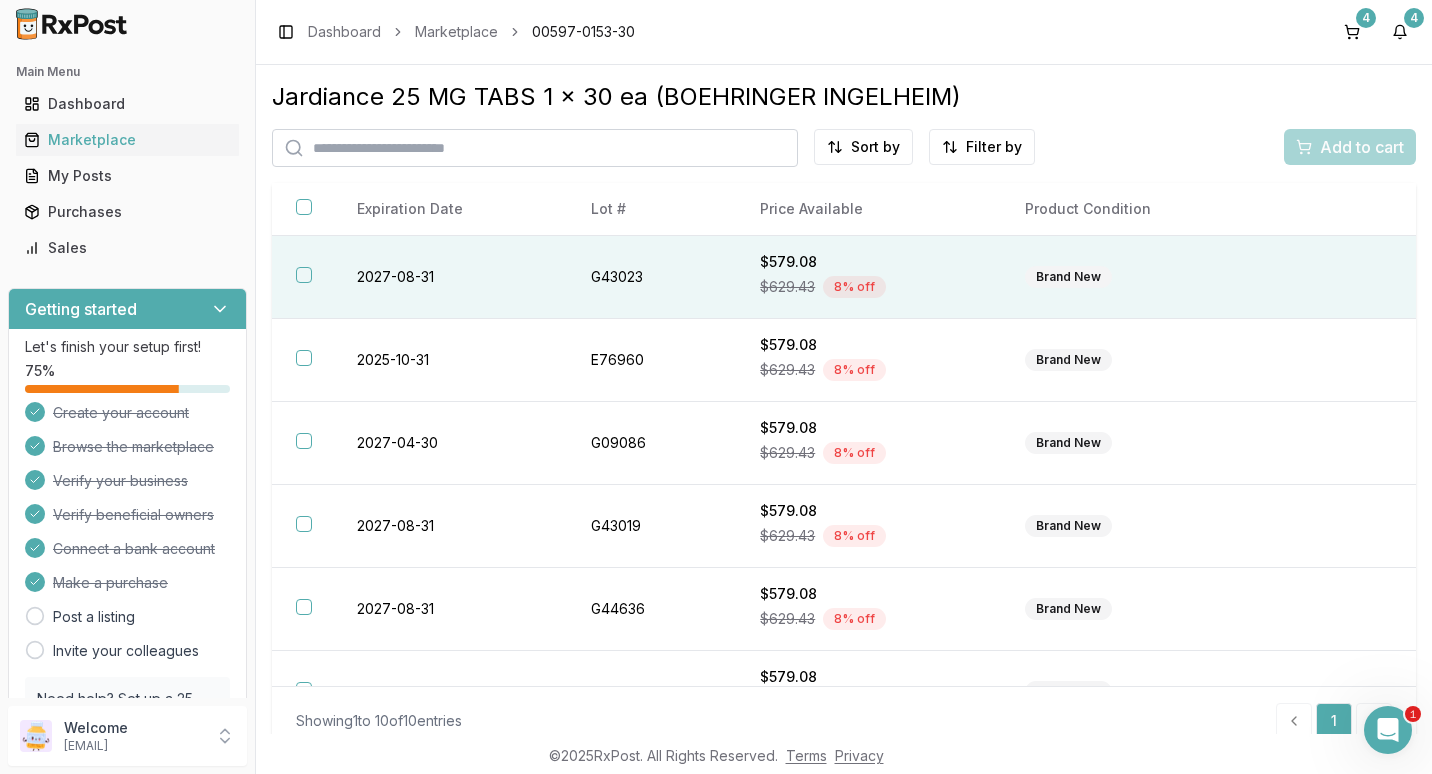 click at bounding box center [304, 275] 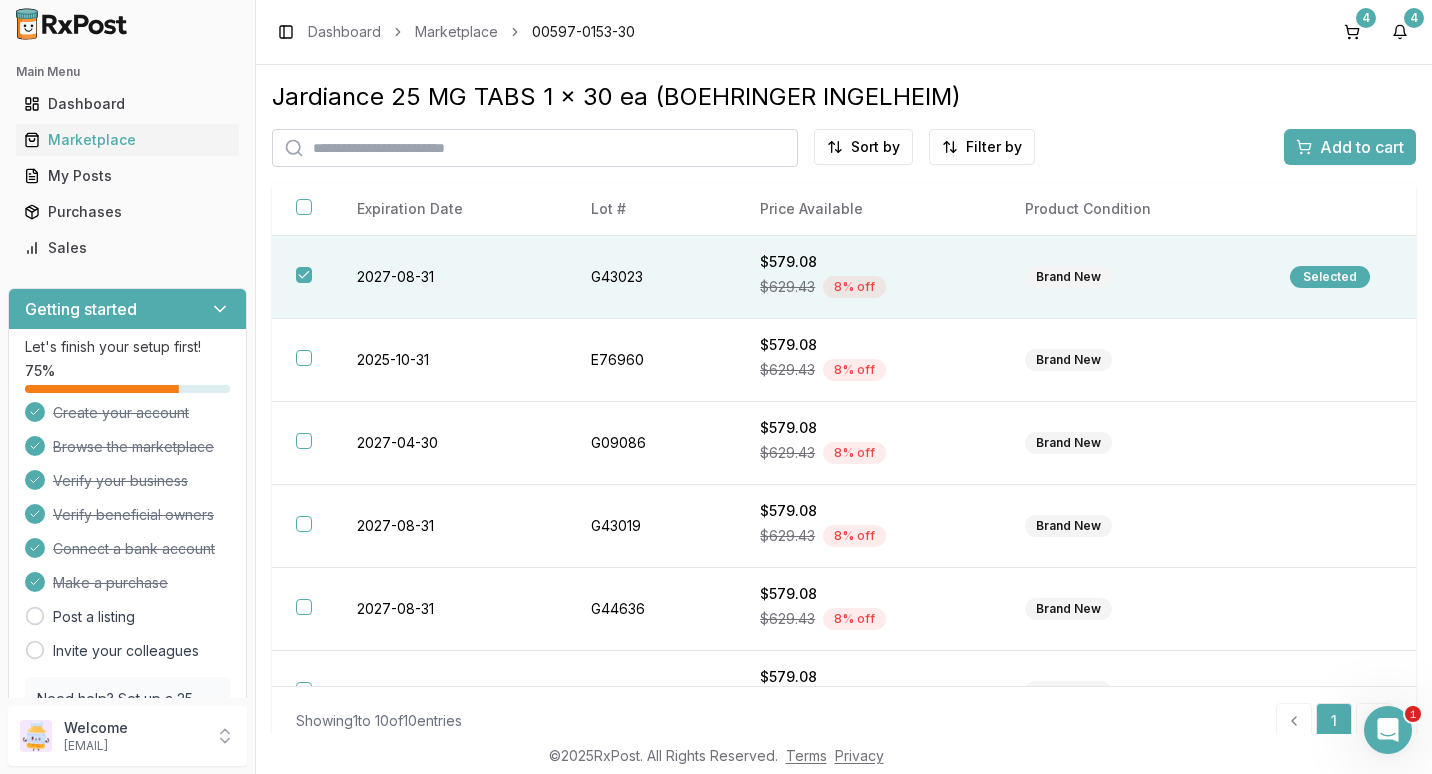 click on "Add to cart" at bounding box center (1362, 147) 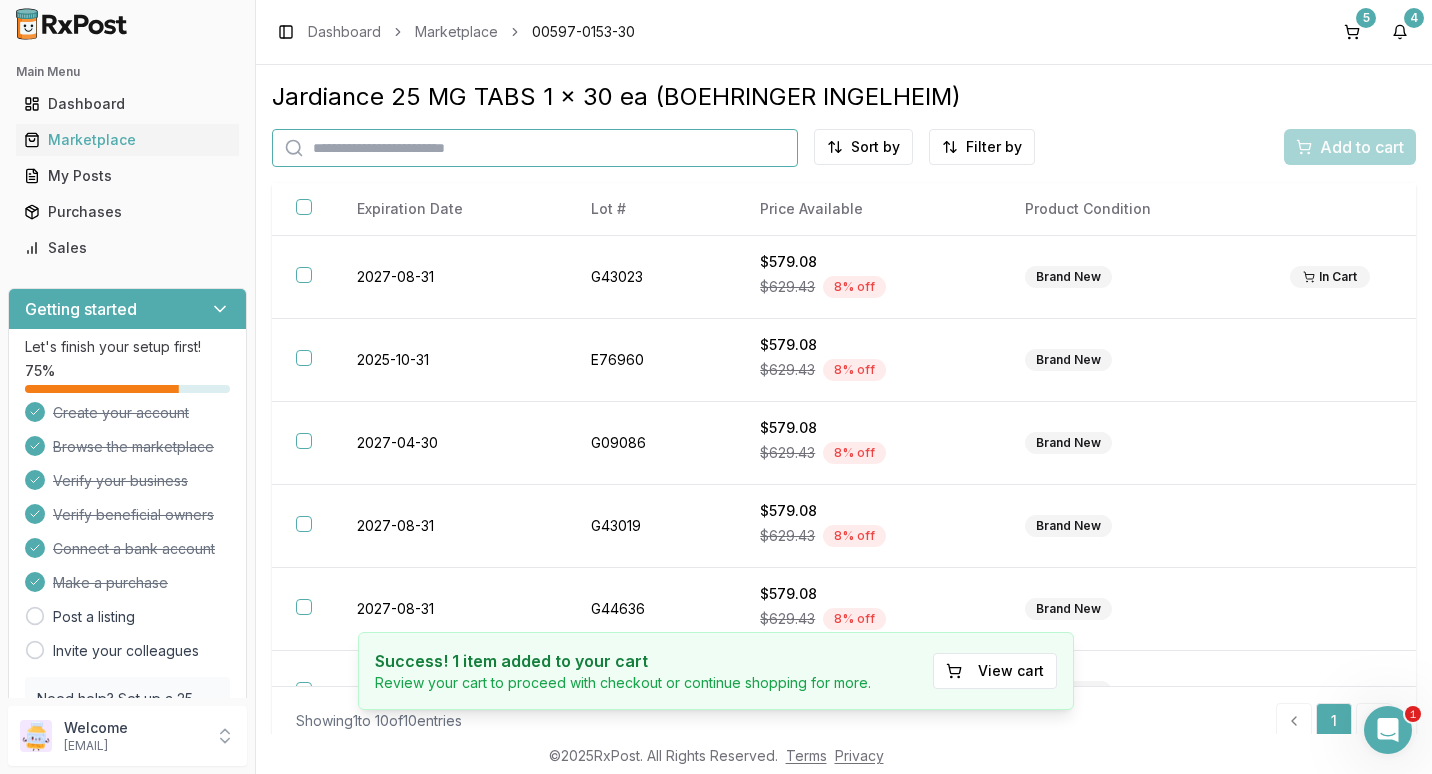 click at bounding box center [535, 148] 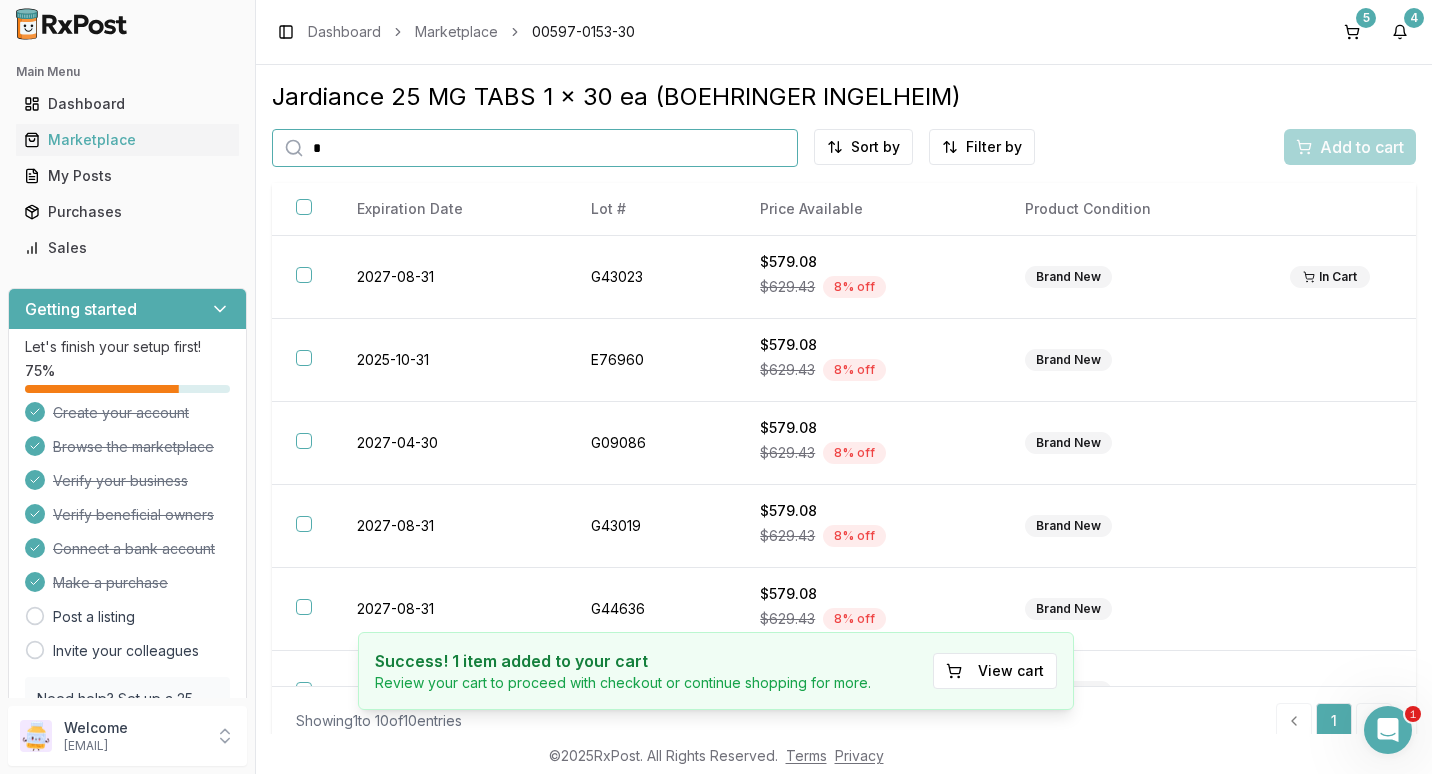 type on "**" 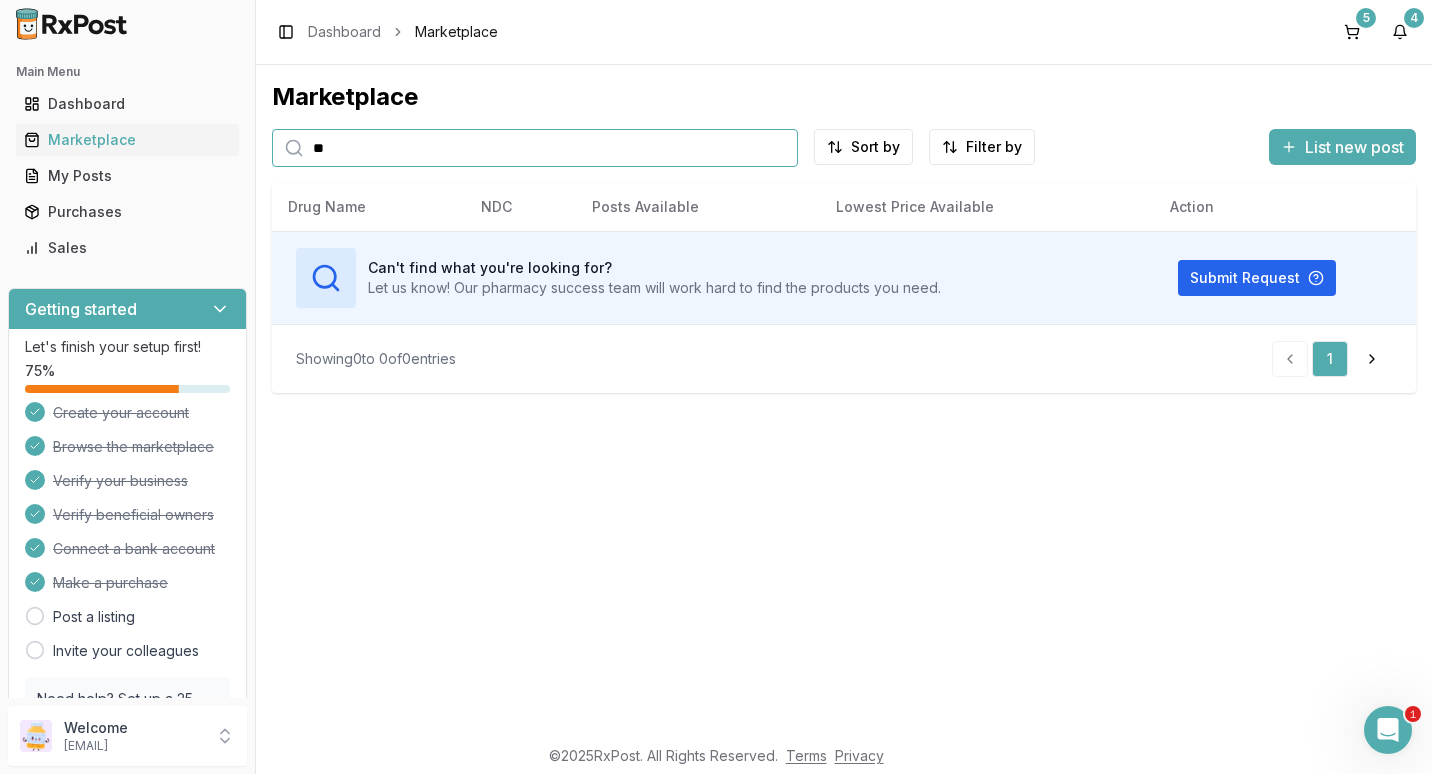 type on "*" 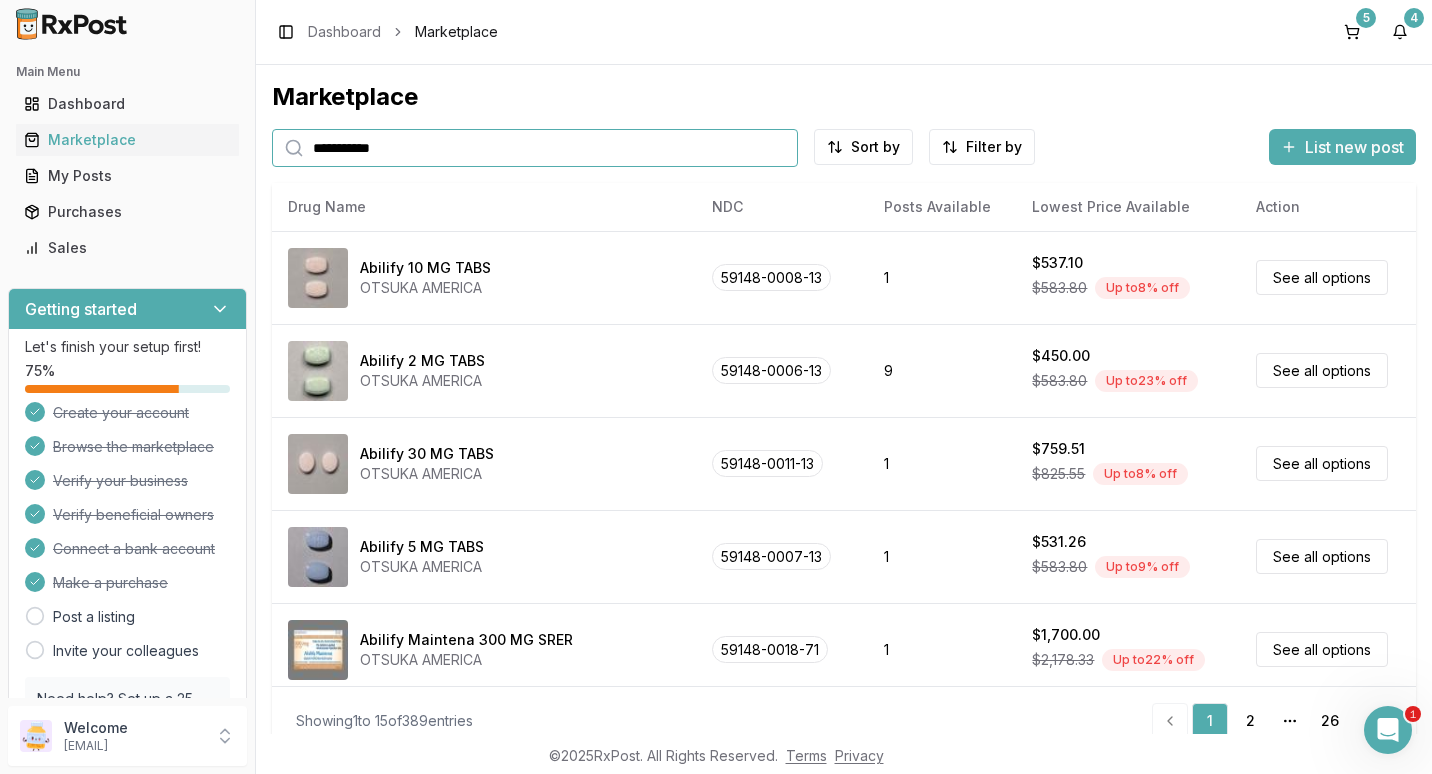 type on "**********" 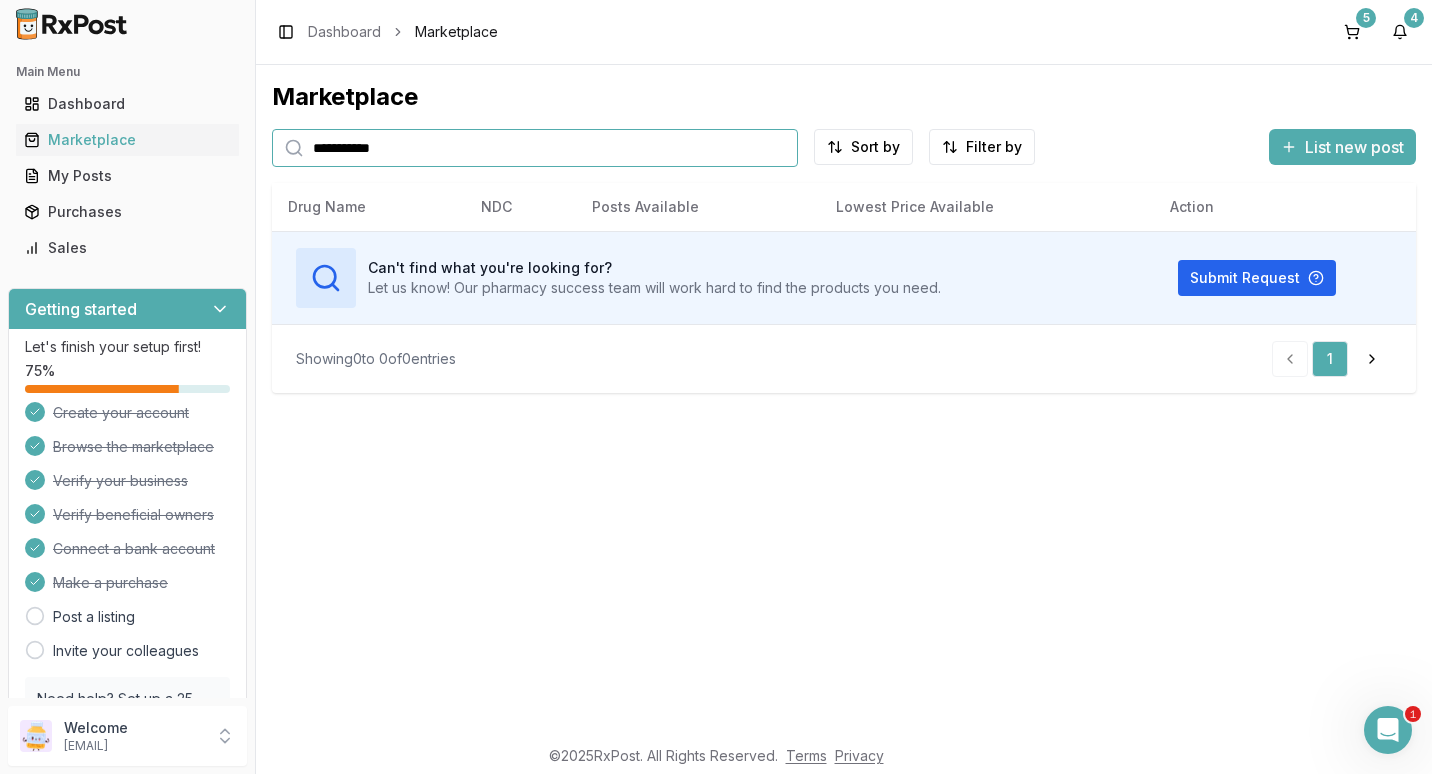 click on "**********" at bounding box center (535, 148) 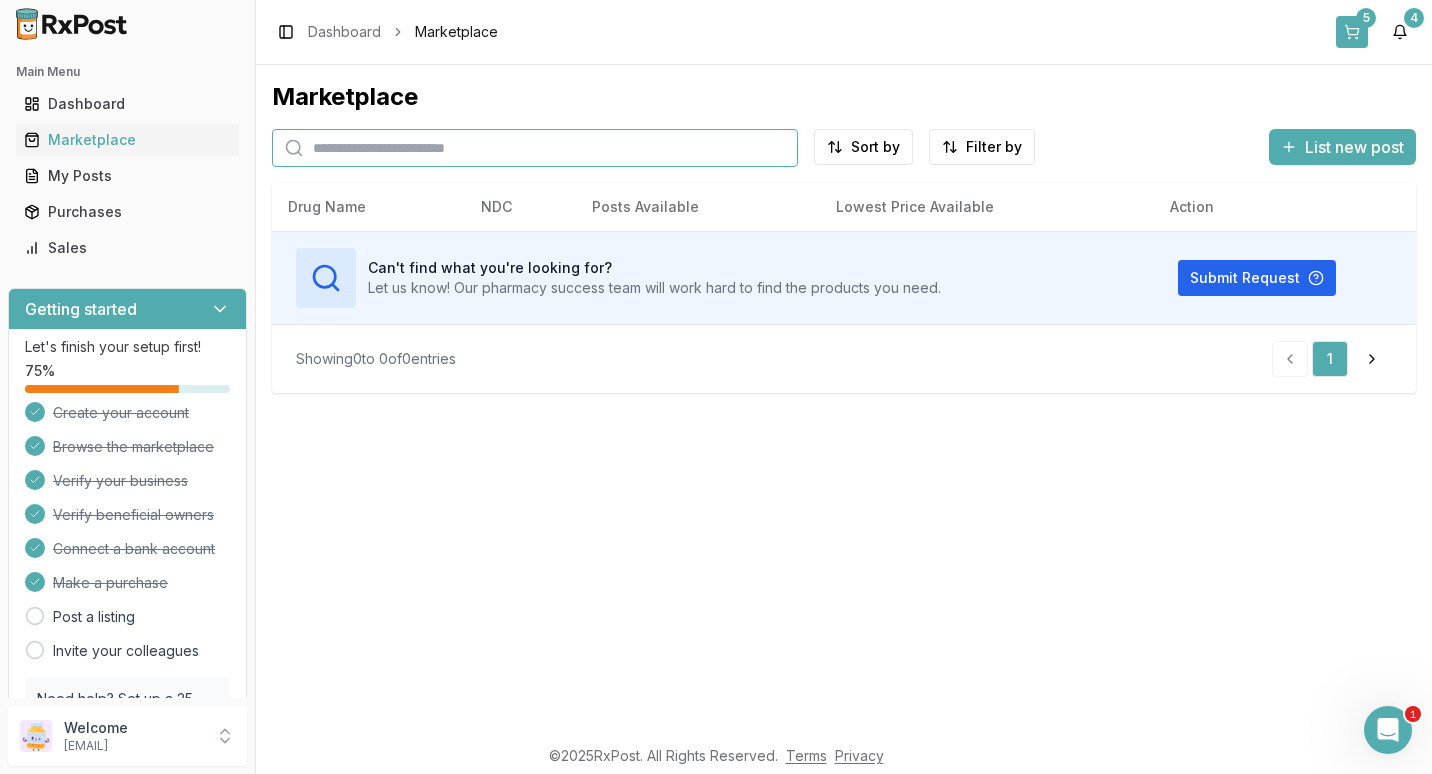 type 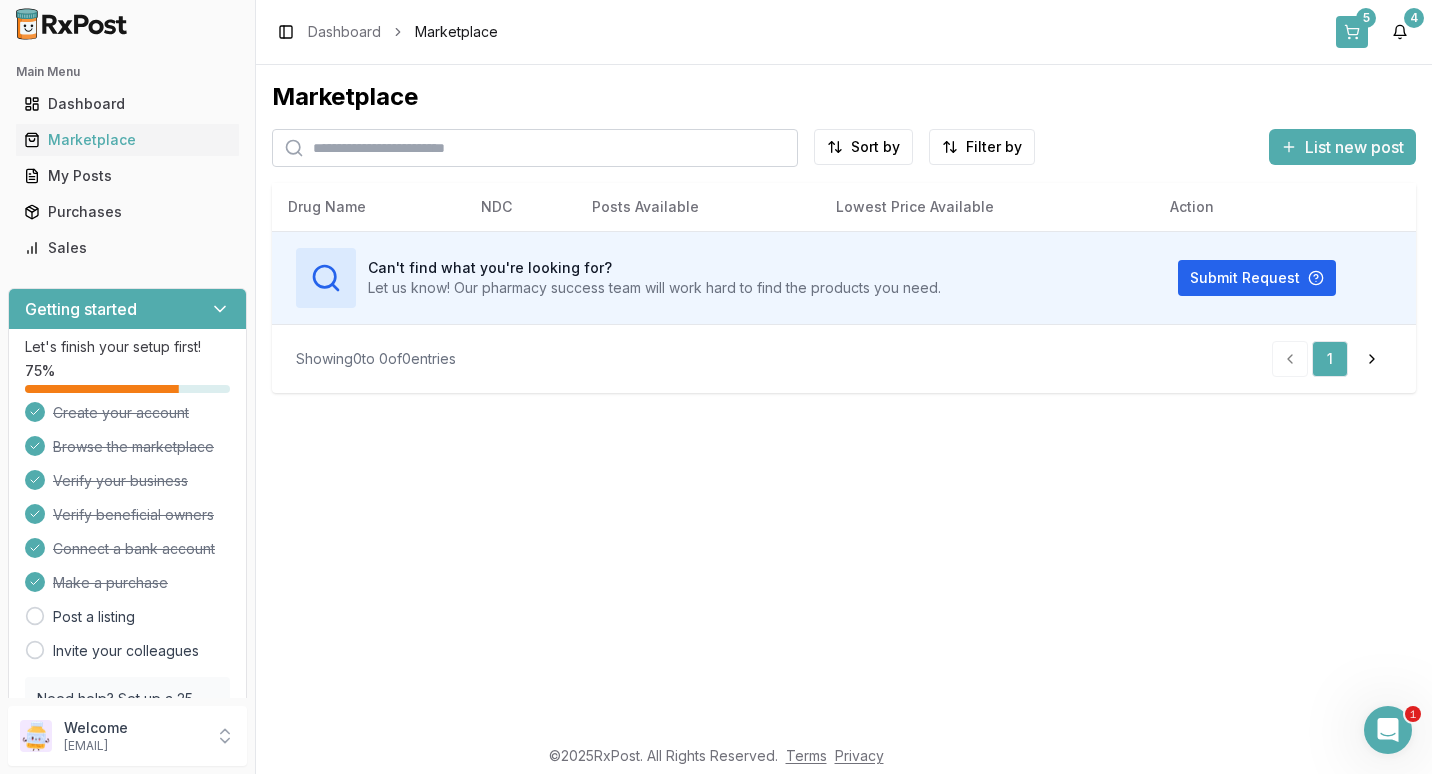 click on "5" at bounding box center (1366, 18) 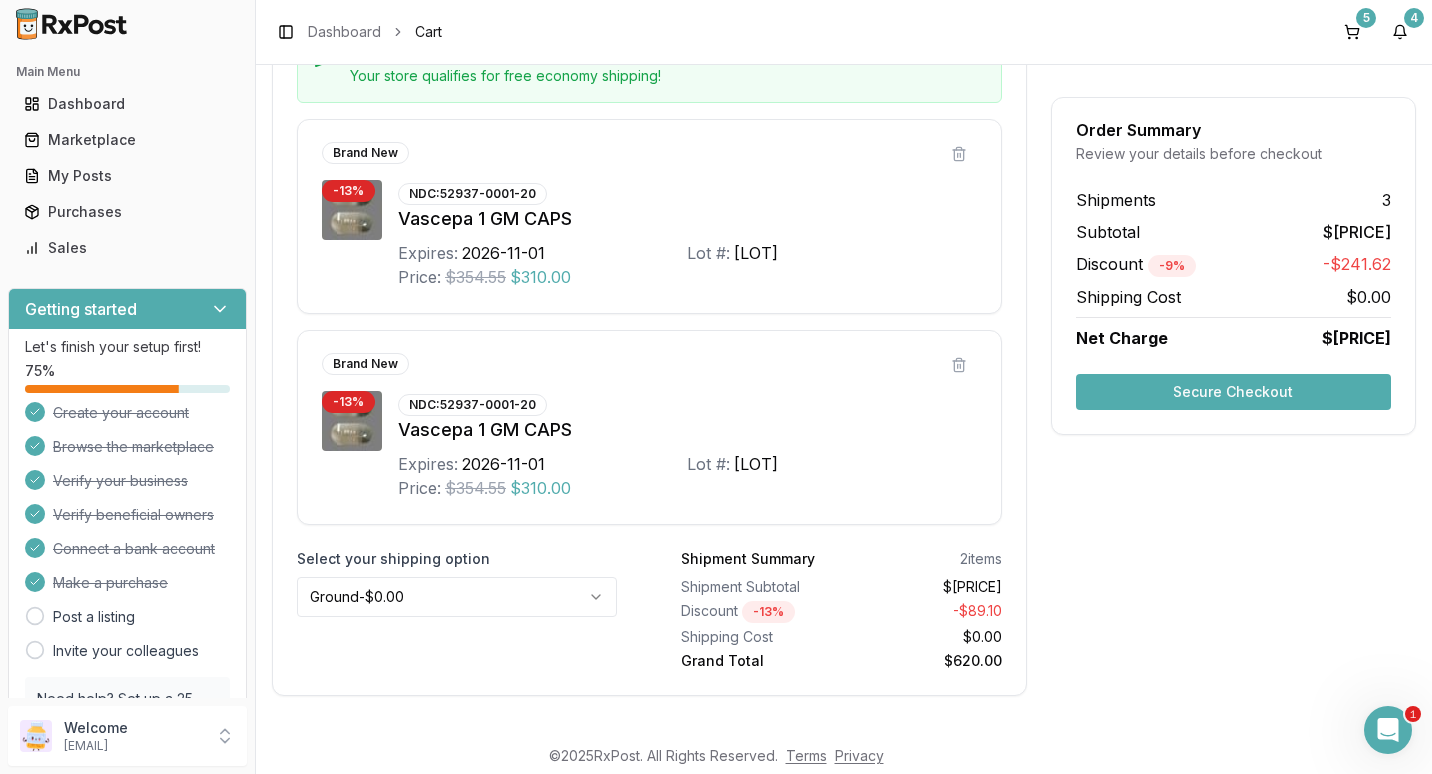 scroll, scrollTop: 1774, scrollLeft: 0, axis: vertical 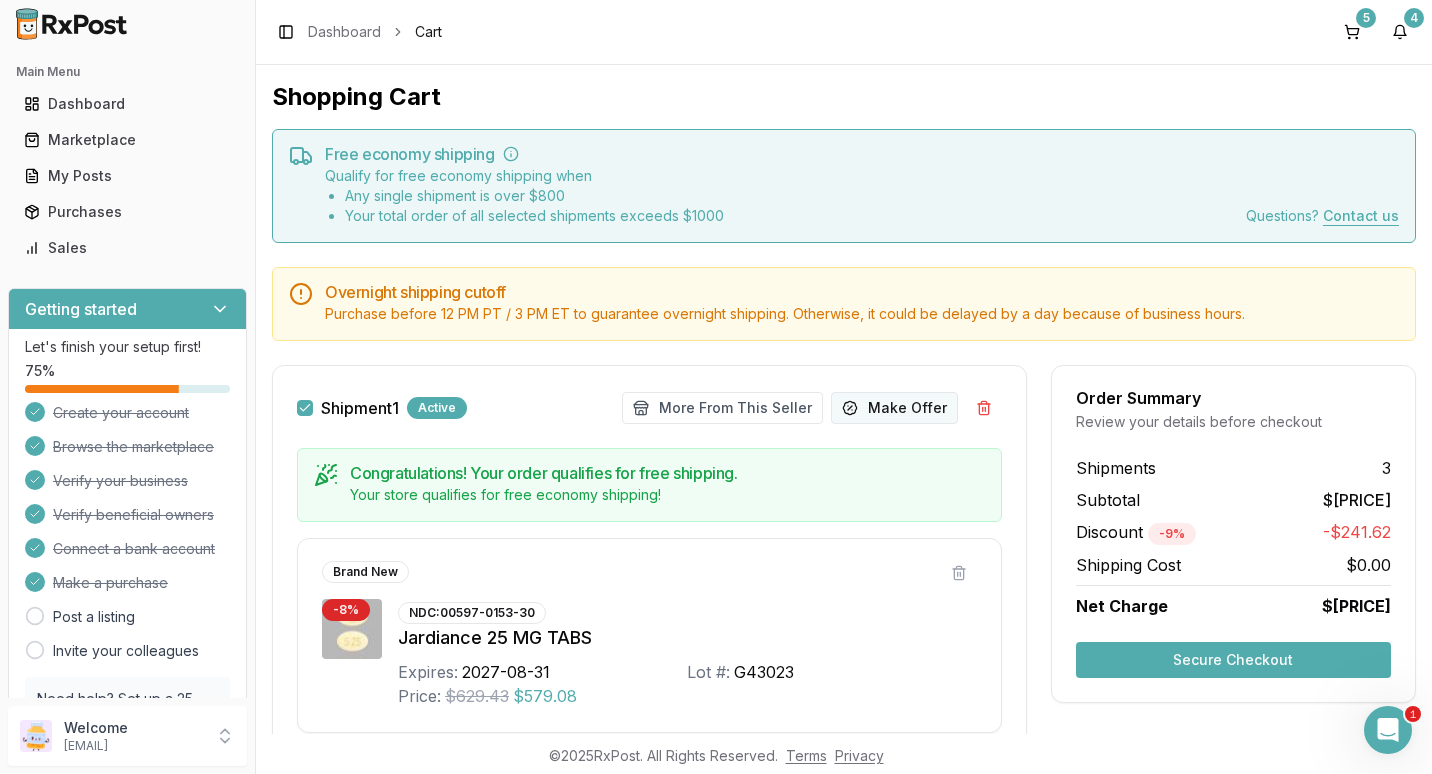 click on "Make Offer" at bounding box center (894, 408) 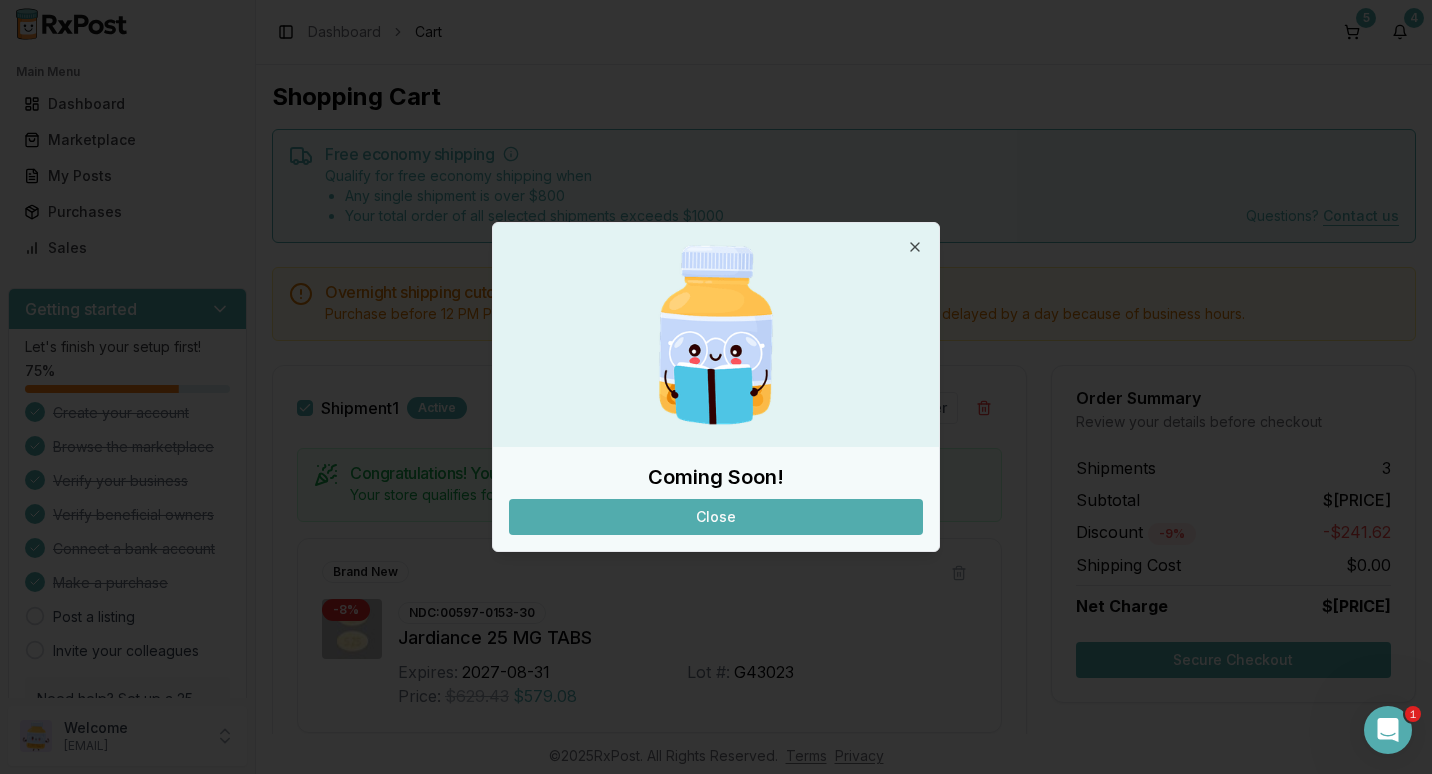 click on "Close" at bounding box center [716, 517] 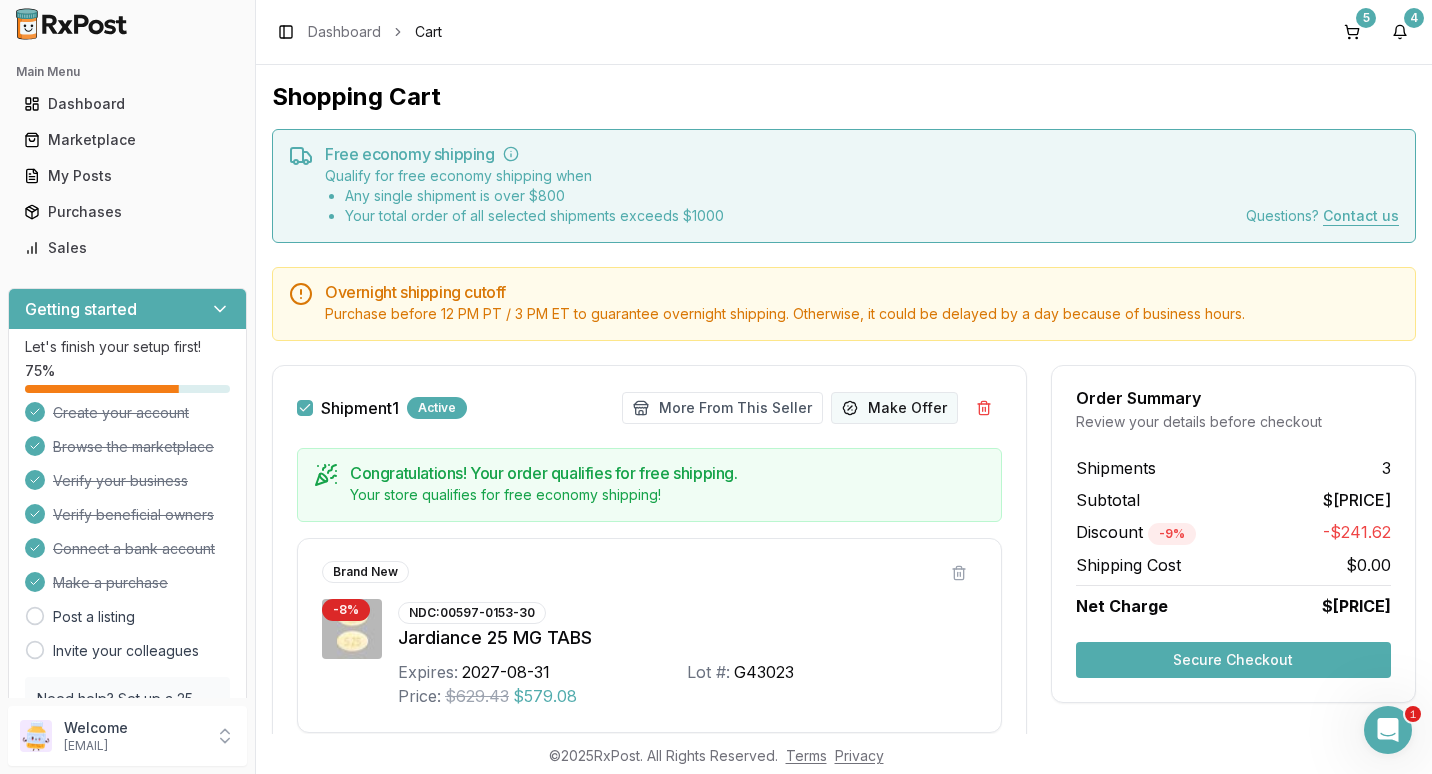click on "Make Offer" at bounding box center [894, 408] 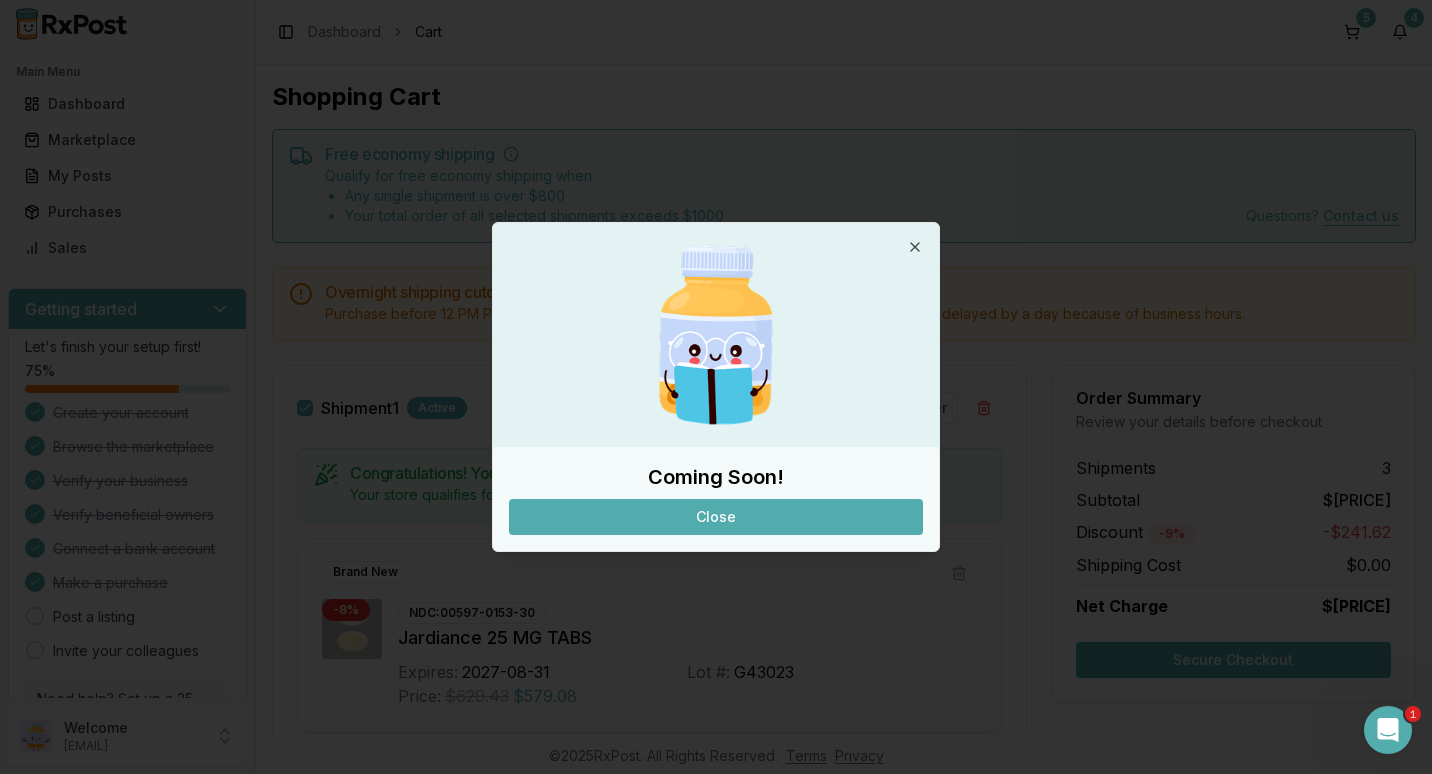 click on "Close" at bounding box center (716, 517) 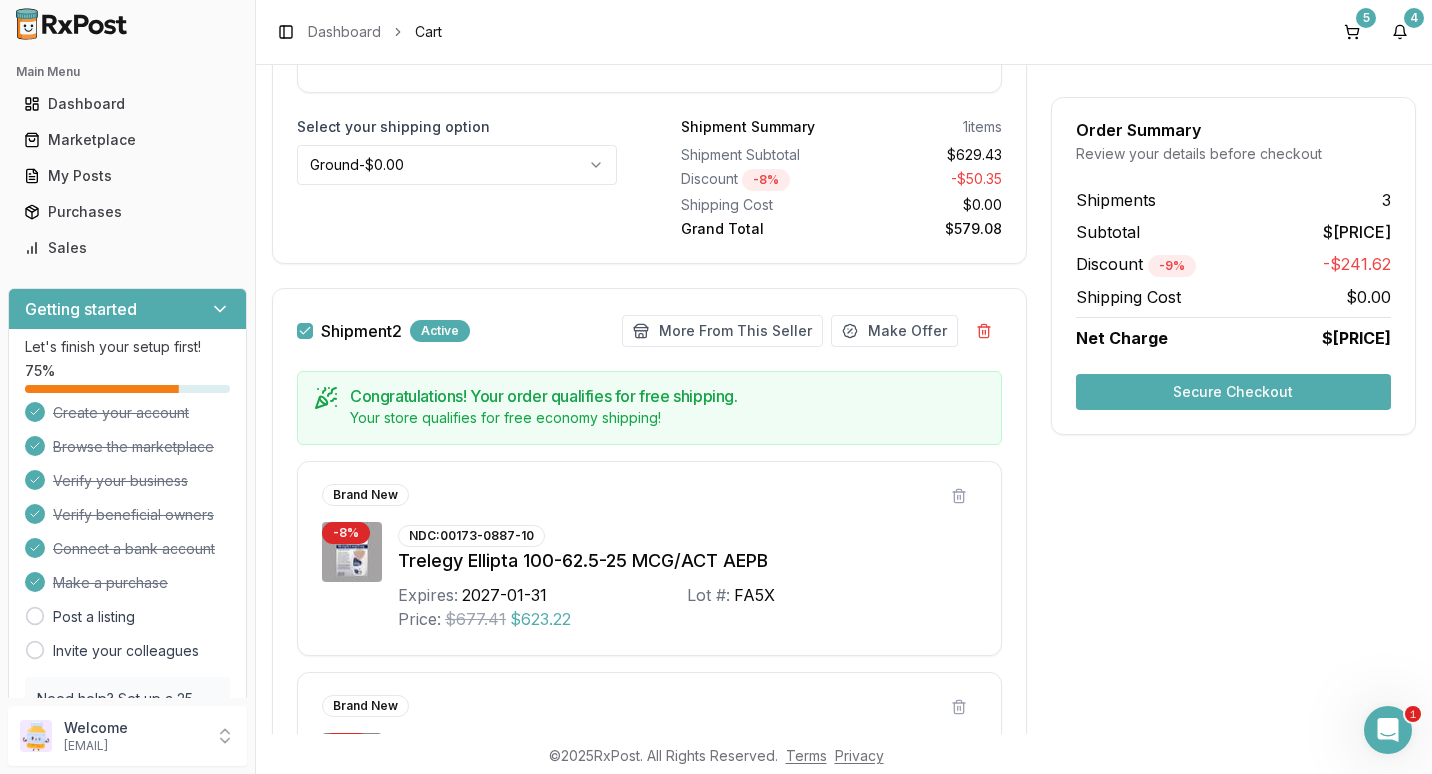 scroll, scrollTop: 700, scrollLeft: 0, axis: vertical 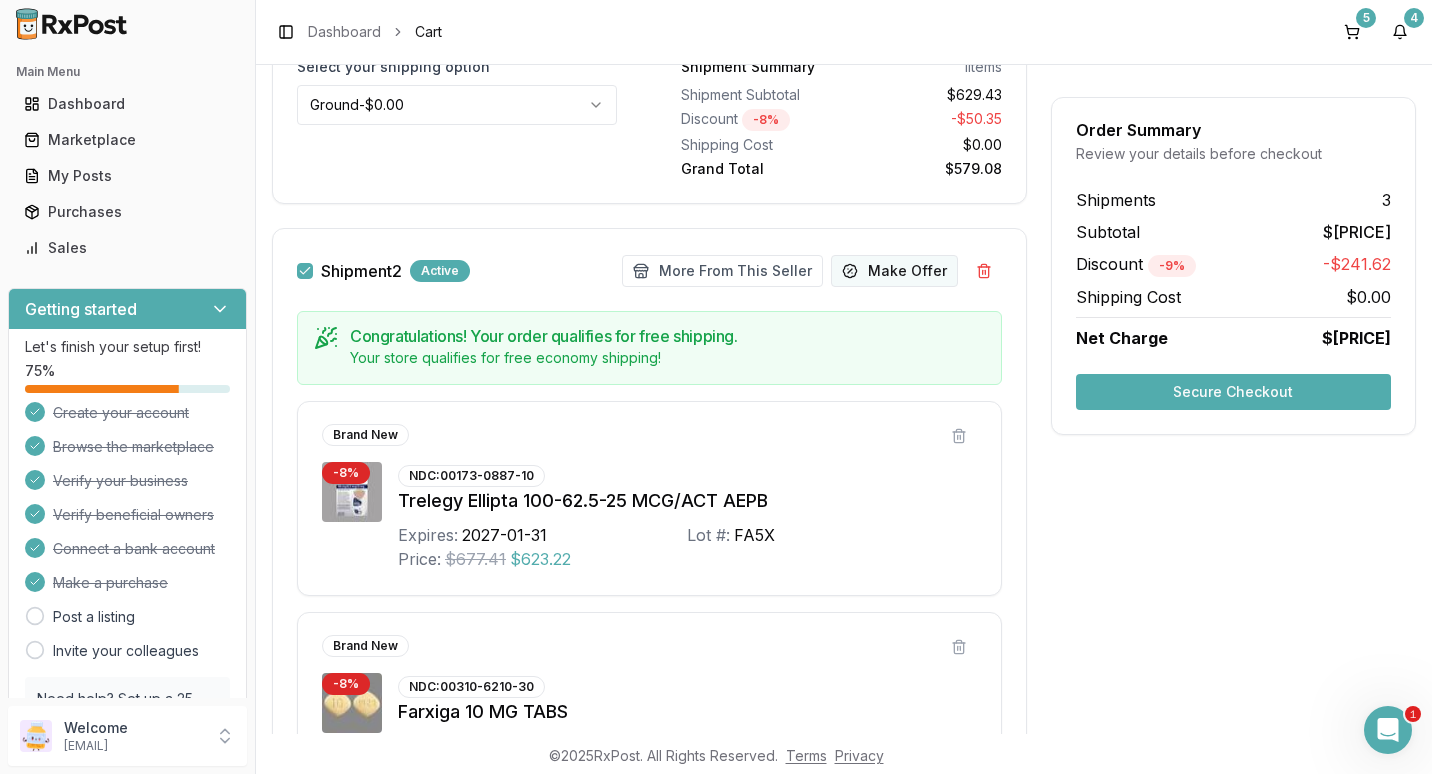 click on "Make Offer" at bounding box center [894, 271] 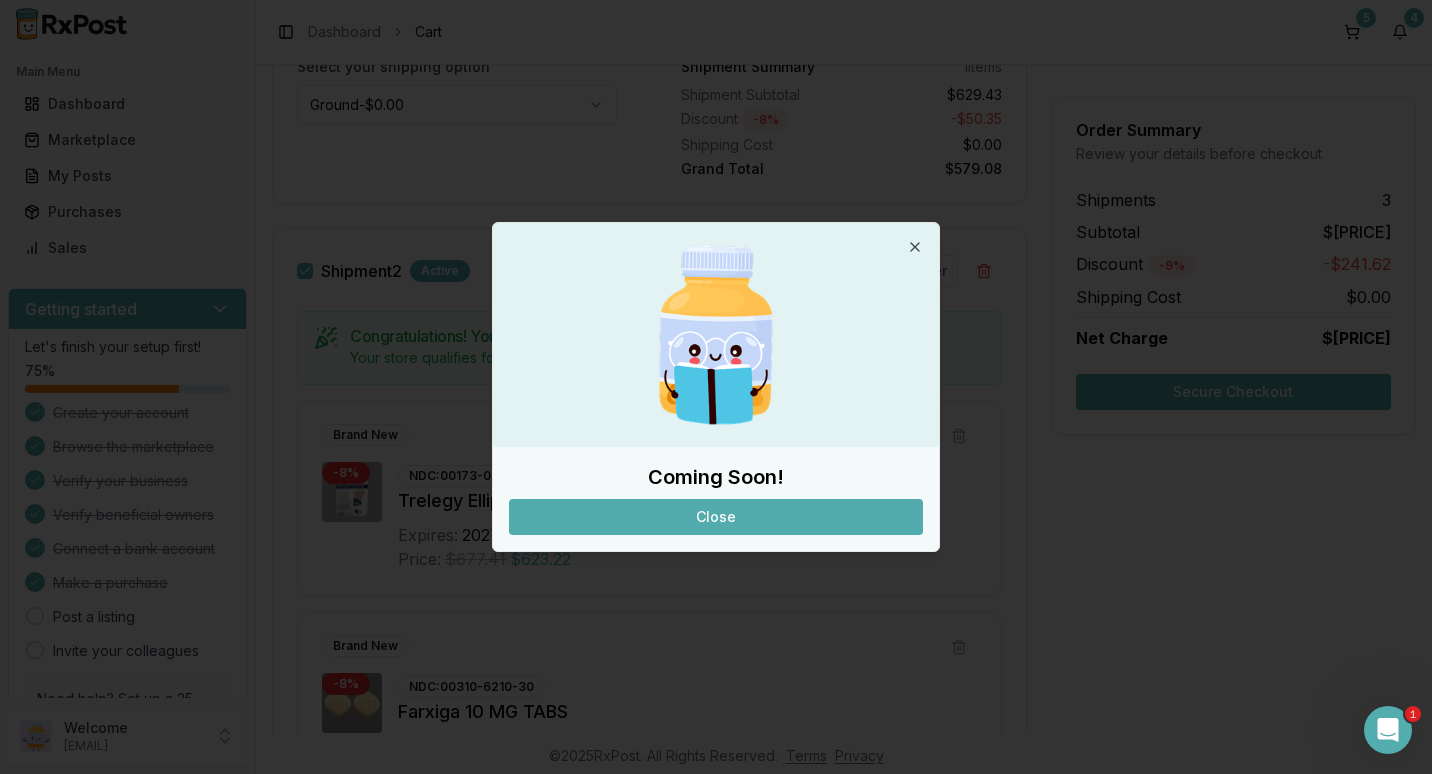 click at bounding box center [716, 335] 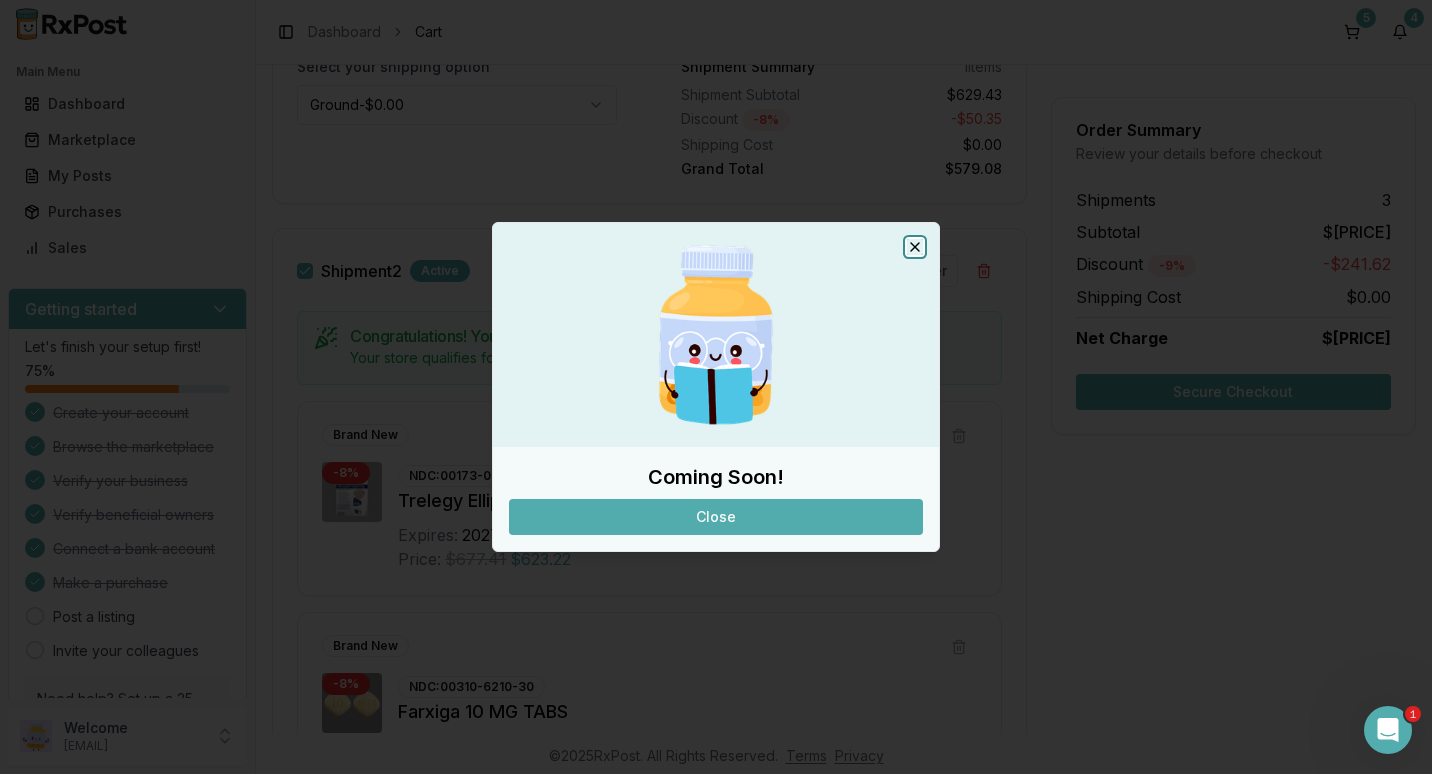 click 